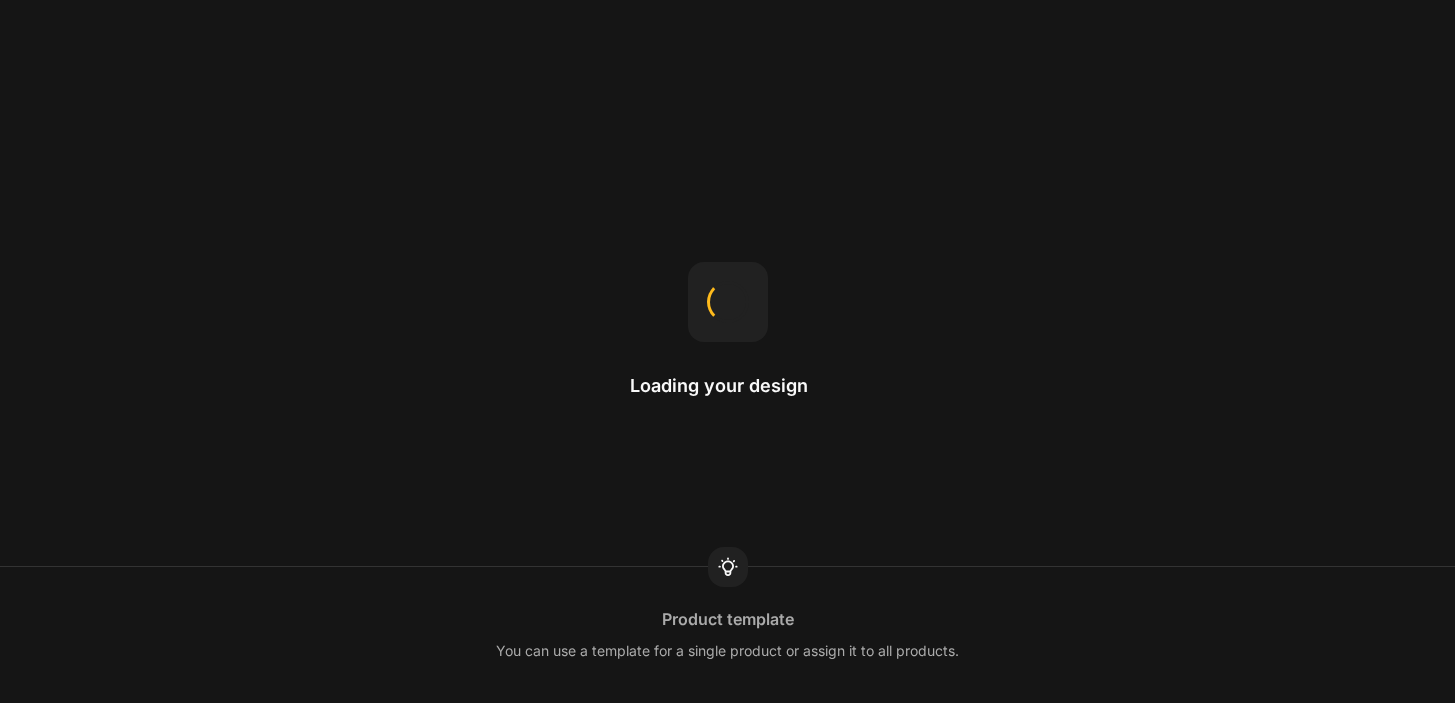 scroll, scrollTop: 0, scrollLeft: 0, axis: both 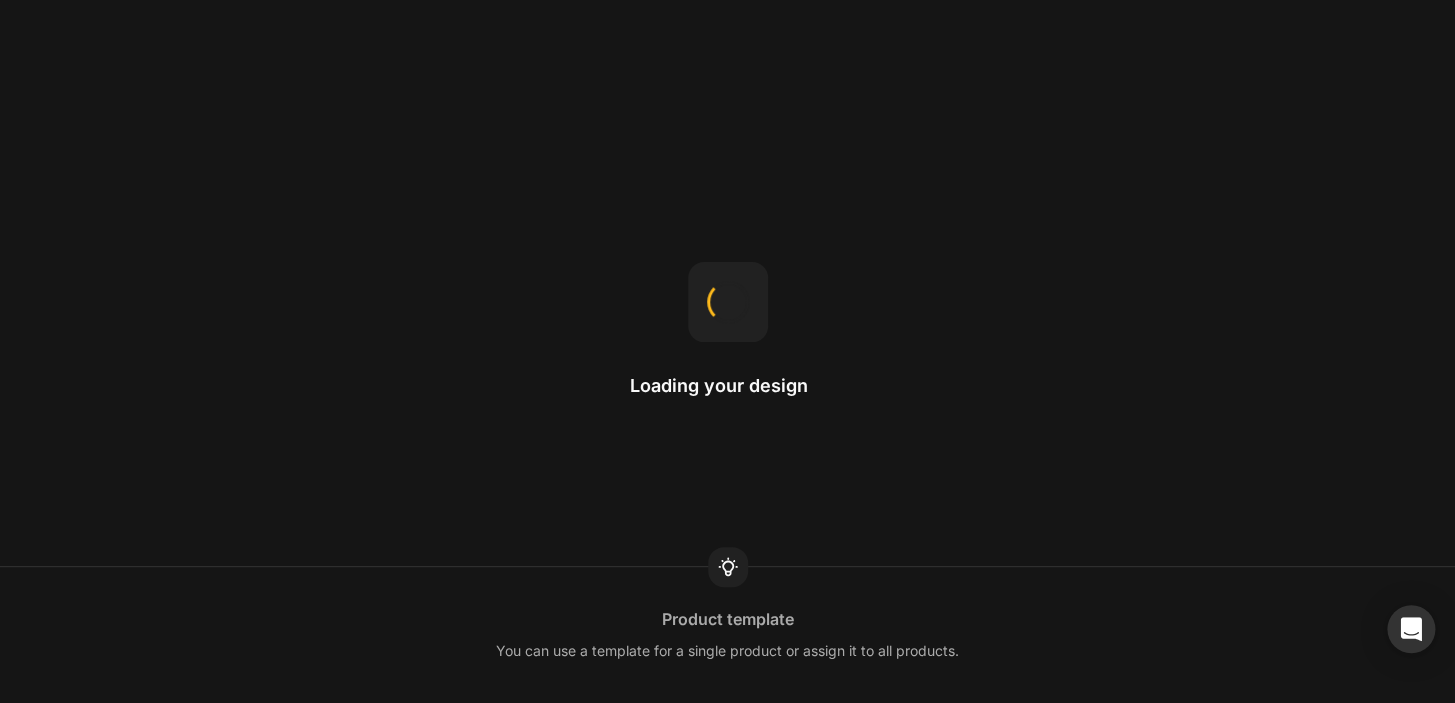 click on "Loading your design" at bounding box center [728, 352] 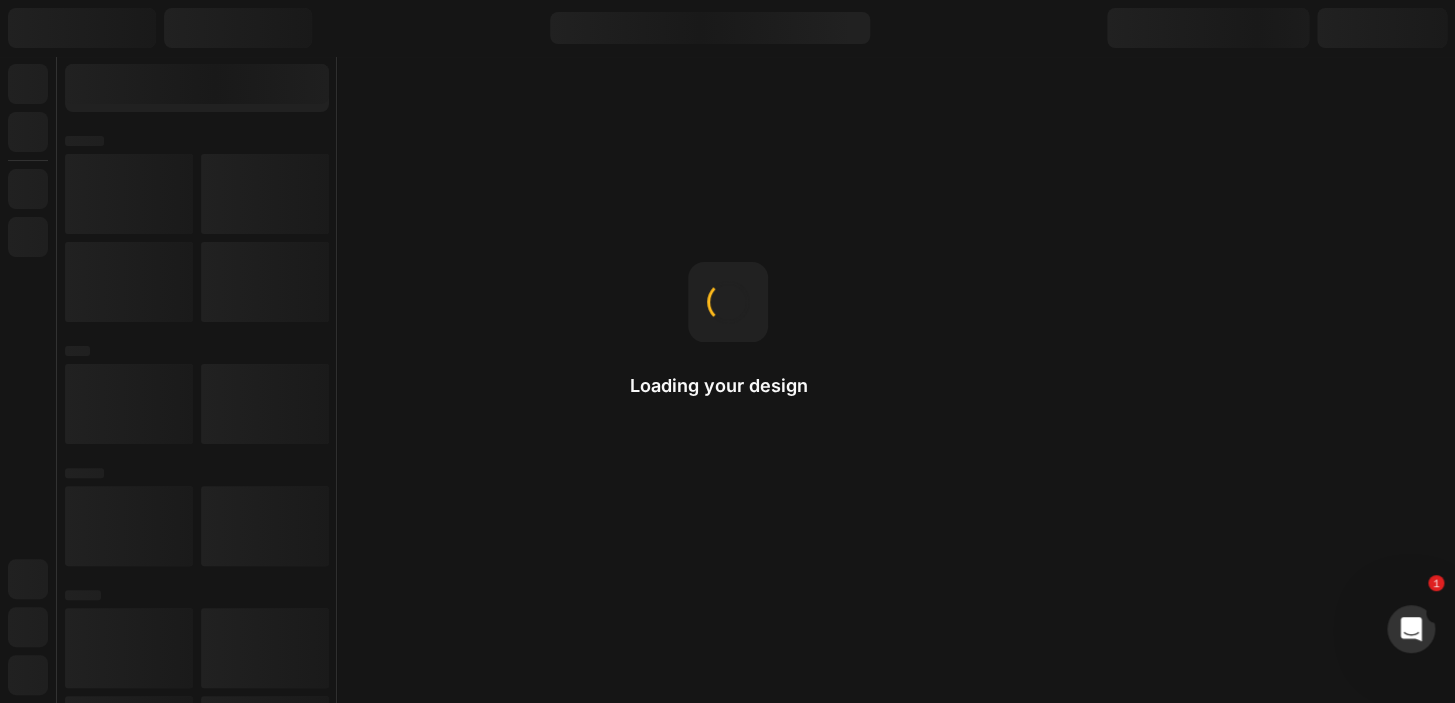 scroll, scrollTop: 0, scrollLeft: 0, axis: both 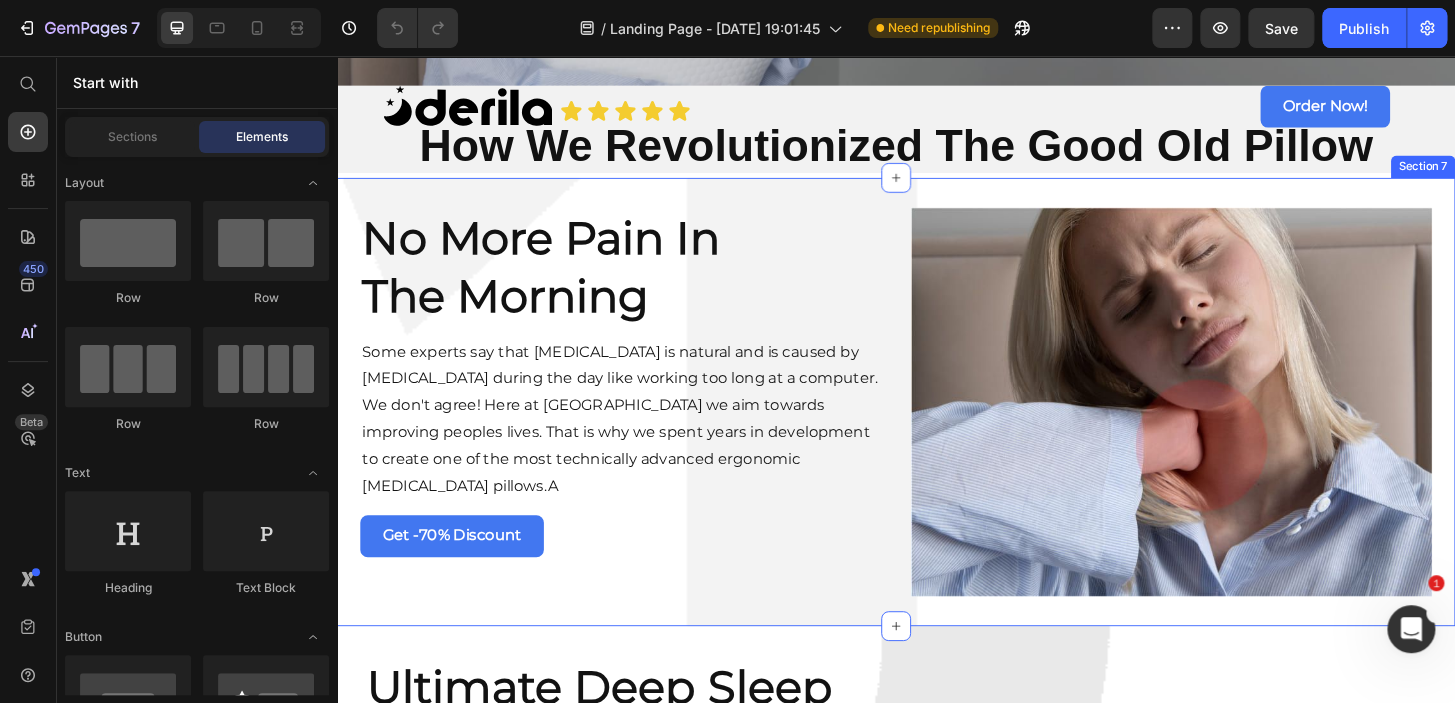 click on "No More Pain In  The Morning Heading Some experts say that [MEDICAL_DATA] is natural and is caused by [MEDICAL_DATA] during the day like working too long at a computer. We don't agree! Here at [GEOGRAPHIC_DATA] we aim towards improving peoples lives. That is why we spent years in development to create one of the most technically advanced ergonomic [MEDICAL_DATA] pillows.A Text Block Get -70% Discount Button Image Section 7" at bounding box center (937, 427) 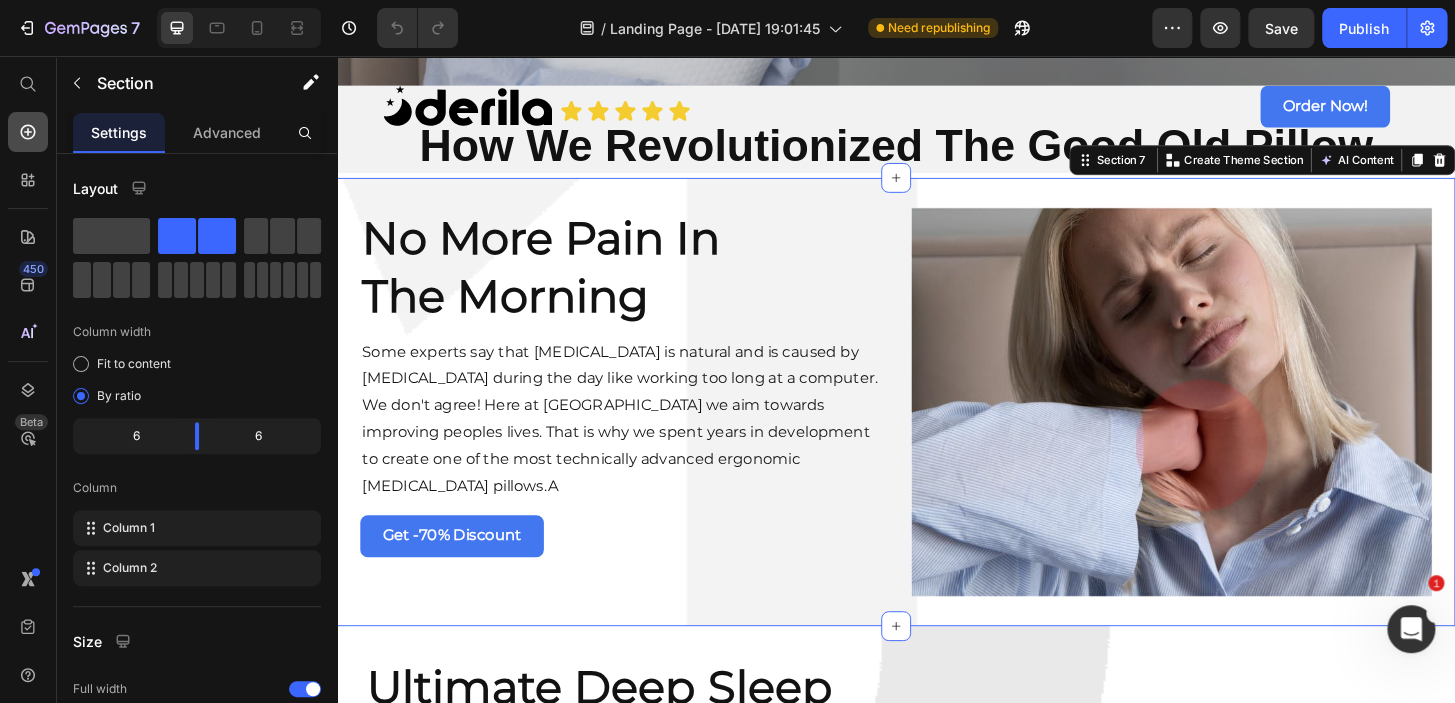 click 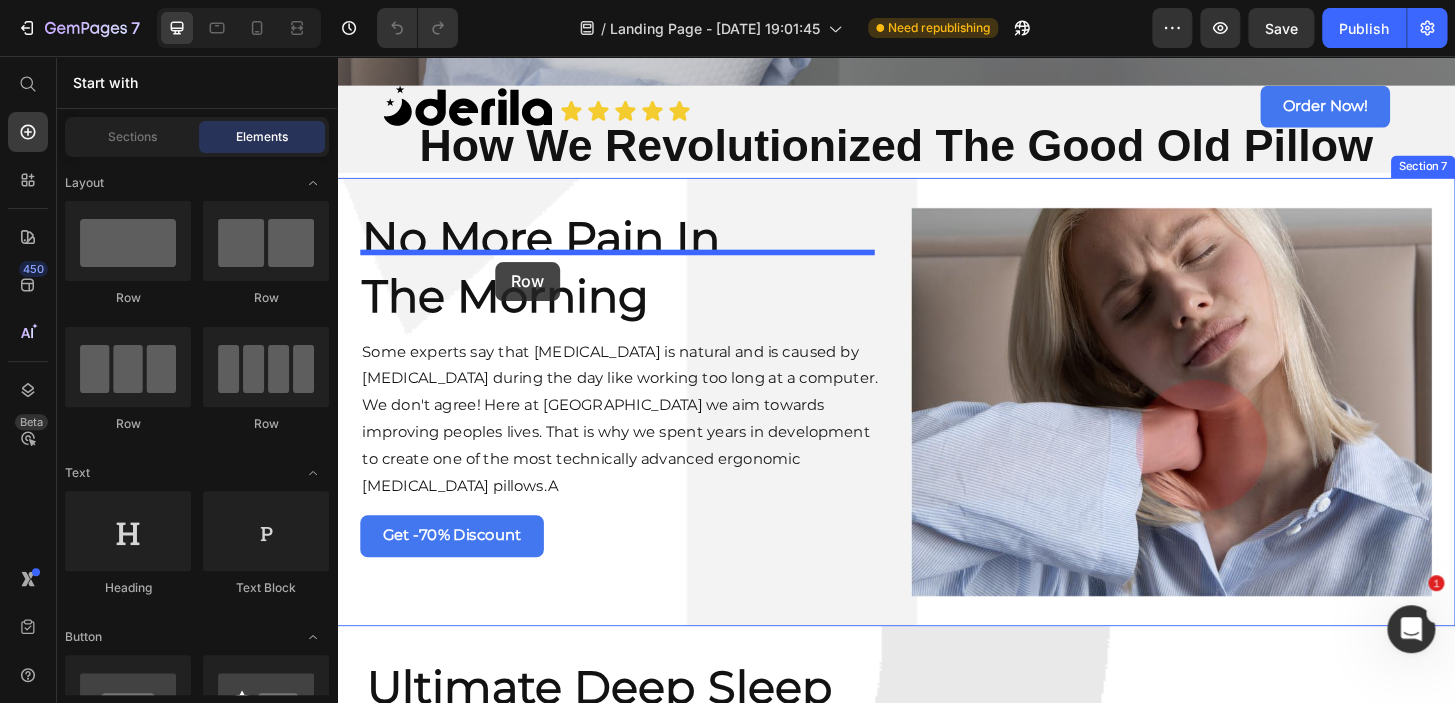 drag, startPoint x: 478, startPoint y: 324, endPoint x: 510, endPoint y: 274, distance: 59.36329 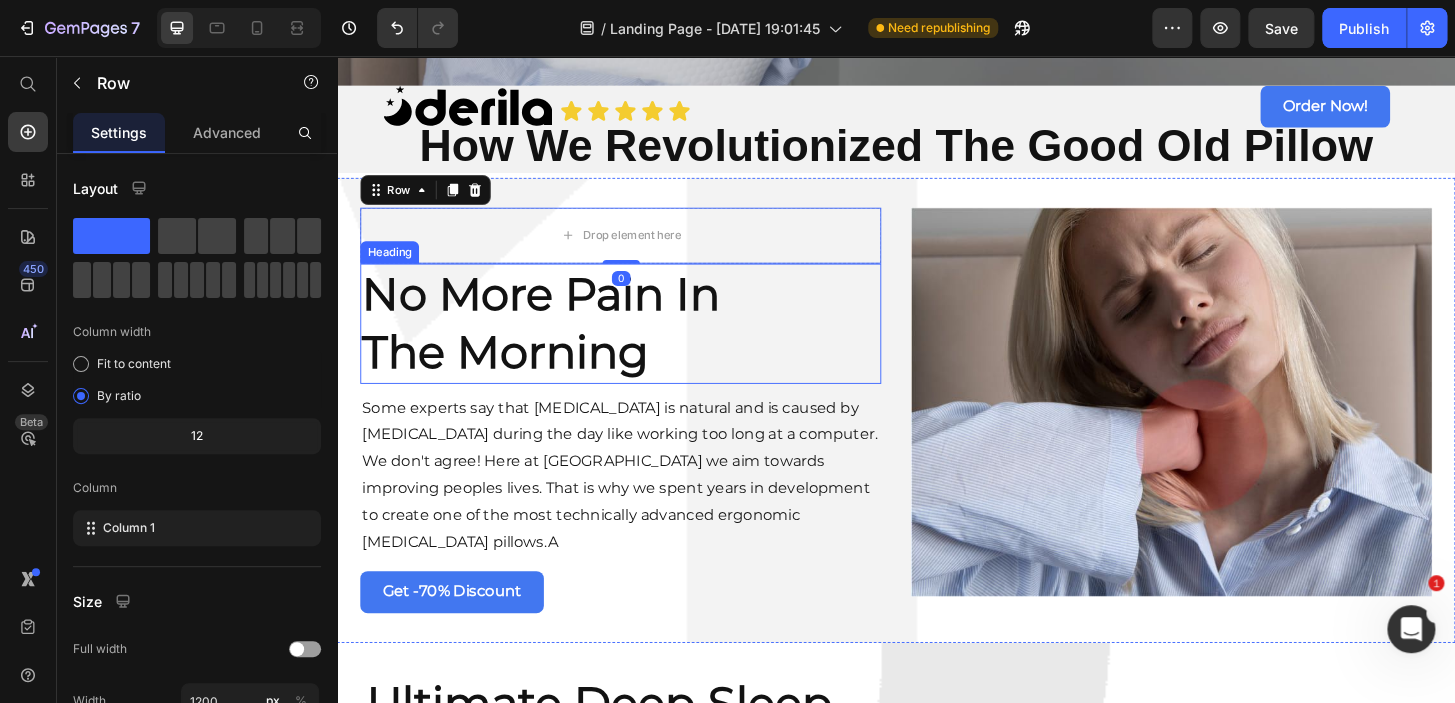 click on "No More Pain In  The Morning" at bounding box center (641, 343) 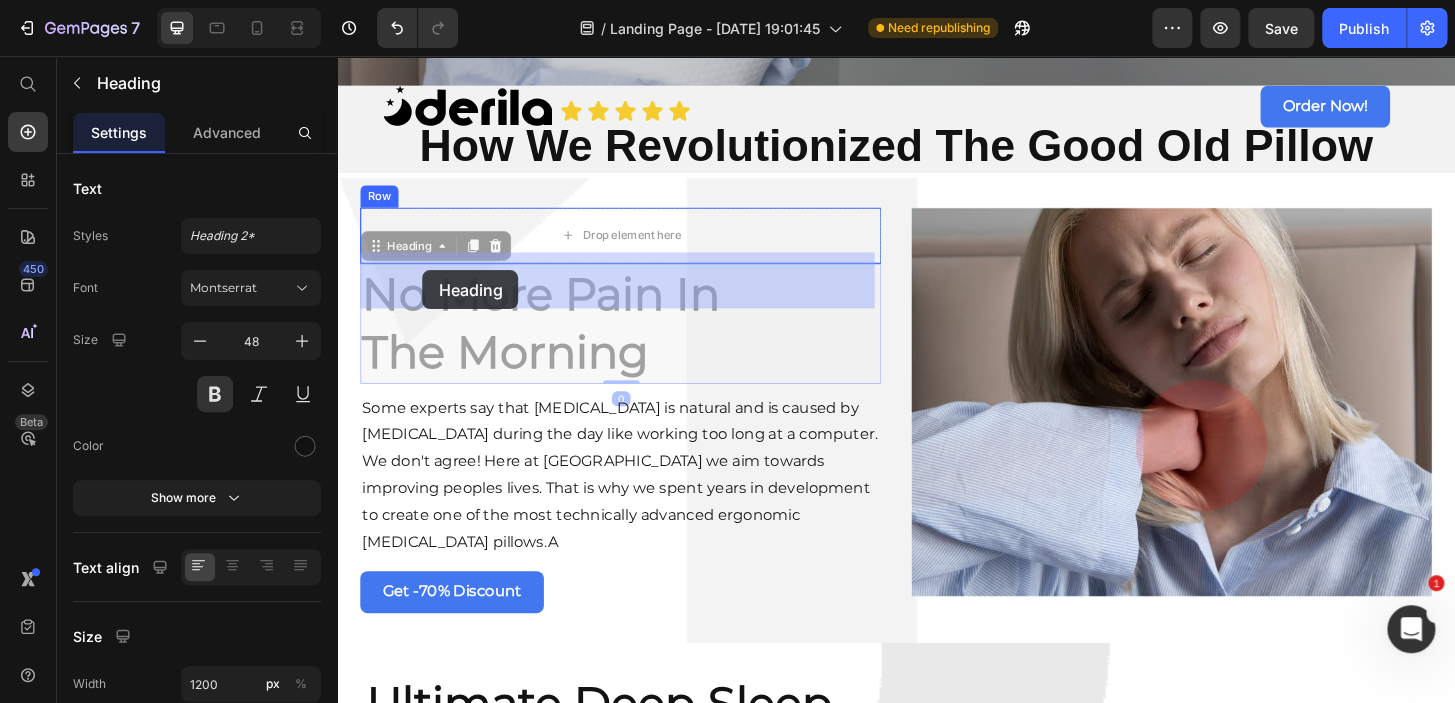 drag, startPoint x: 414, startPoint y: 305, endPoint x: 429, endPoint y: 286, distance: 24.207438 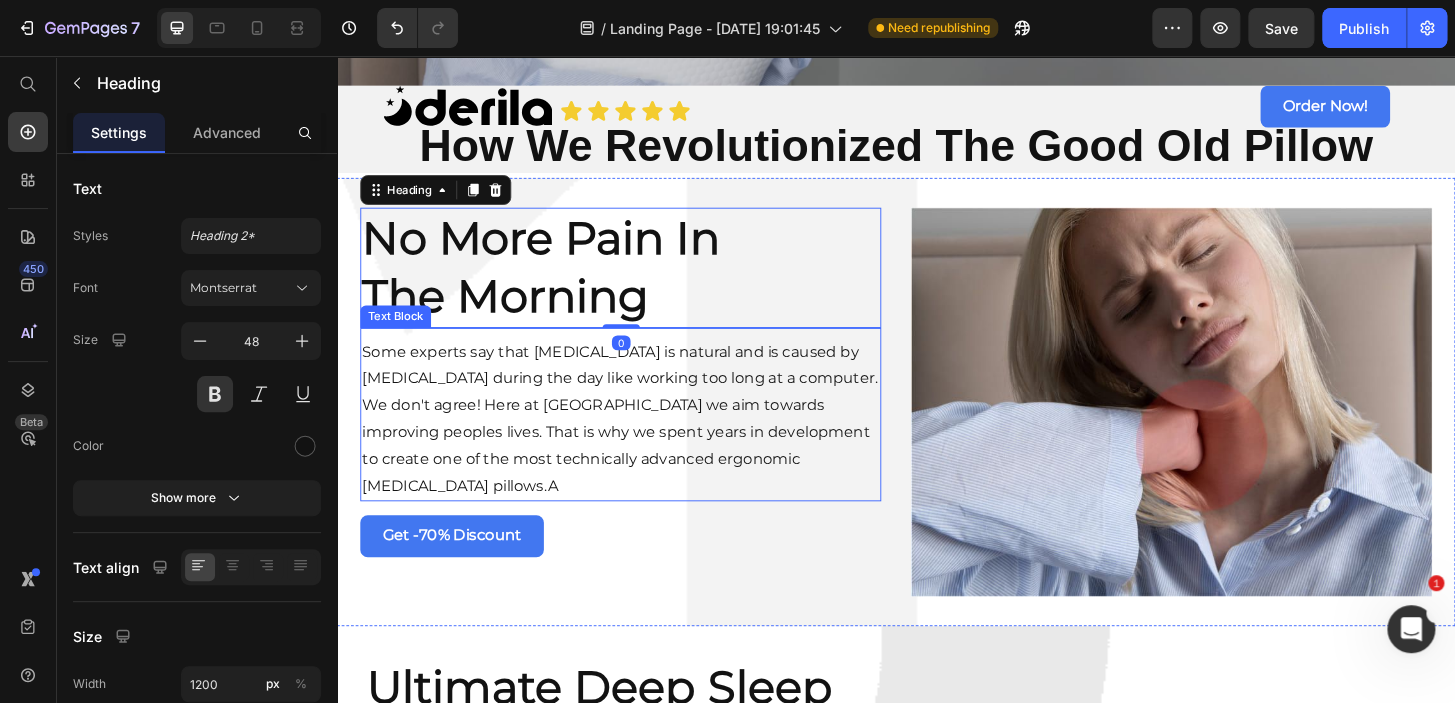 click on "Some experts say that [MEDICAL_DATA] is natural and is caused by [MEDICAL_DATA] during the day like working too long at a computer. We don't agree! Here at [GEOGRAPHIC_DATA] we aim towards improving peoples lives. That is why we spent years in development to create one of the most technically advanced ergonomic [MEDICAL_DATA] pillows.A" at bounding box center (641, 446) 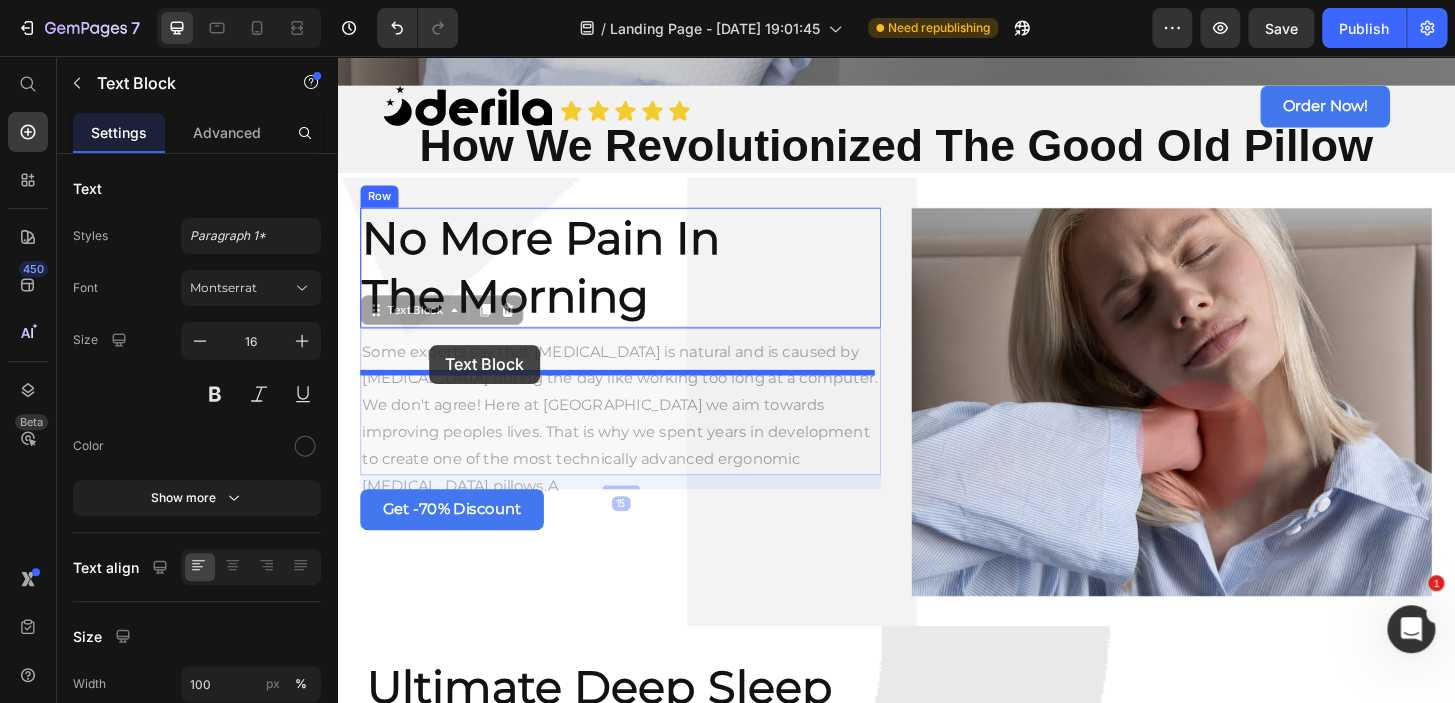 drag, startPoint x: 413, startPoint y: 382, endPoint x: 436, endPoint y: 366, distance: 28.01785 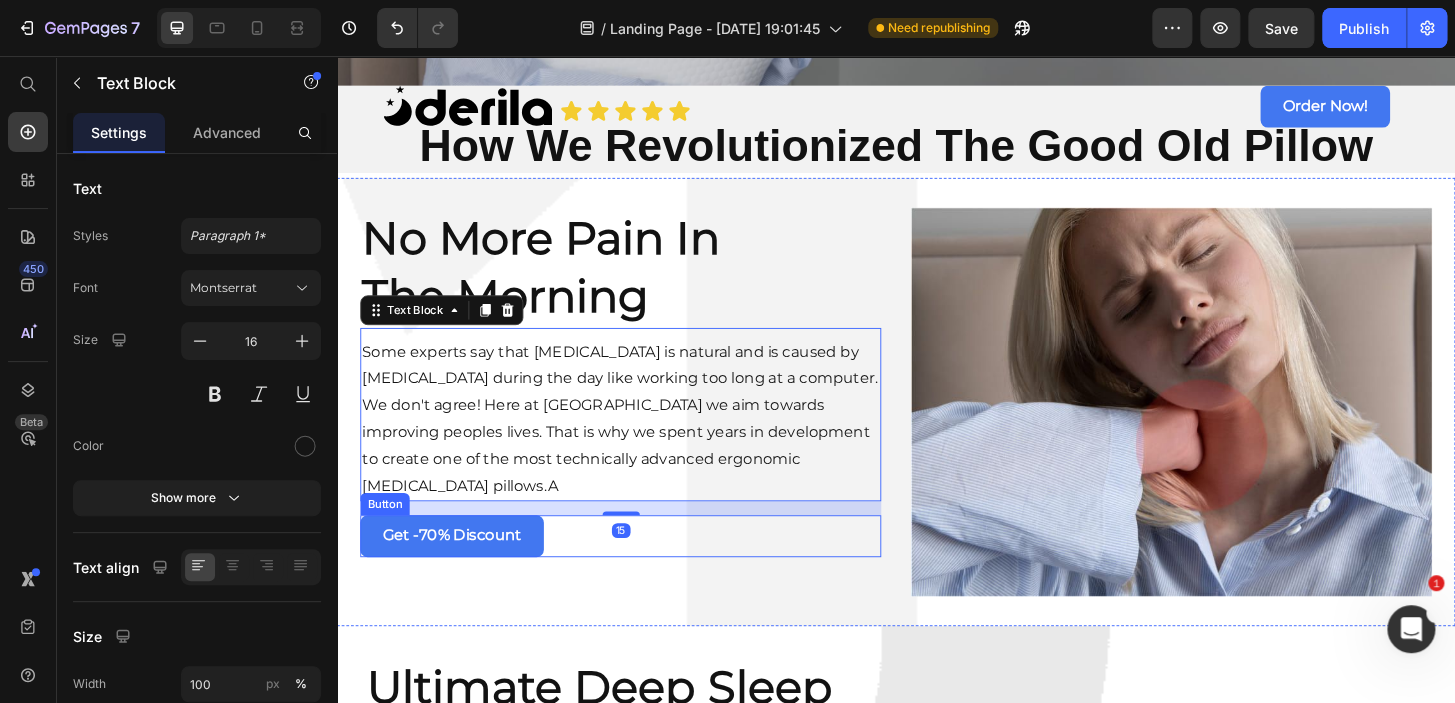 click on "Get -70% Discount Button" at bounding box center [641, 571] 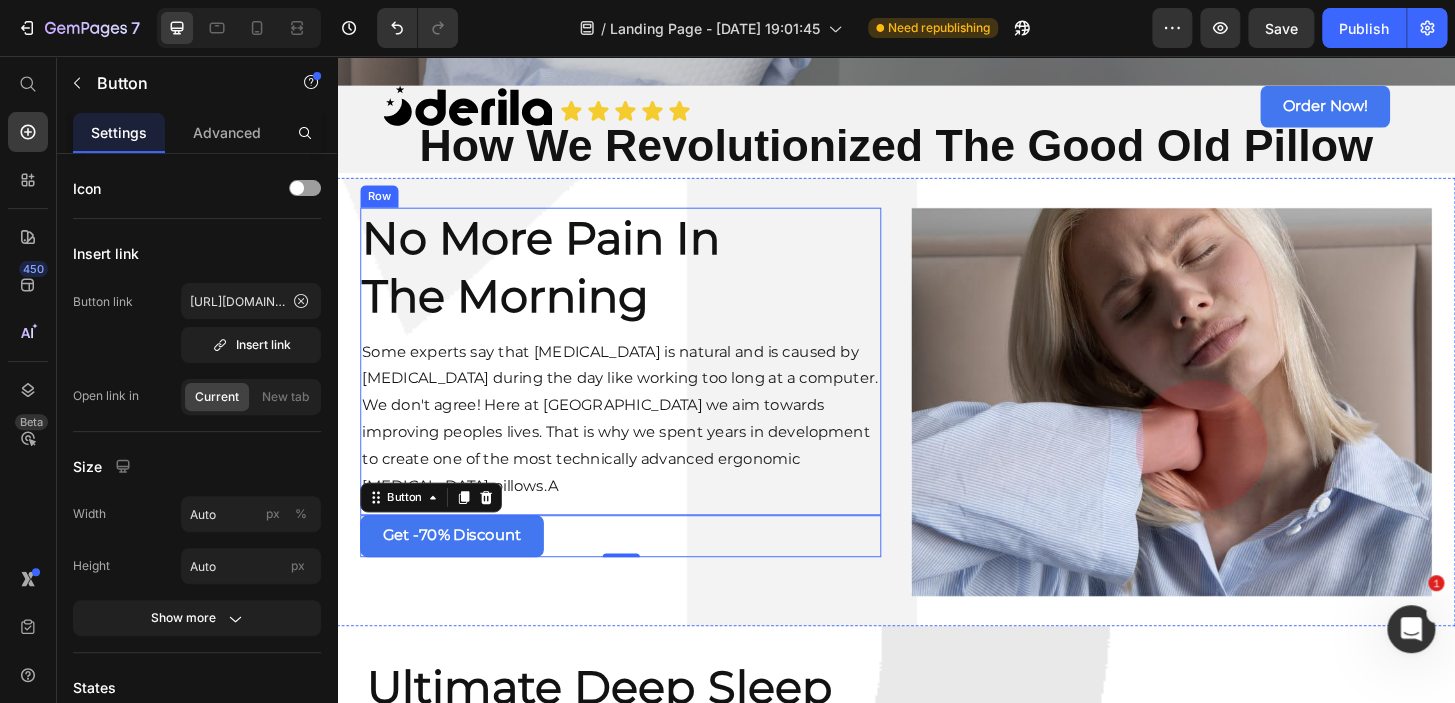 click on "No More Pain In  The Morning Heading Some experts say that [MEDICAL_DATA] is natural and is caused by [MEDICAL_DATA] during the day like working too long at a computer. We don't agree! Here at [GEOGRAPHIC_DATA] we aim towards improving peoples lives. That is why we spent years in development to create one of the most technically advanced ergonomic [MEDICAL_DATA] pillows.A Text Block" at bounding box center (641, 384) 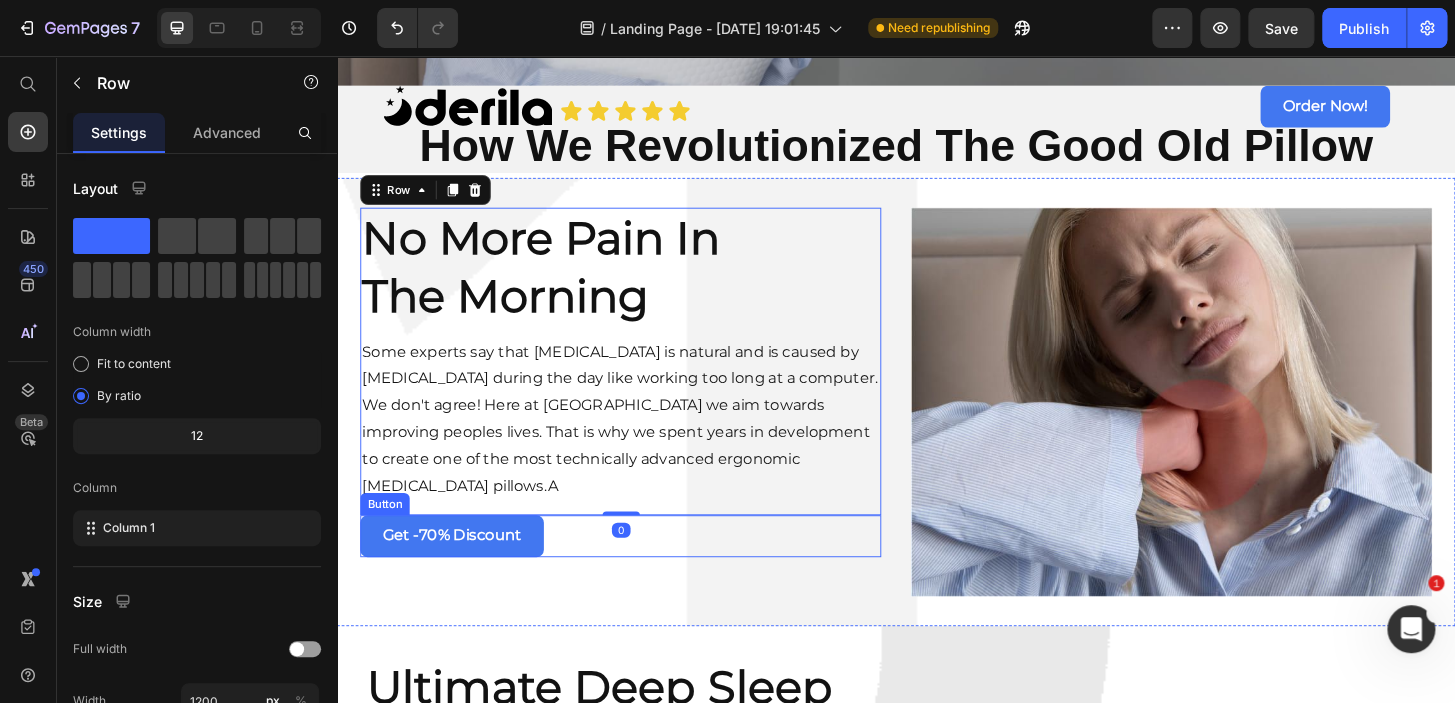 drag, startPoint x: 792, startPoint y: 582, endPoint x: 492, endPoint y: 566, distance: 300.42636 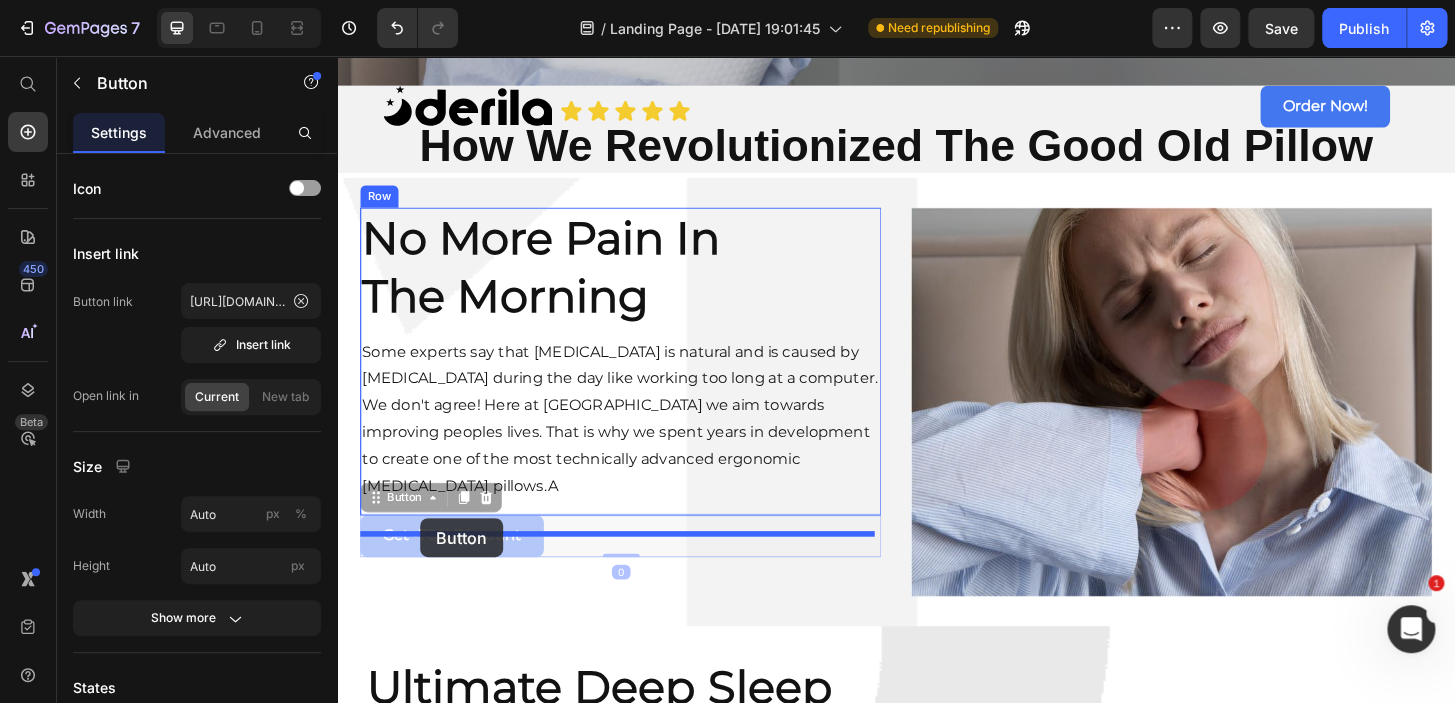 drag, startPoint x: 384, startPoint y: 555, endPoint x: 427, endPoint y: 552, distance: 43.104523 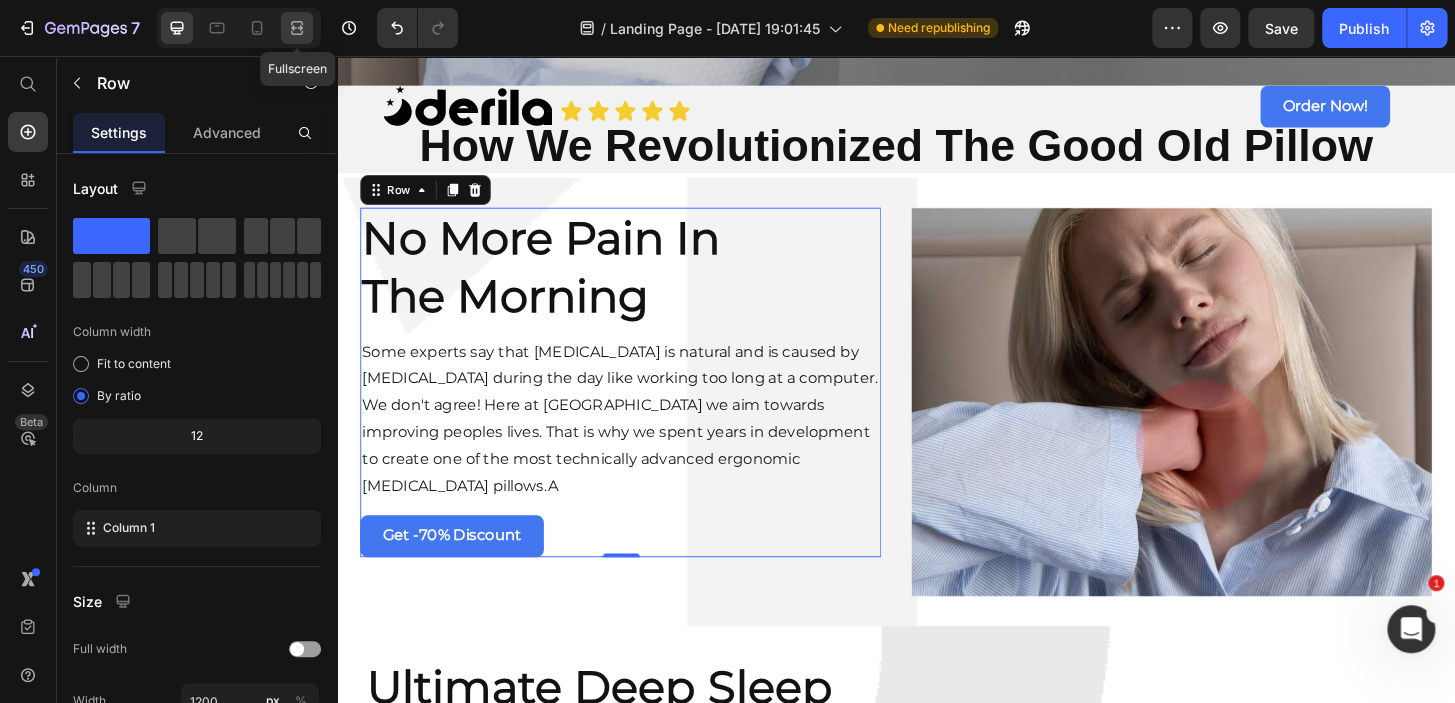 click 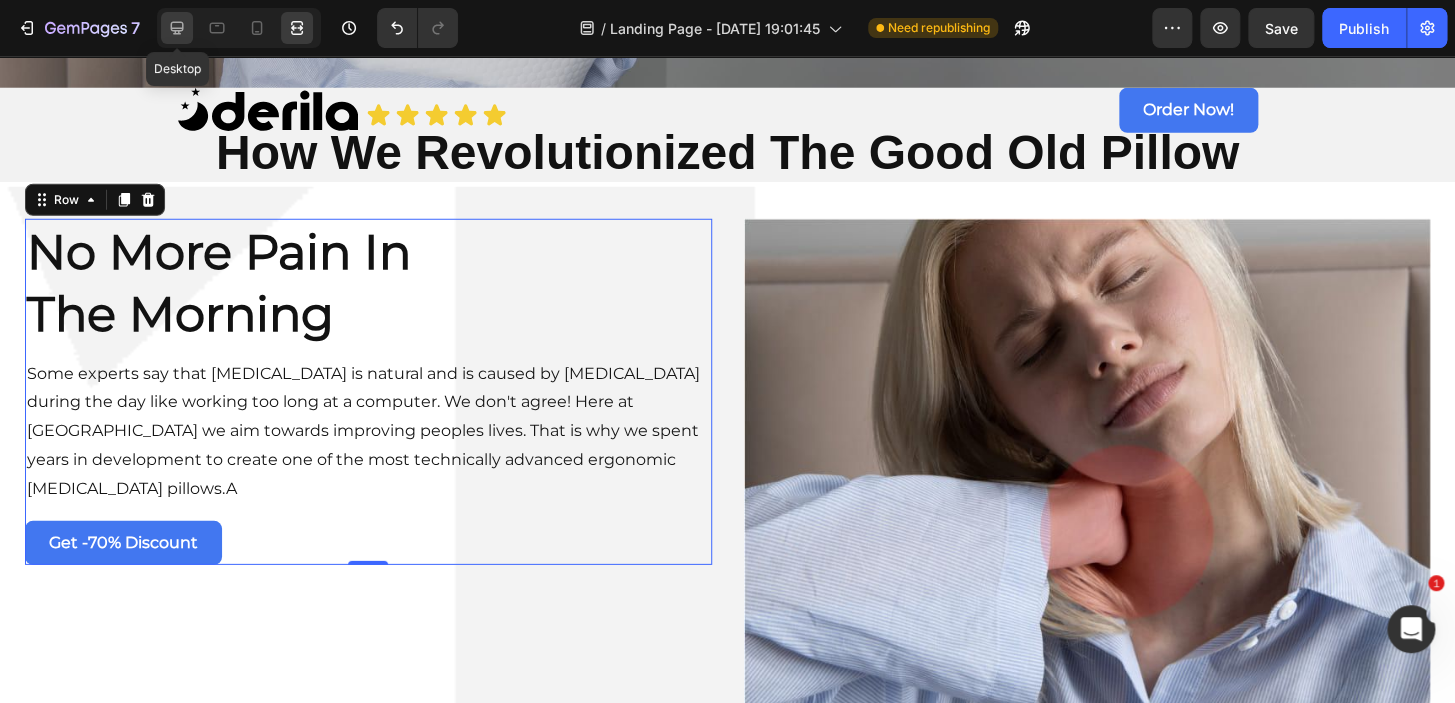 click 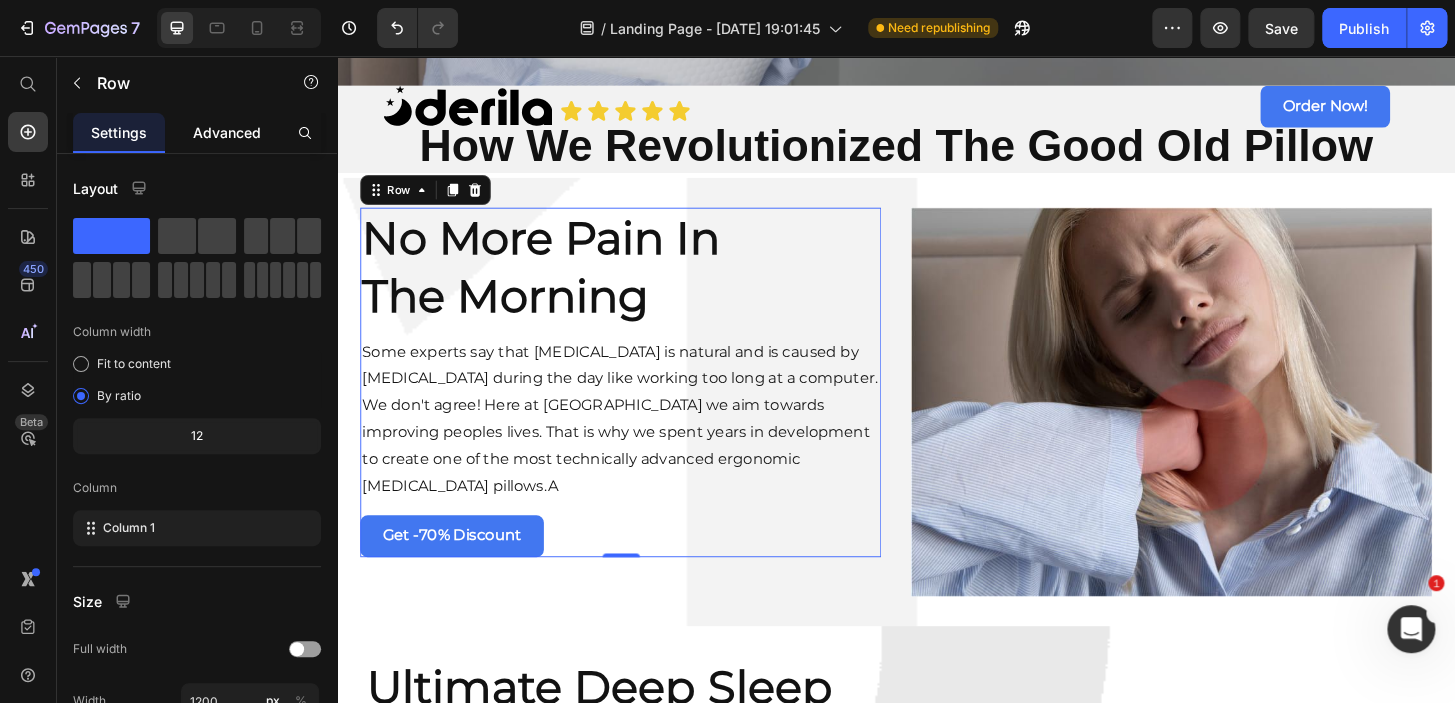 click on "Advanced" at bounding box center [227, 132] 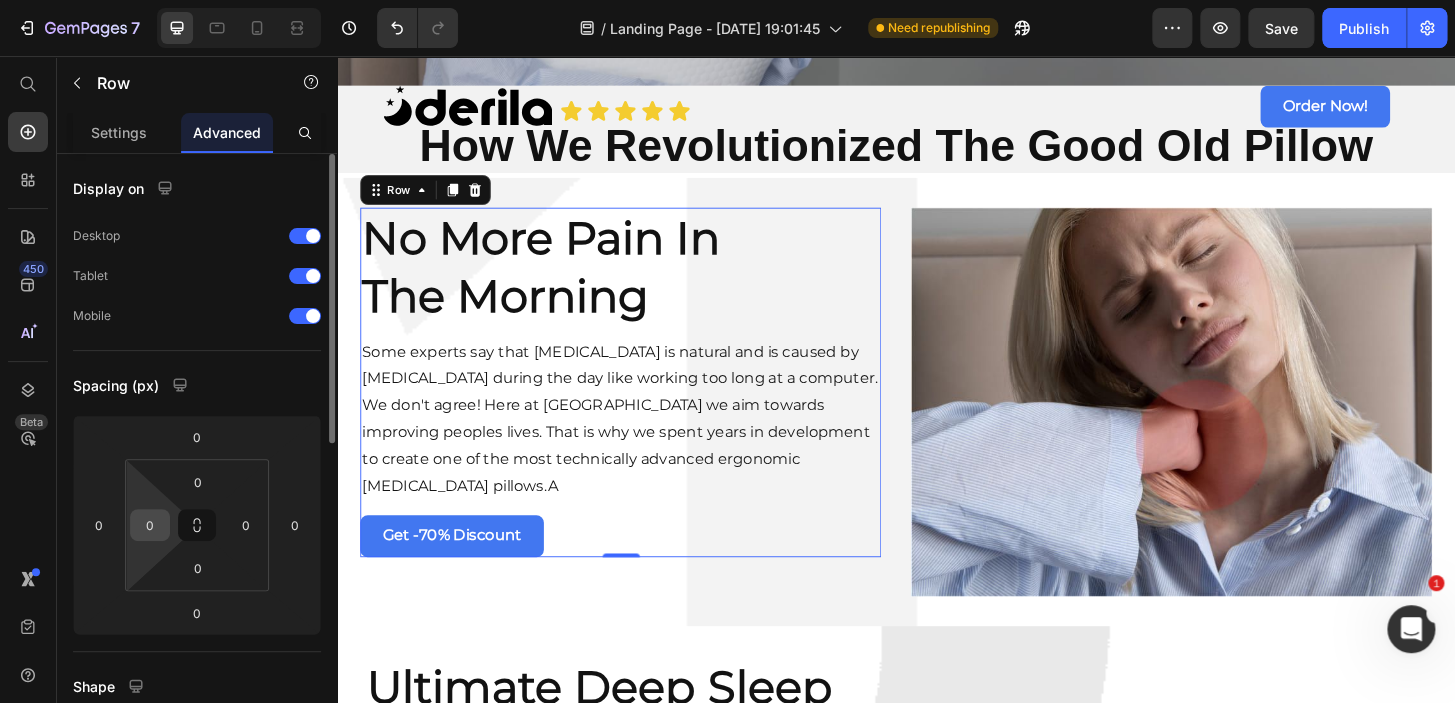 click on "0" at bounding box center [150, 525] 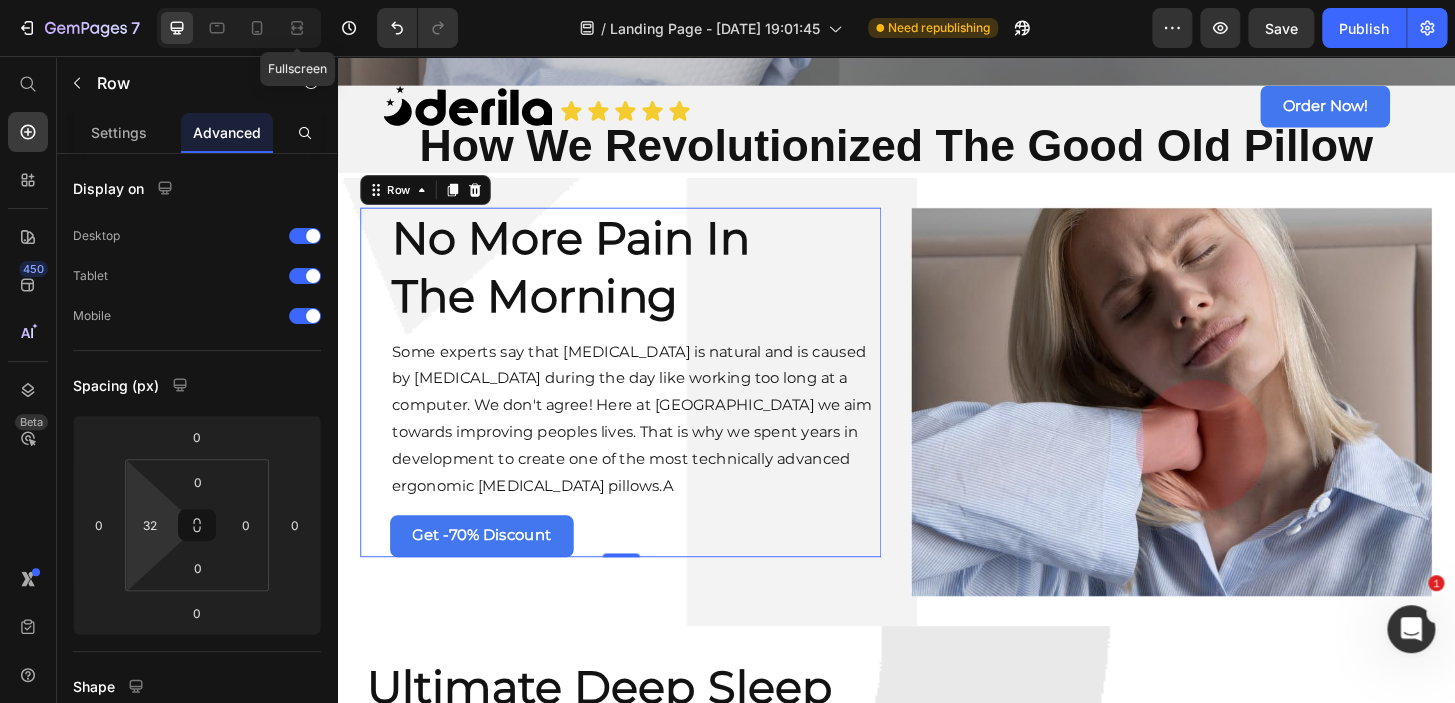 click on "Fullscreen" at bounding box center (239, 28) 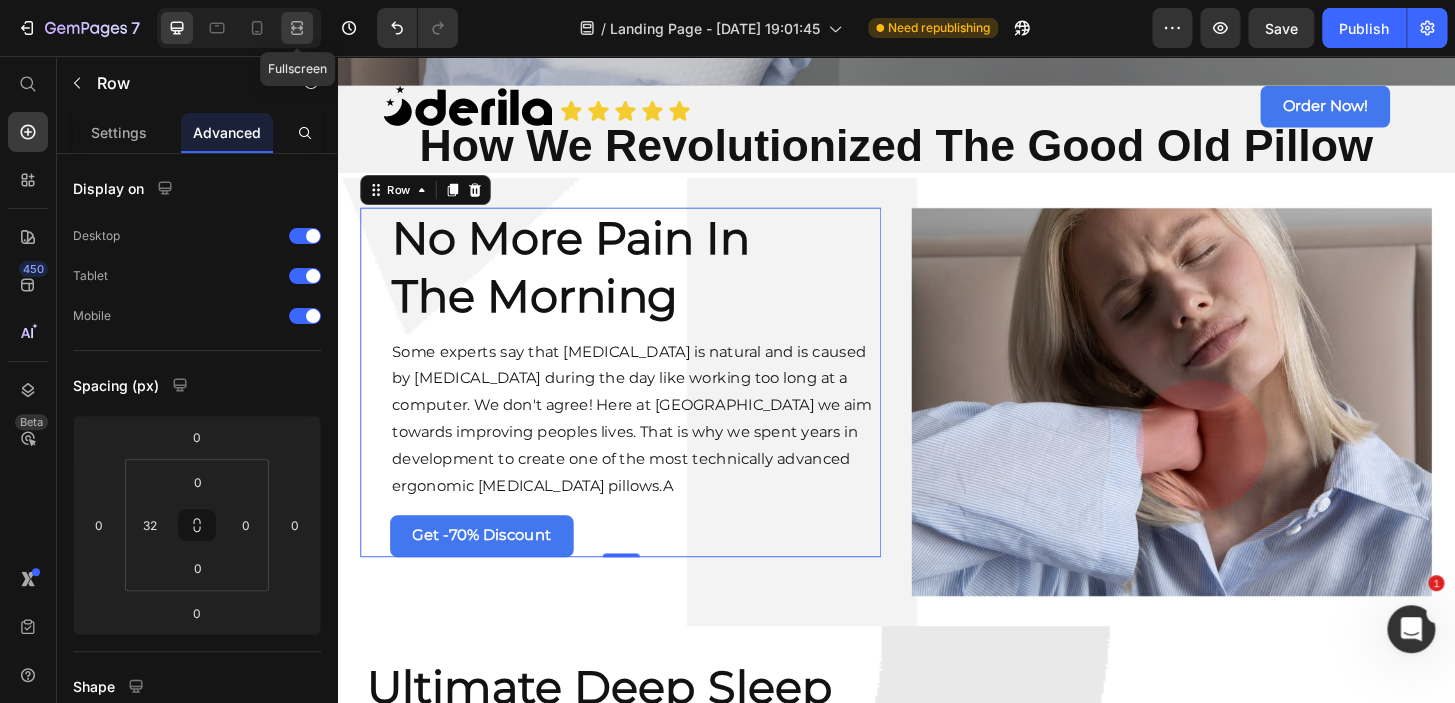click 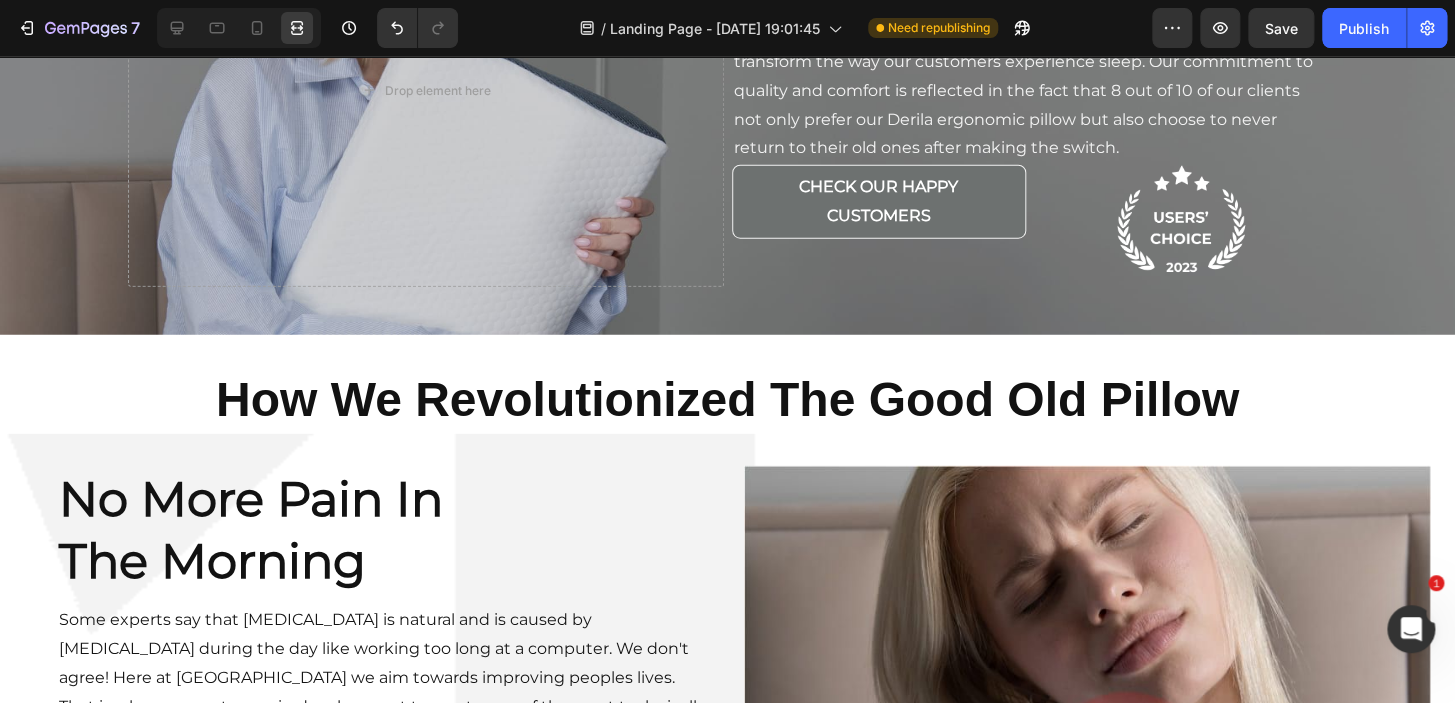scroll, scrollTop: 2072, scrollLeft: 0, axis: vertical 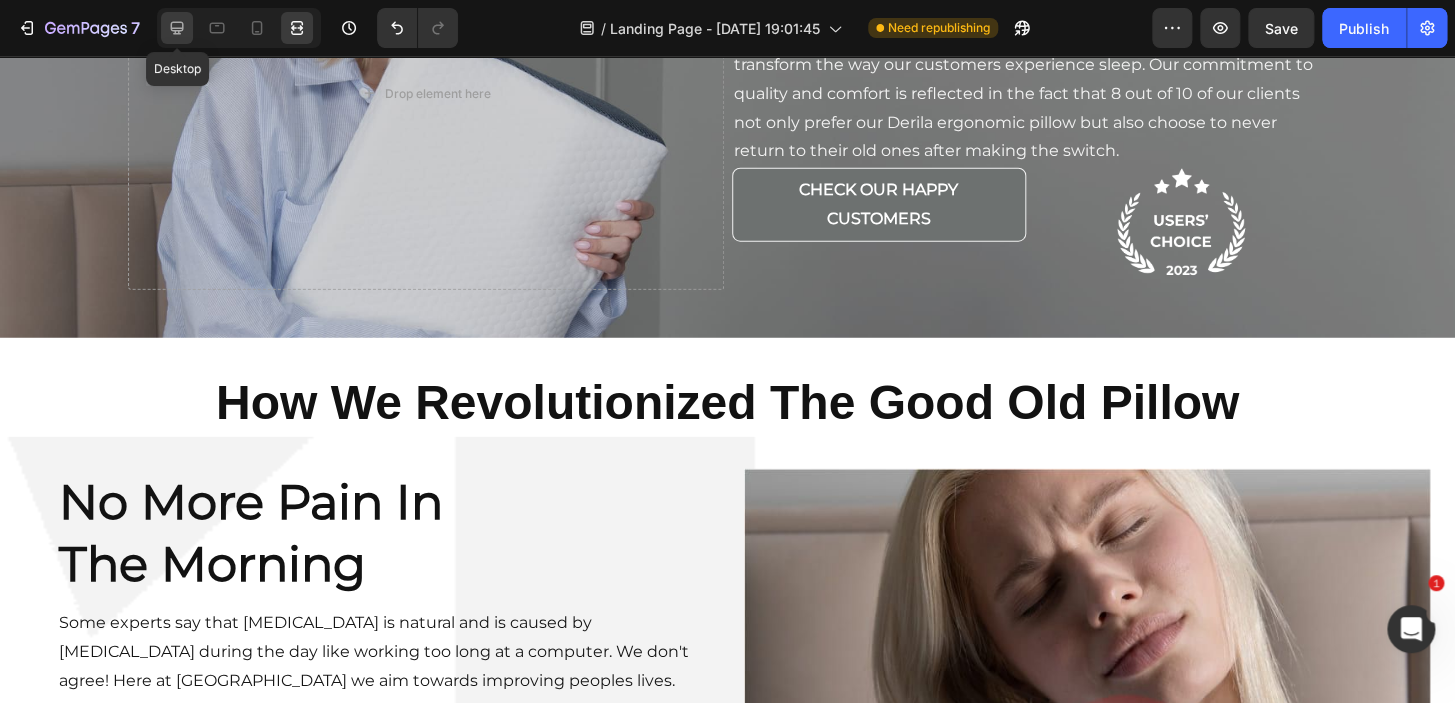 click 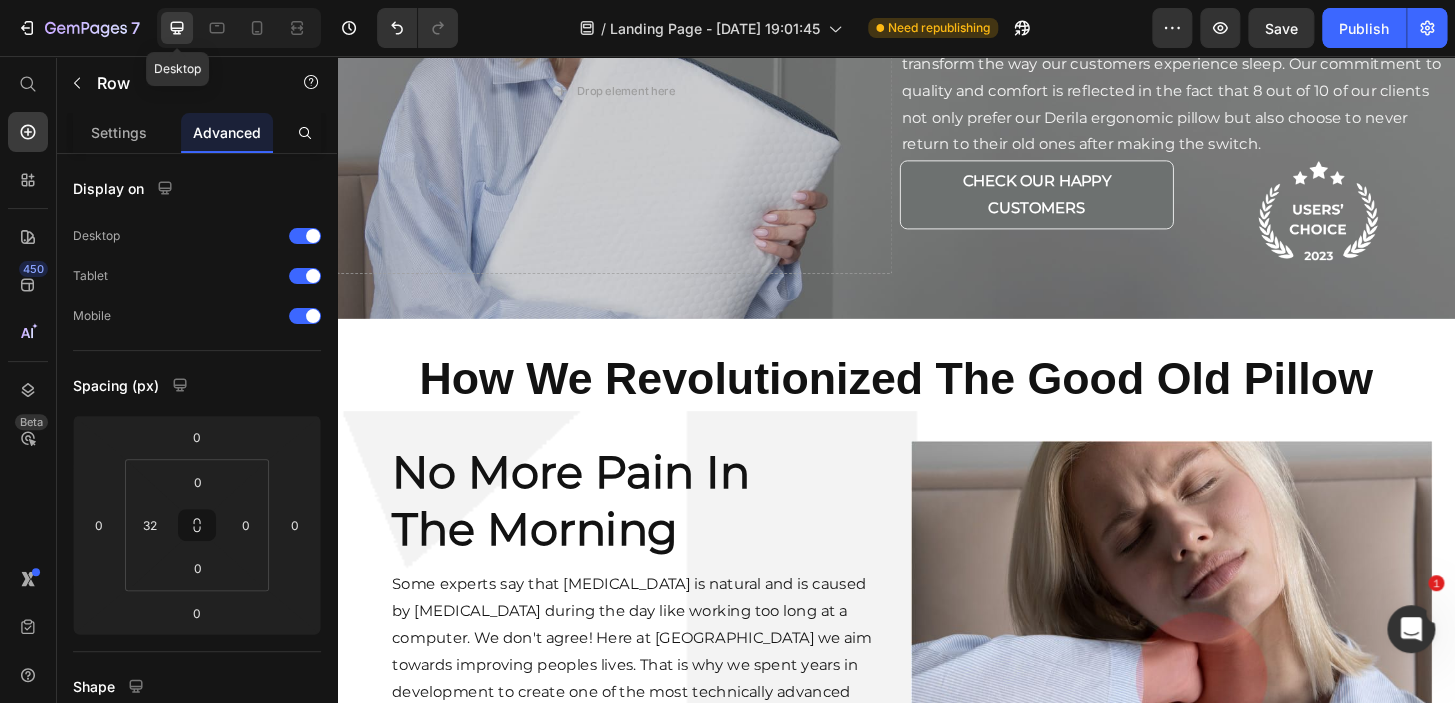 scroll, scrollTop: 2066, scrollLeft: 0, axis: vertical 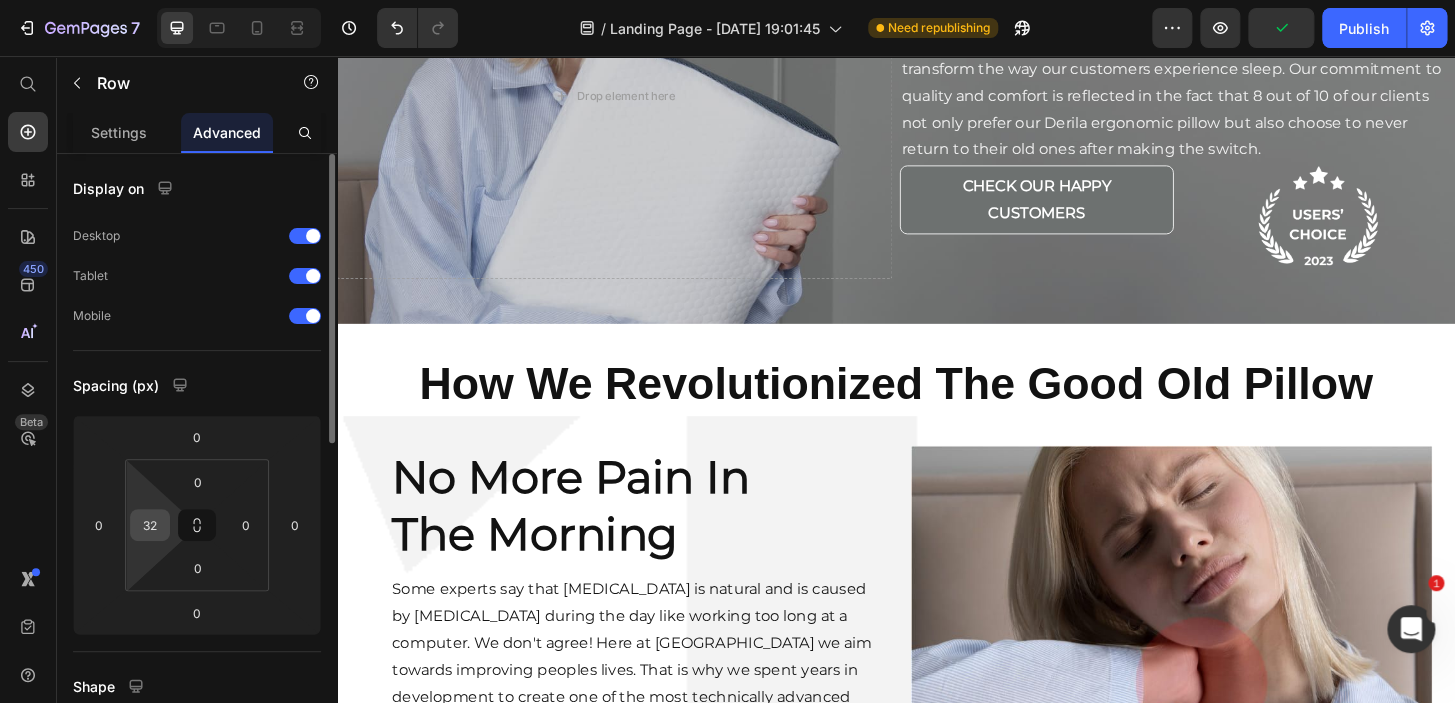 click on "7  Version history  /  Landing Page - [DATE] 19:01:45 Need republishing Preview  Publish  450 Beta Start with Sections Elements Hero Section Product Detail Brands Trusted Badges Guarantee Product Breakdown How to use Testimonials Compare Bundle FAQs Social Proof Brand Story Product List Collection Blog List Contact Sticky Add to Cart Custom Footer Browse Library 450 Layout
Row
Row
Row
Row Text
Heading
Text Block Button
Button
Button
Sticky Back to top Media
Image" at bounding box center (727, 0) 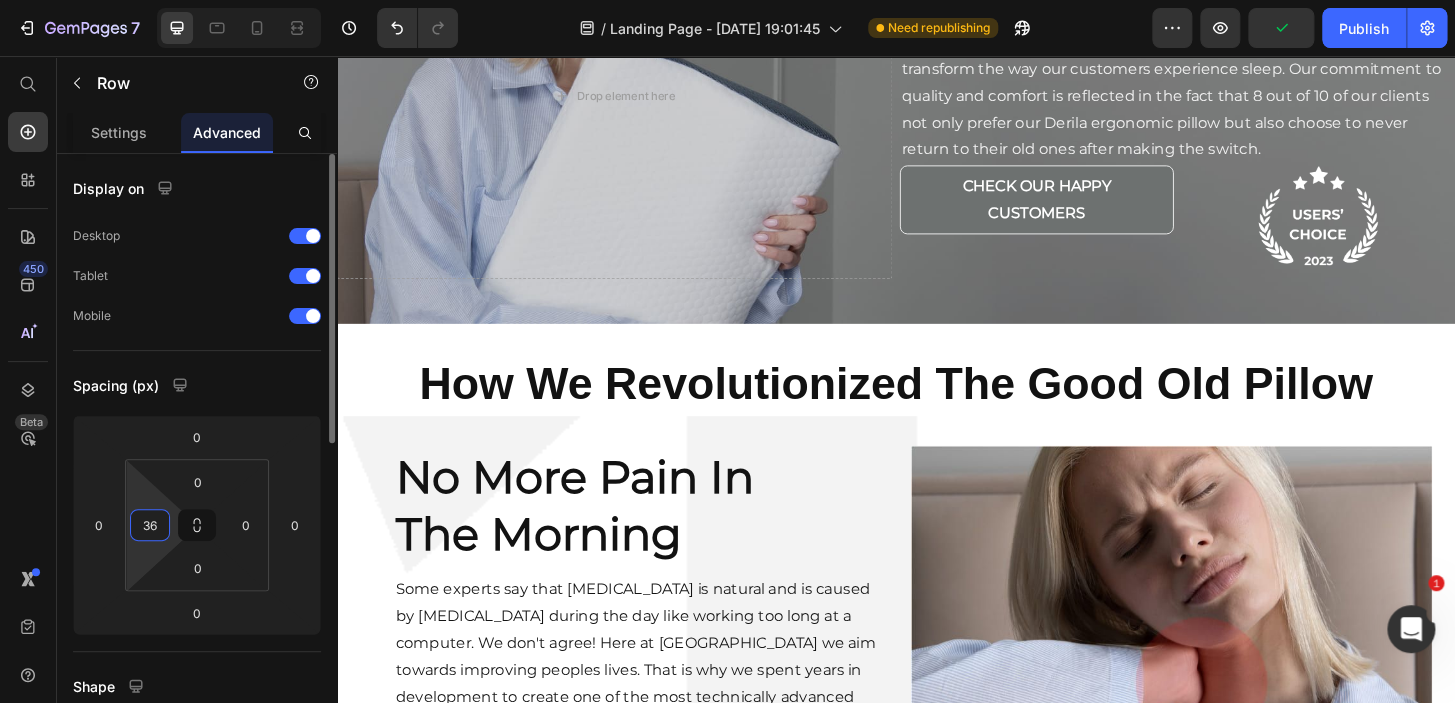 click on "36" at bounding box center [150, 525] 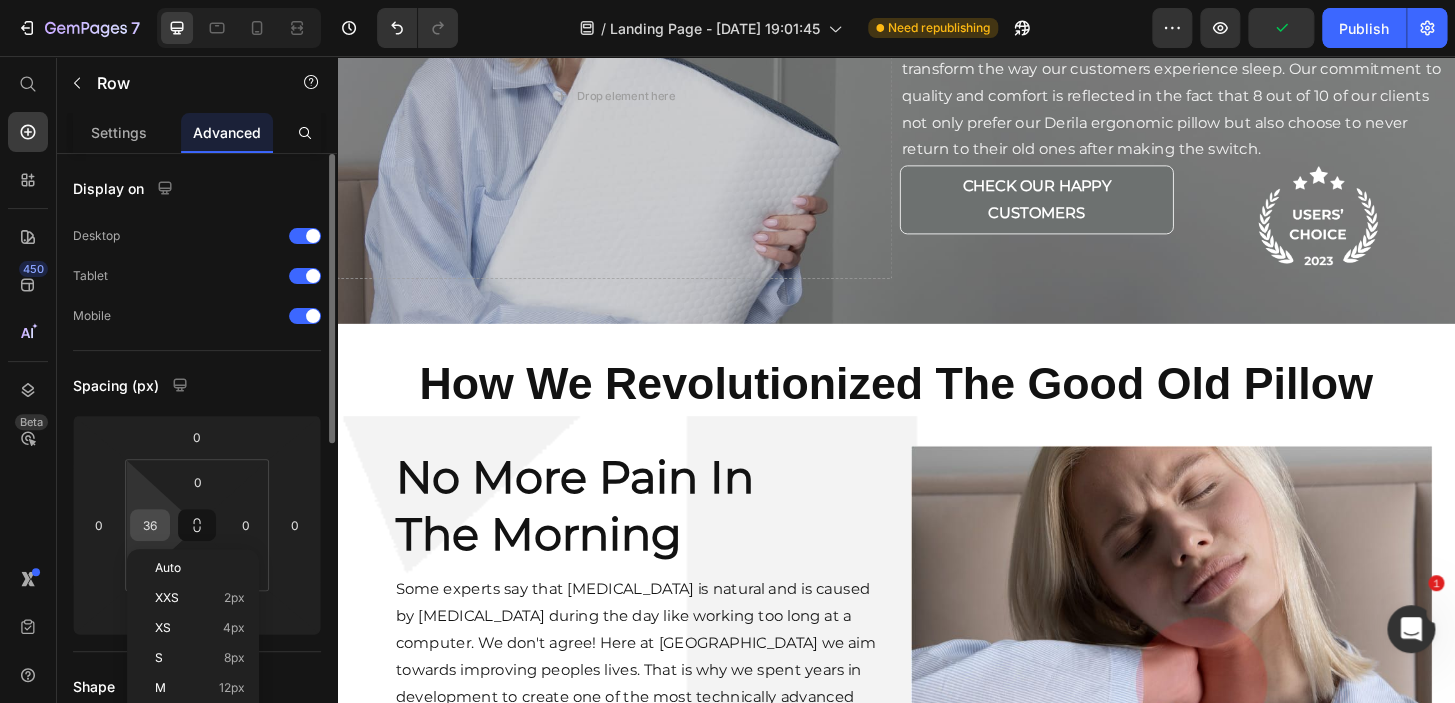 click on "36" at bounding box center (150, 525) 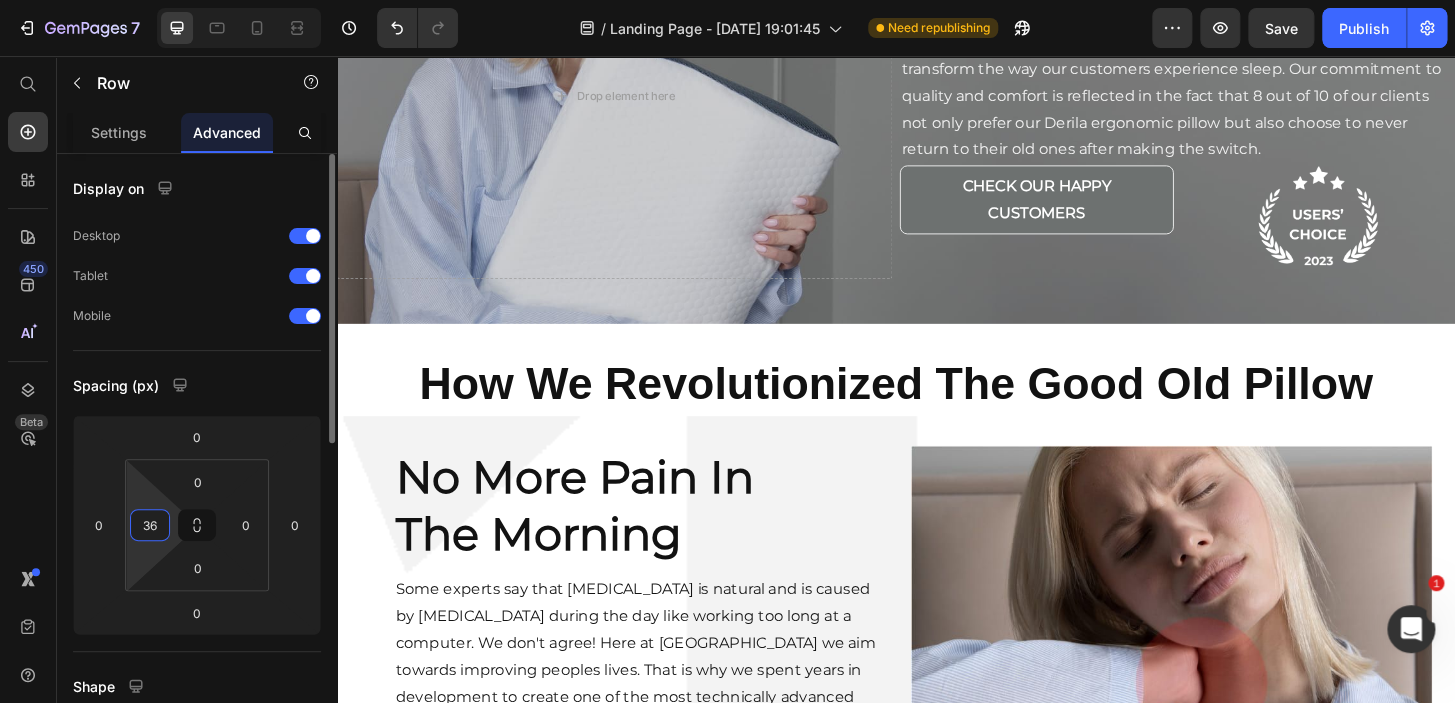 click on "36" at bounding box center (150, 525) 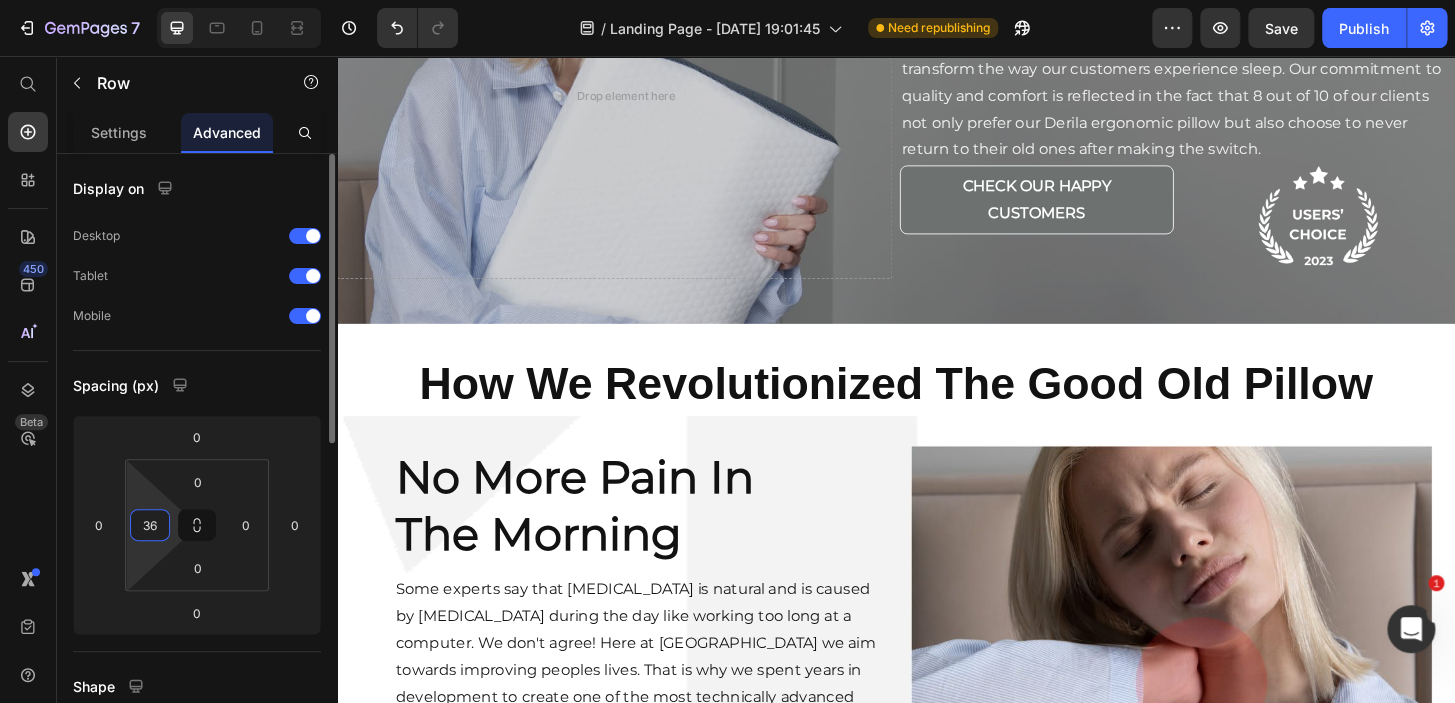 click on "36" at bounding box center [150, 525] 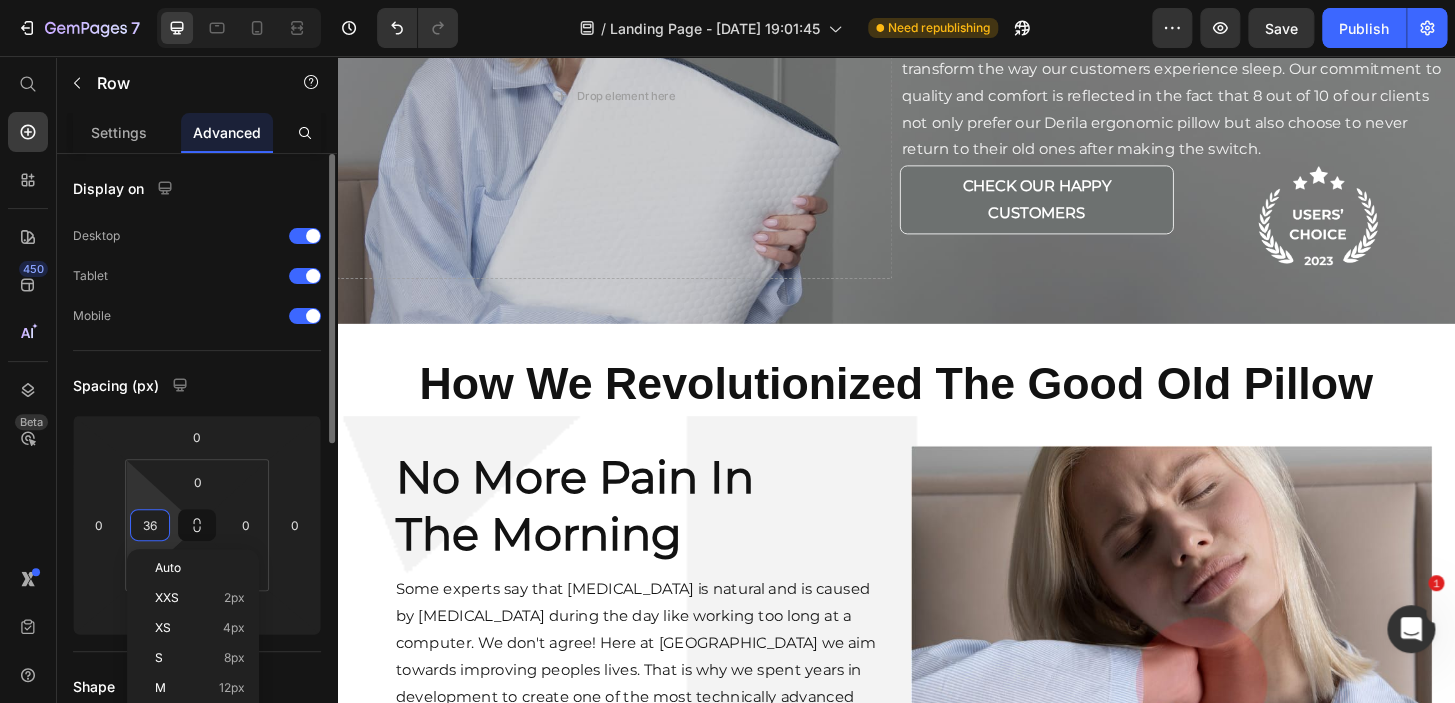type on "3" 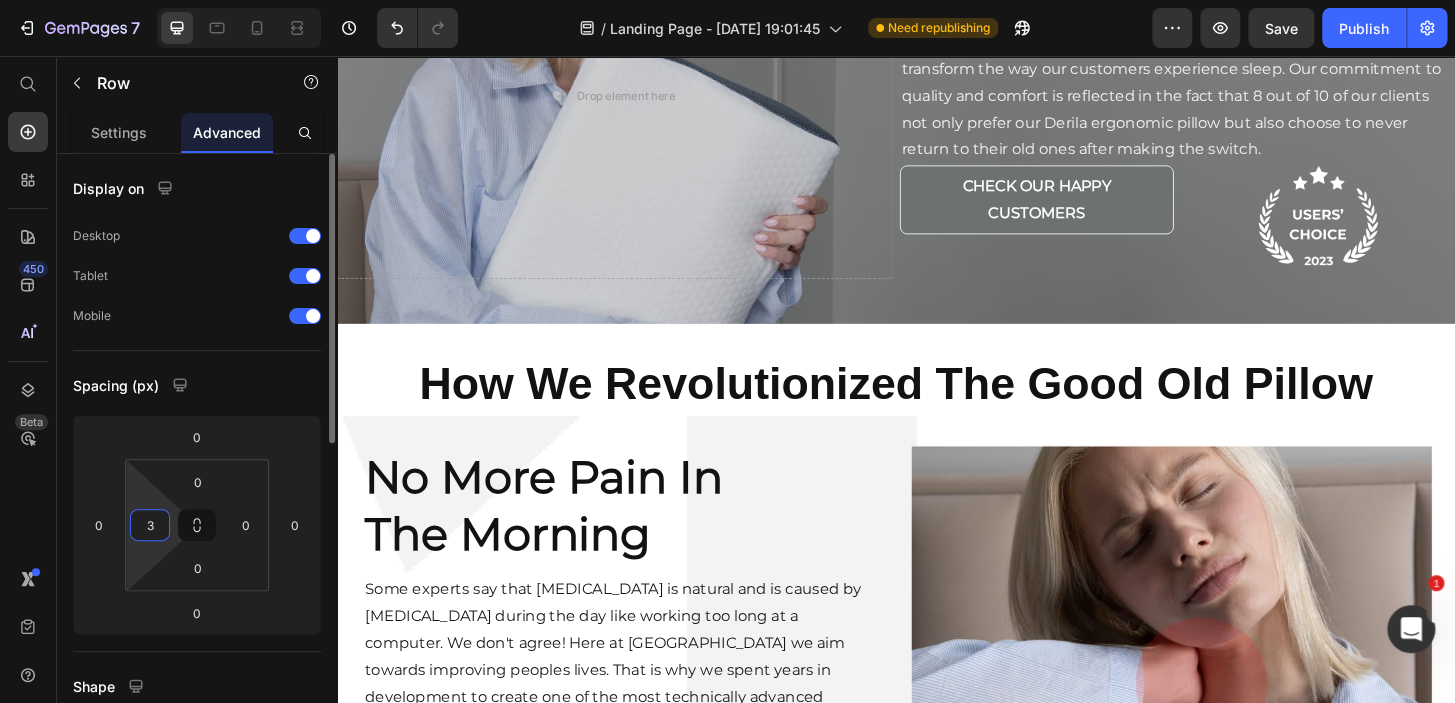 type 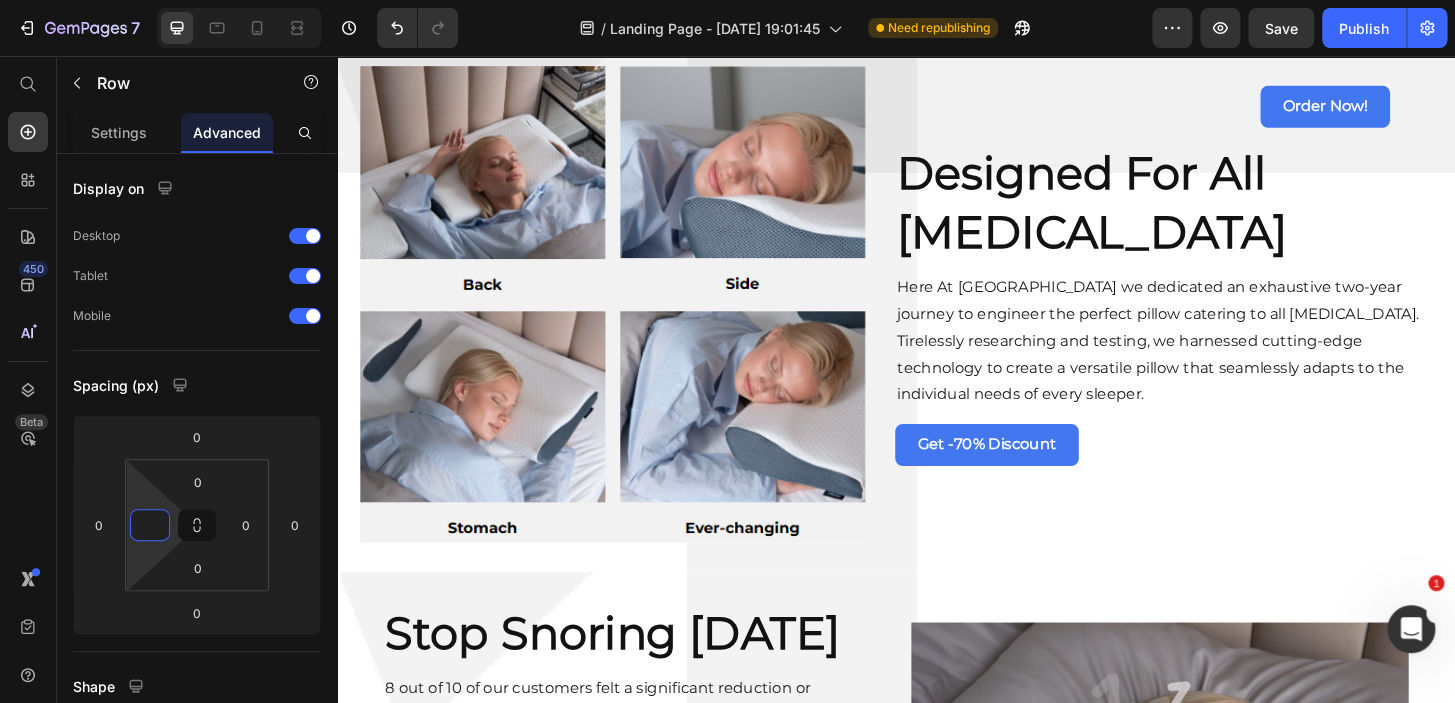 scroll, scrollTop: 3739, scrollLeft: 0, axis: vertical 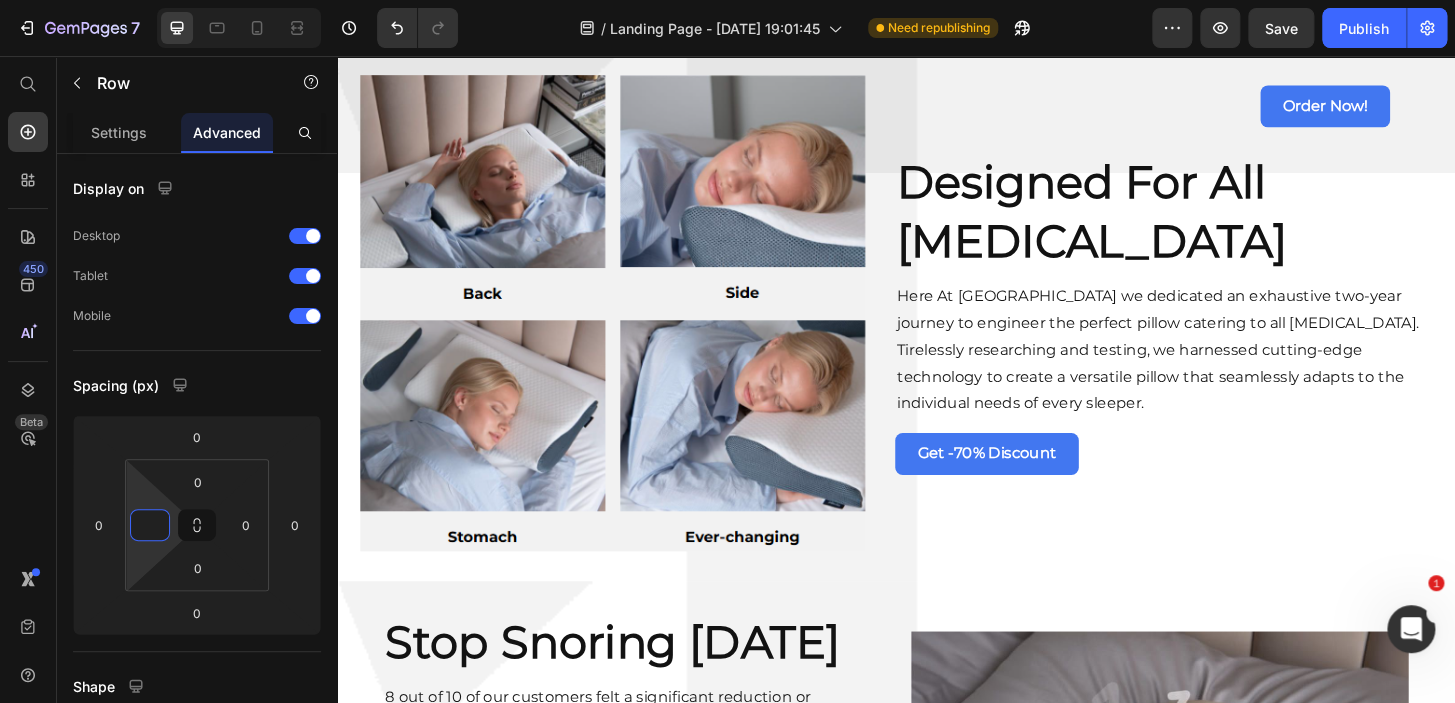 click at bounding box center (650, -146) 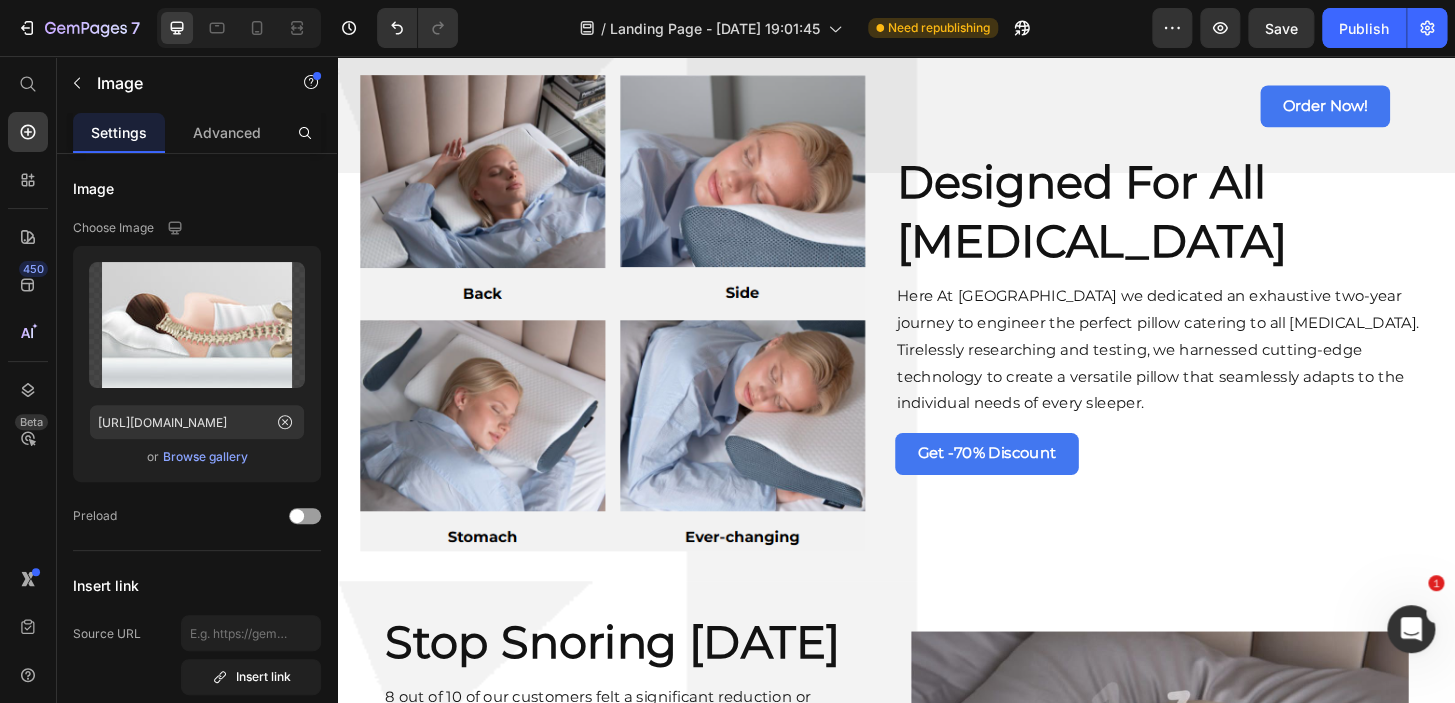 click at bounding box center [1224, -146] 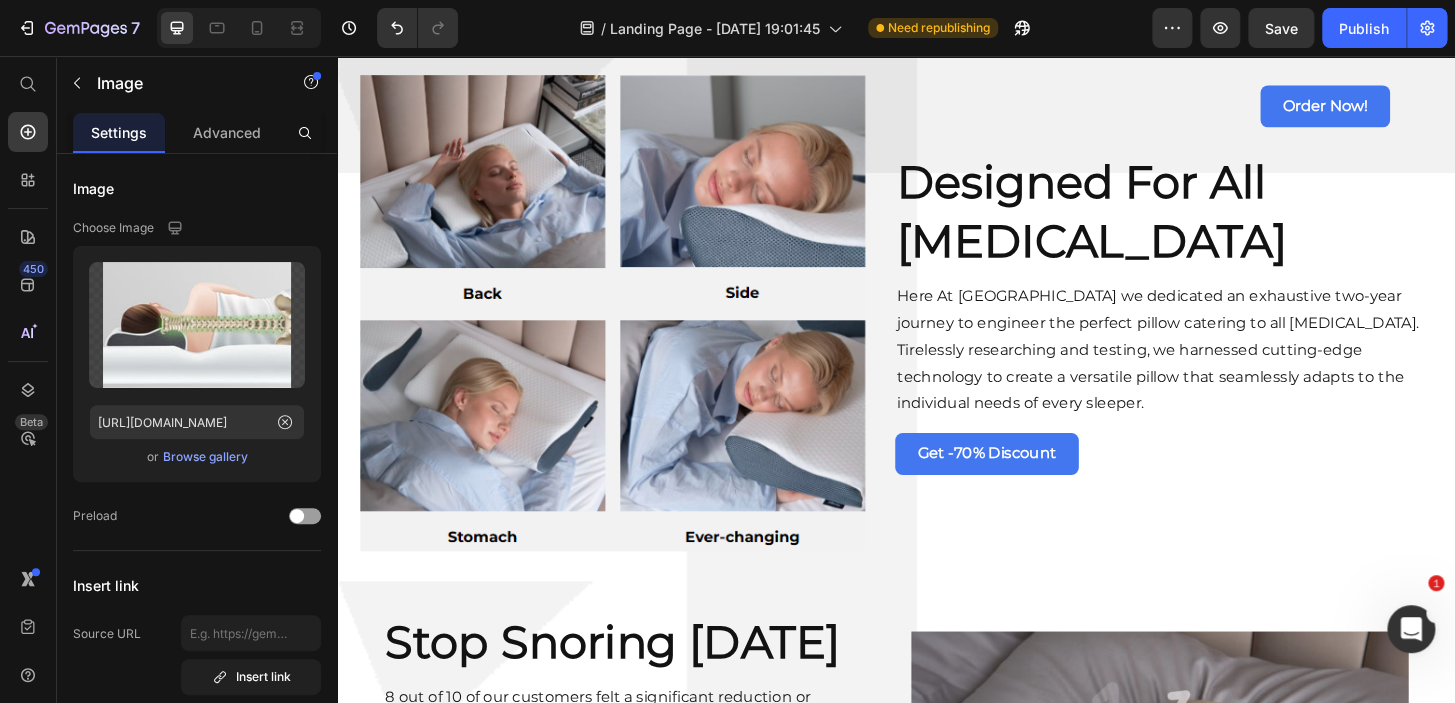 click on "Standard pillows" at bounding box center [650, -118] 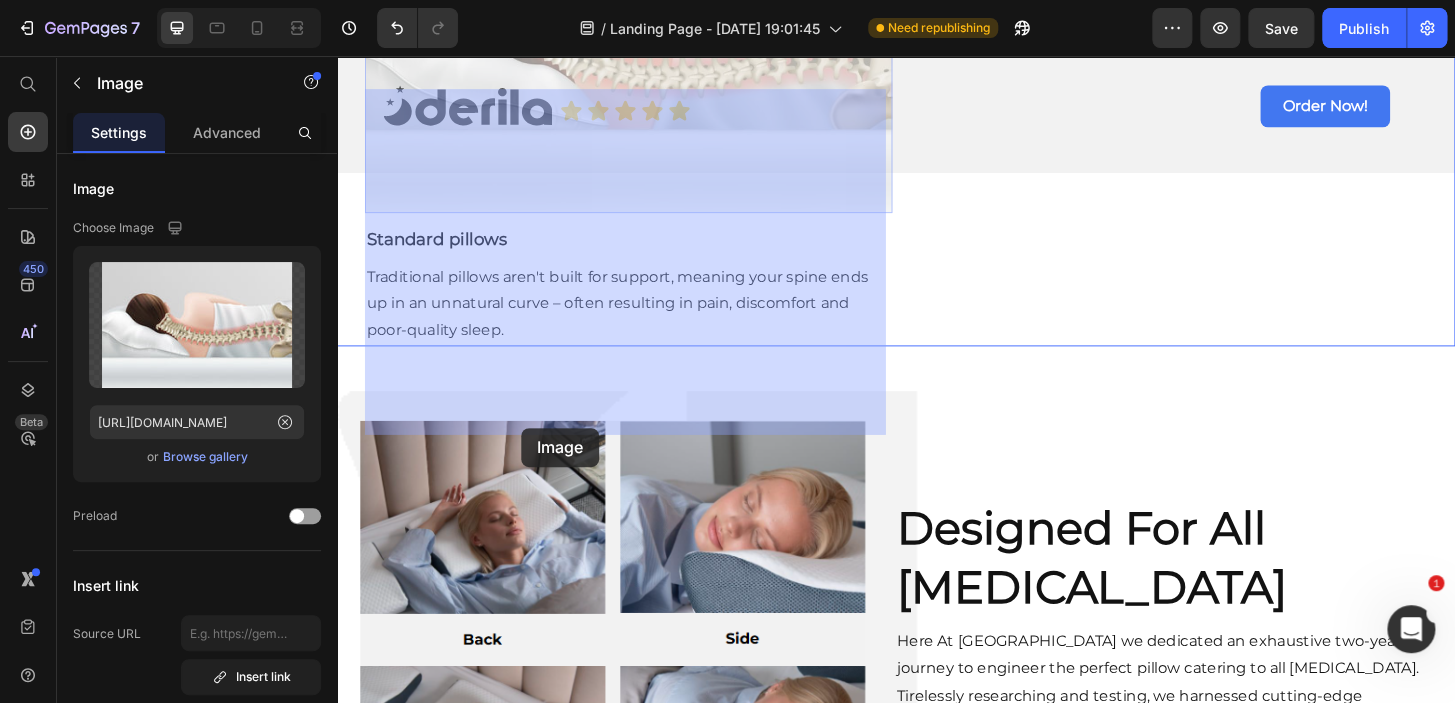 drag, startPoint x: 529, startPoint y: 313, endPoint x: 535, endPoint y: 470, distance: 157.11461 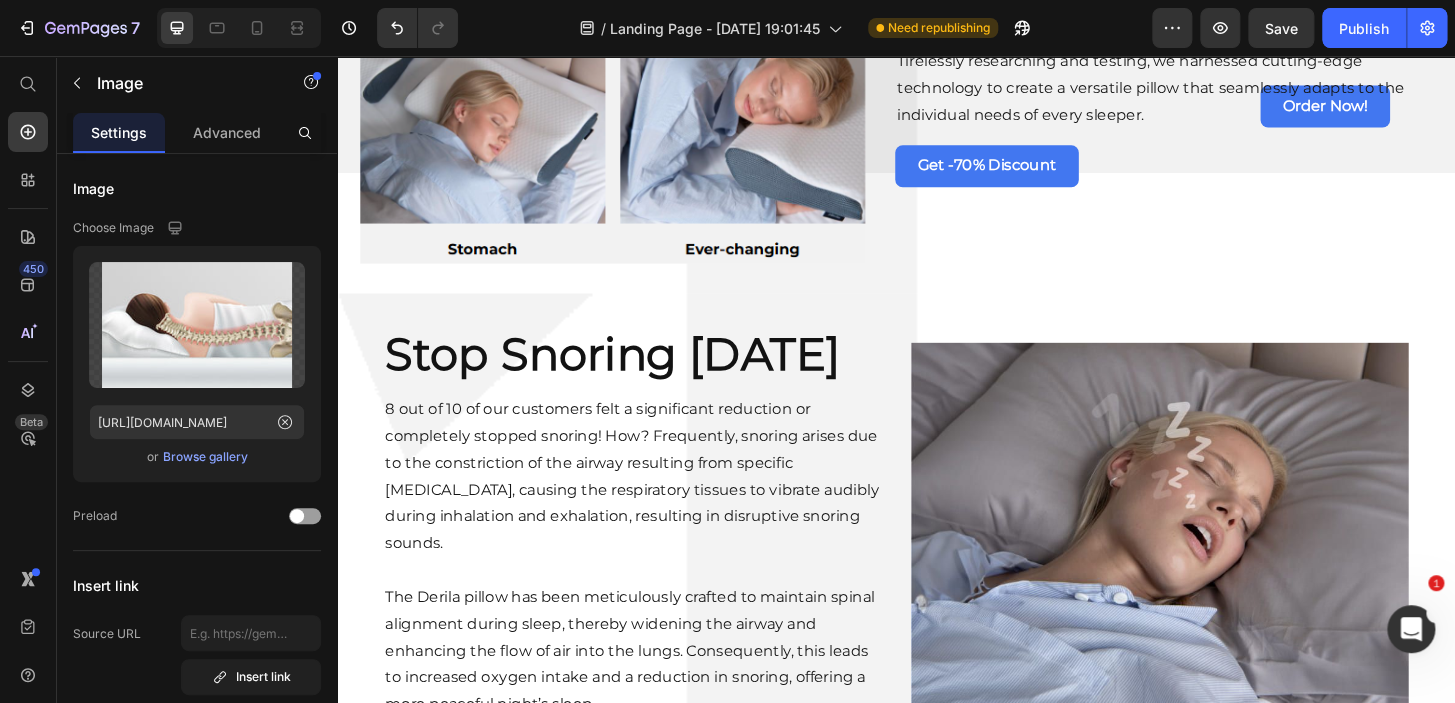 scroll, scrollTop: 5014, scrollLeft: 0, axis: vertical 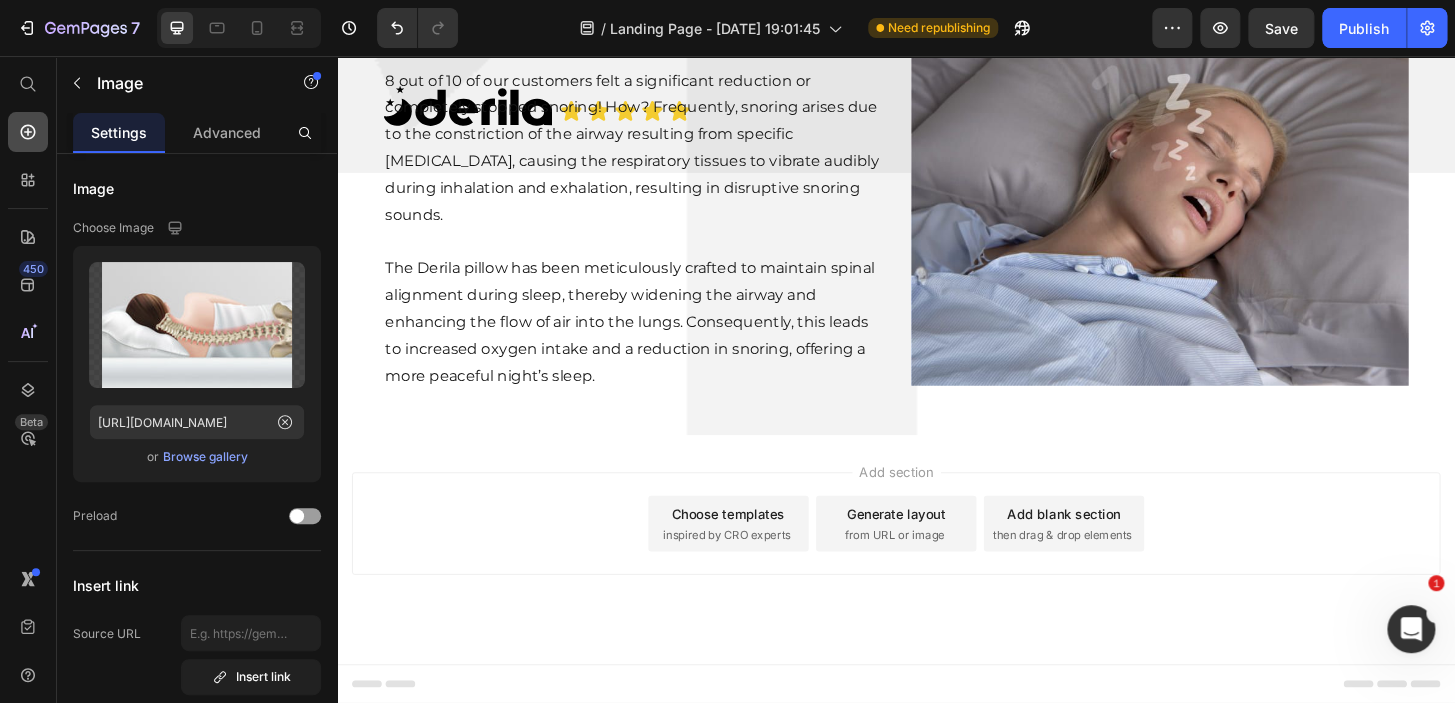 click 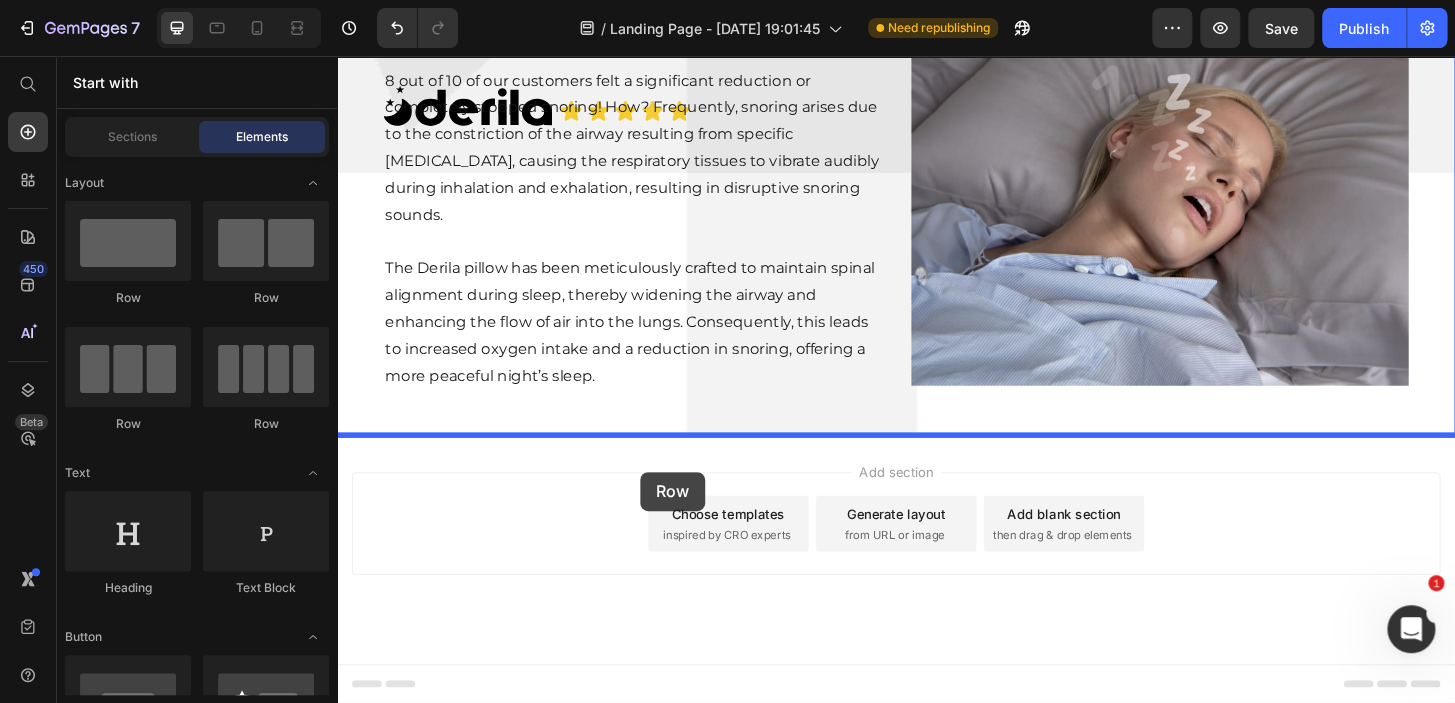 drag, startPoint x: 465, startPoint y: 296, endPoint x: 662, endPoint y: 502, distance: 285.0351 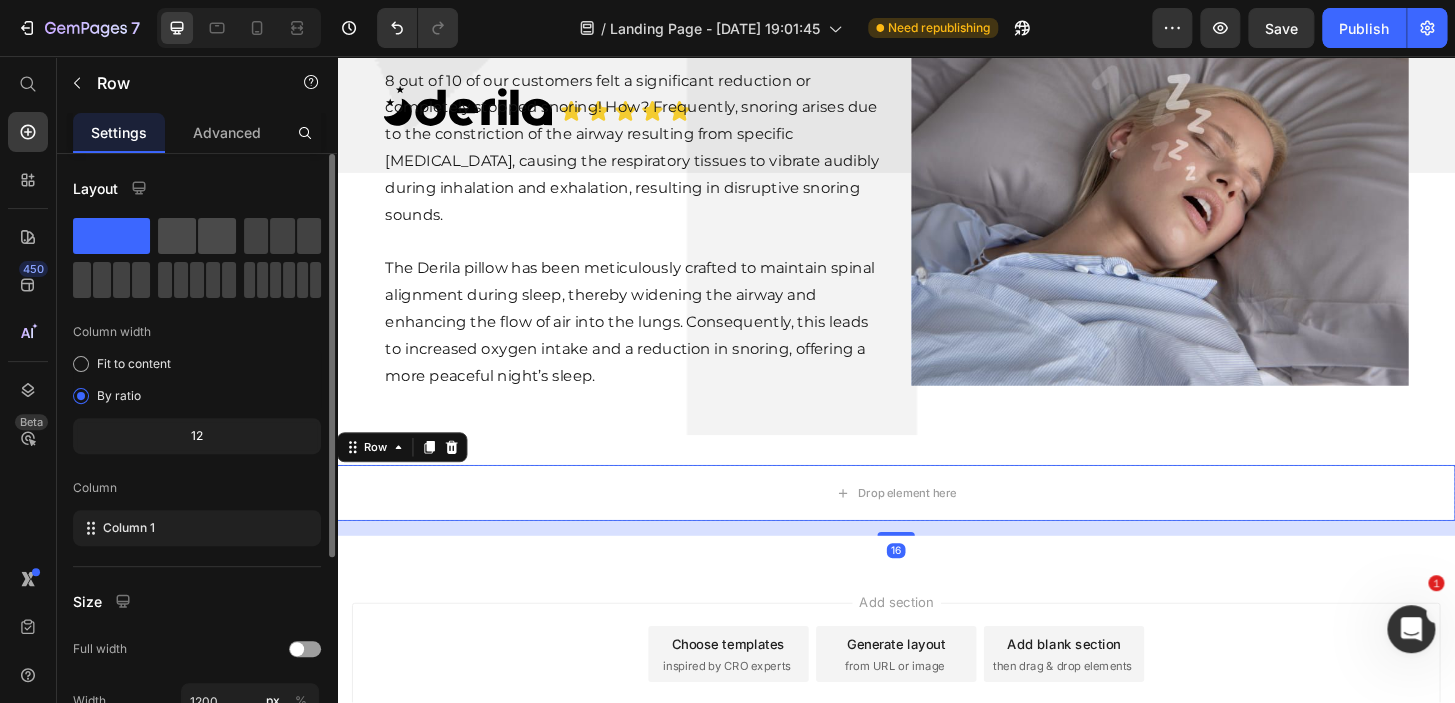click 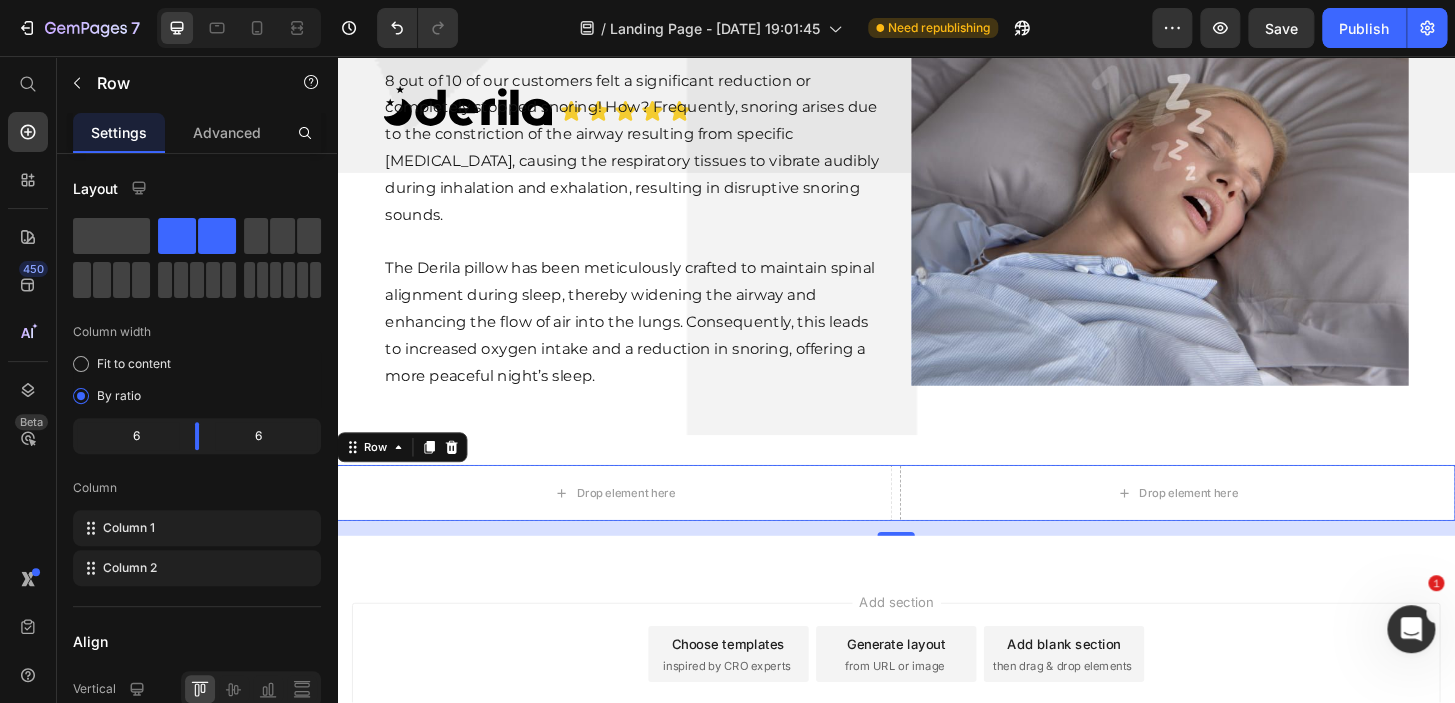 click on "16" at bounding box center (937, 563) 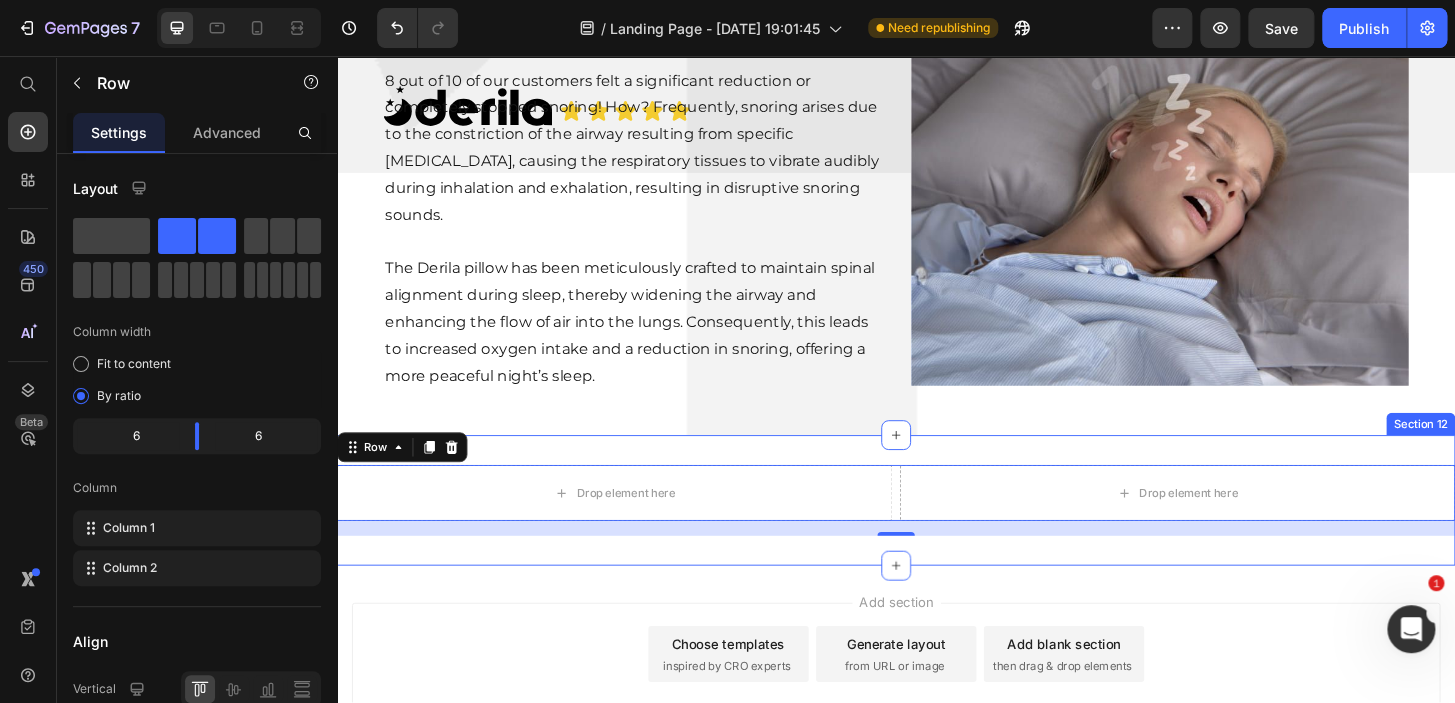 click on "Drop element here
Drop element here Row   16 Section 12" at bounding box center (937, 533) 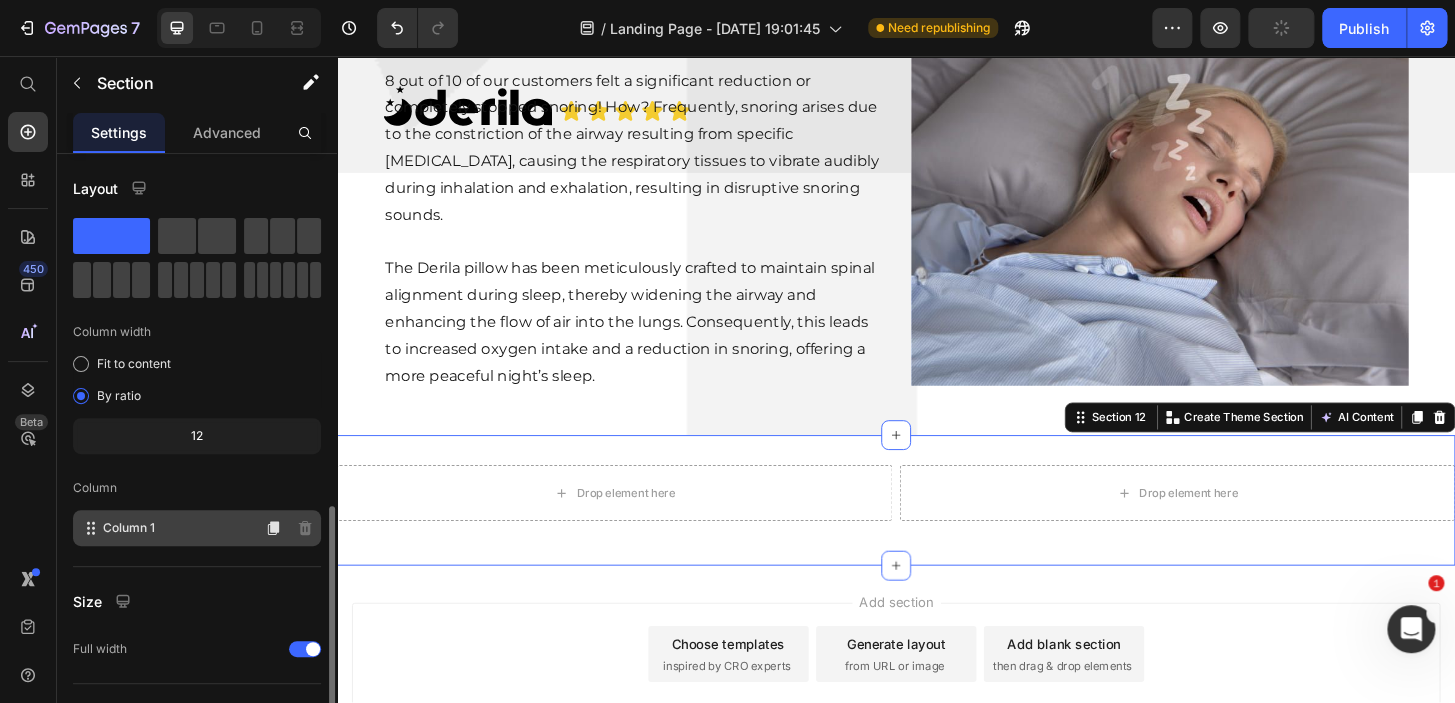 scroll, scrollTop: 201, scrollLeft: 0, axis: vertical 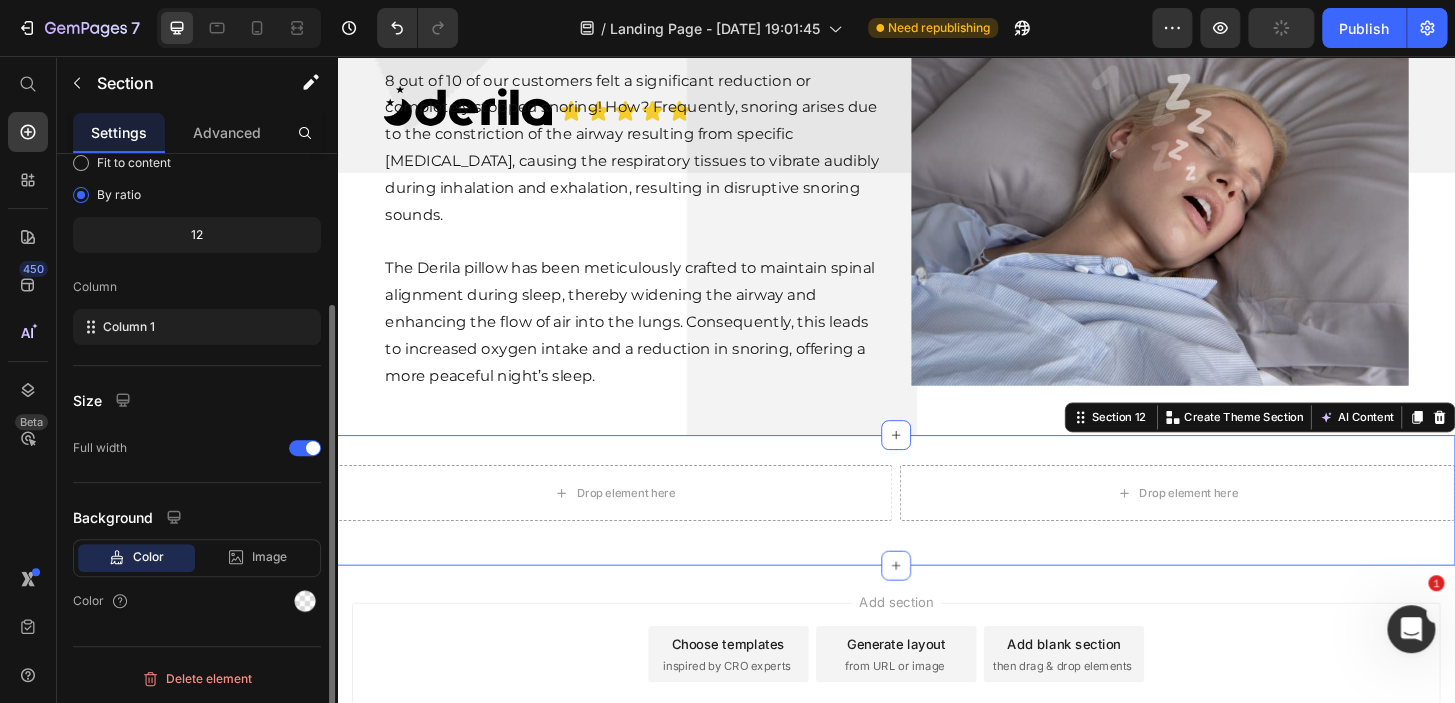 click on "Color Image Video" at bounding box center [197, 558] 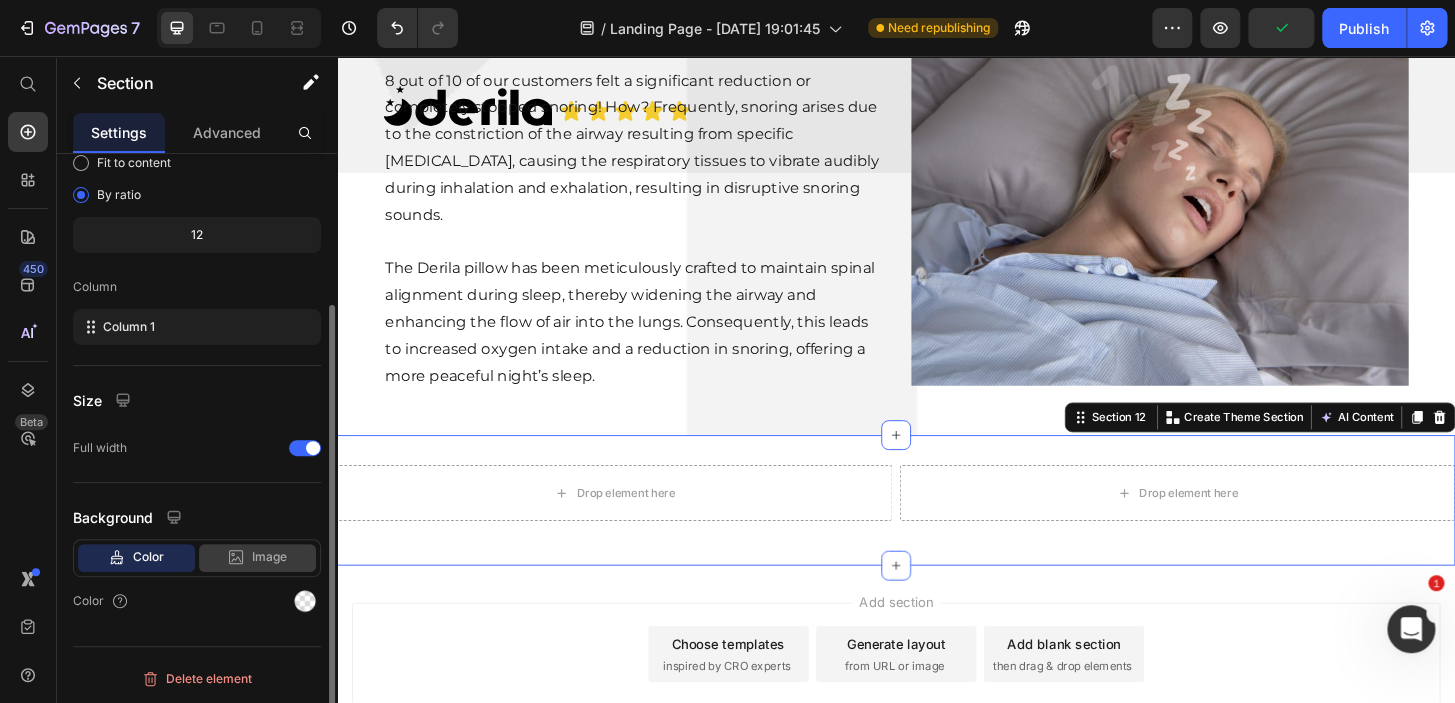 click 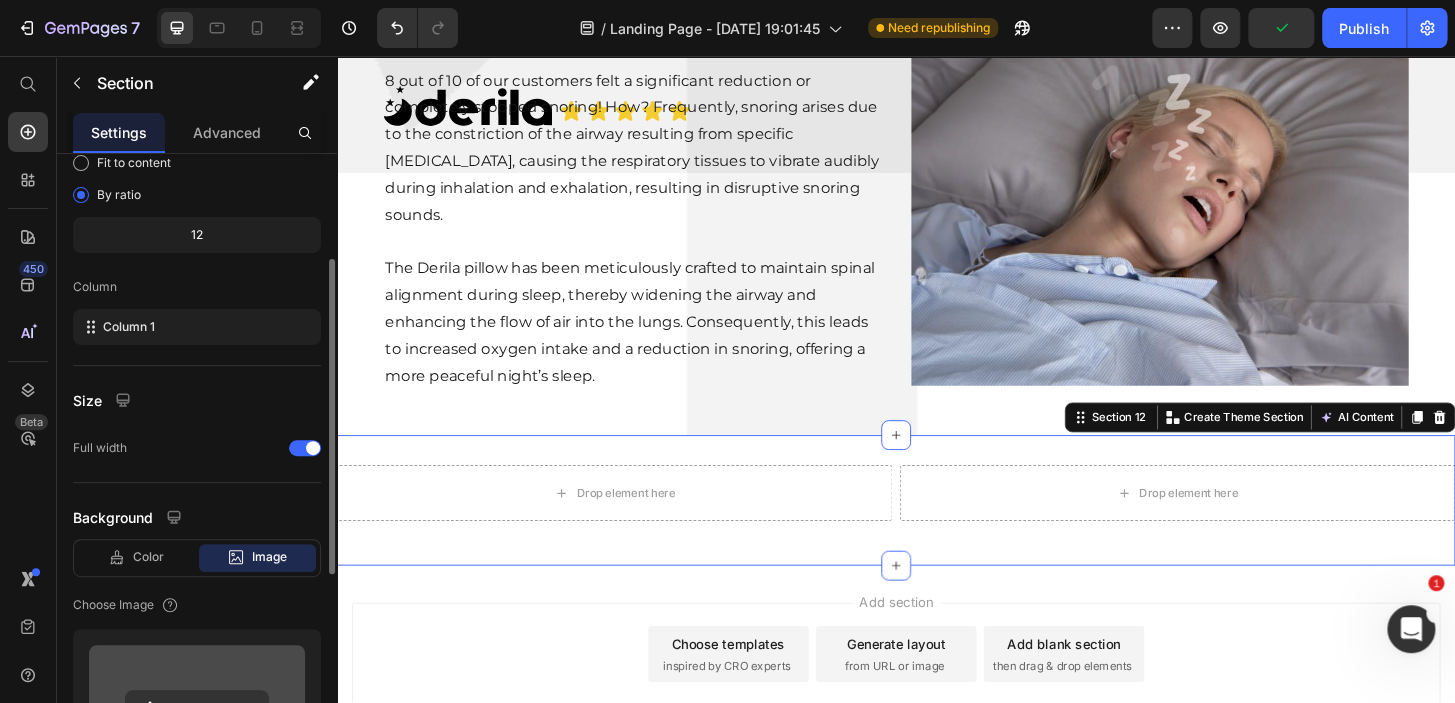 click at bounding box center (197, 708) 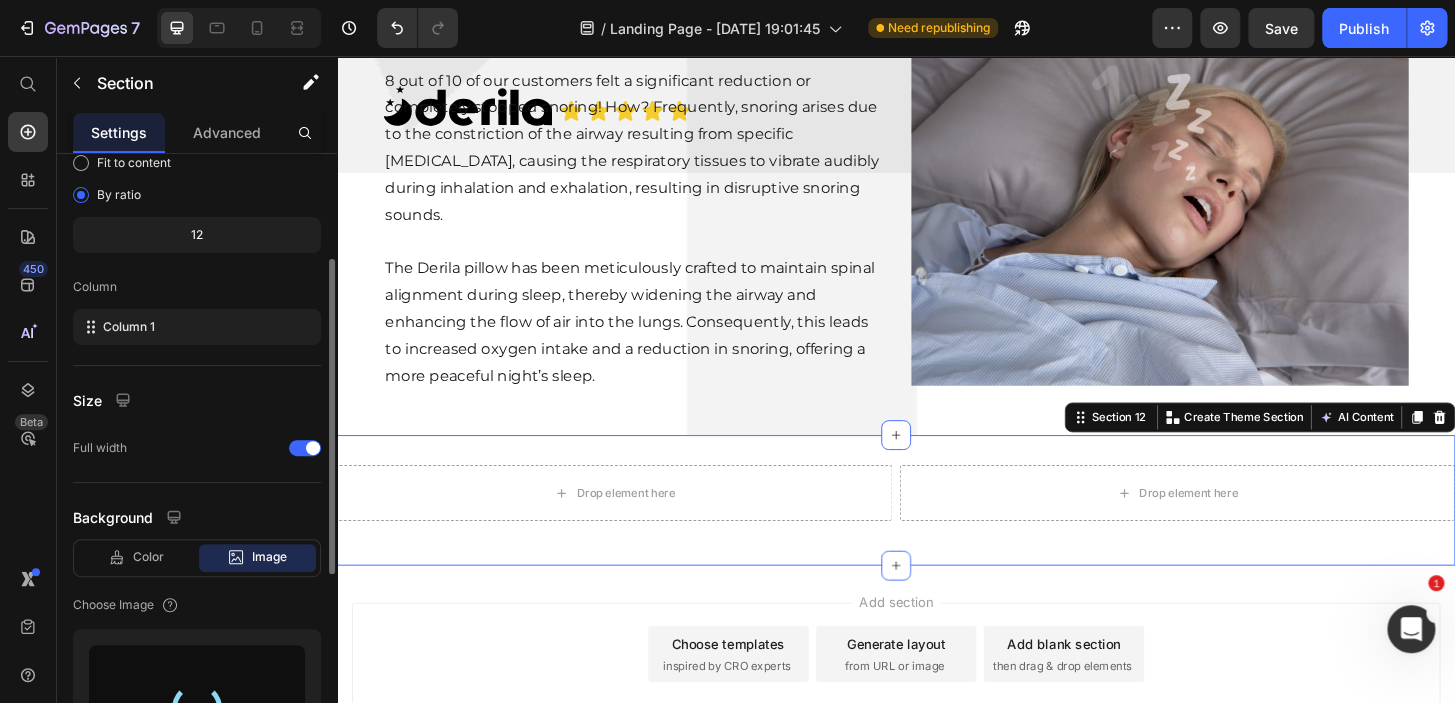 type on "[URL][DOMAIN_NAME]" 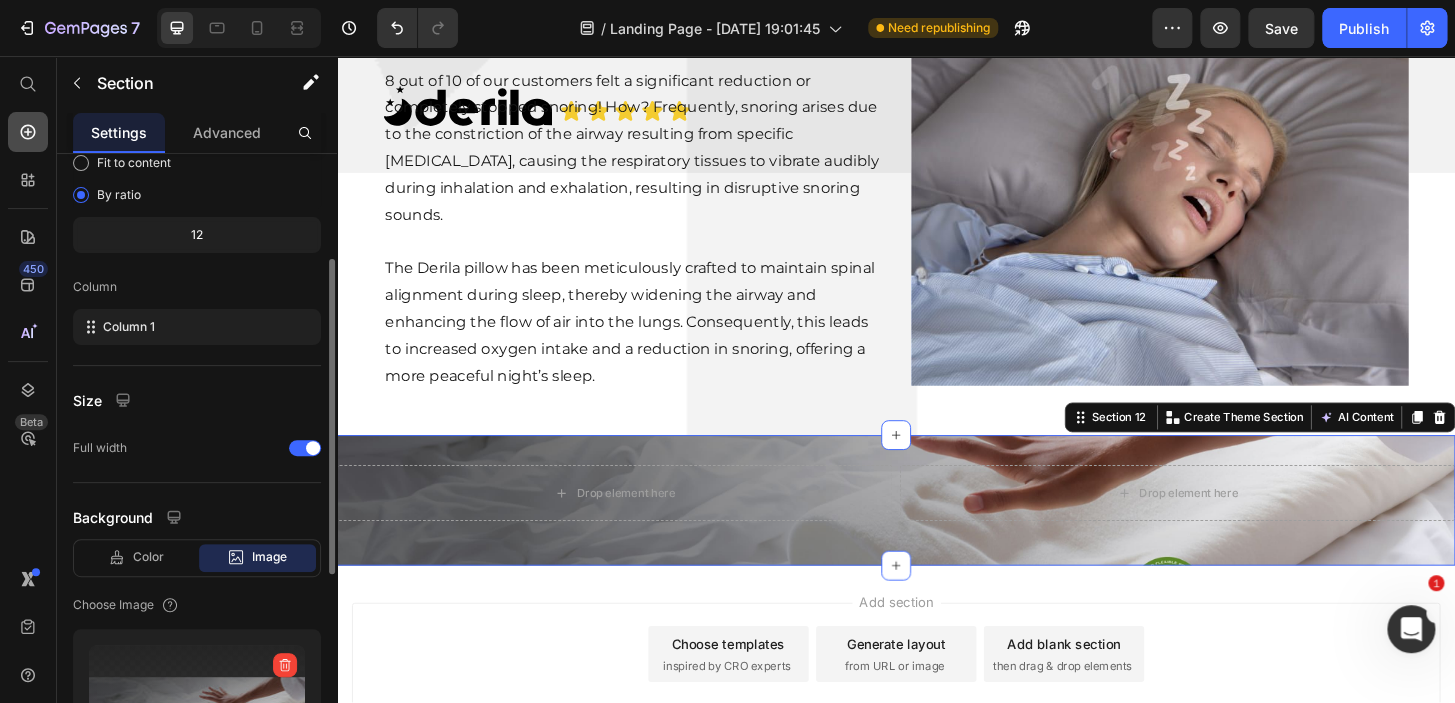 click 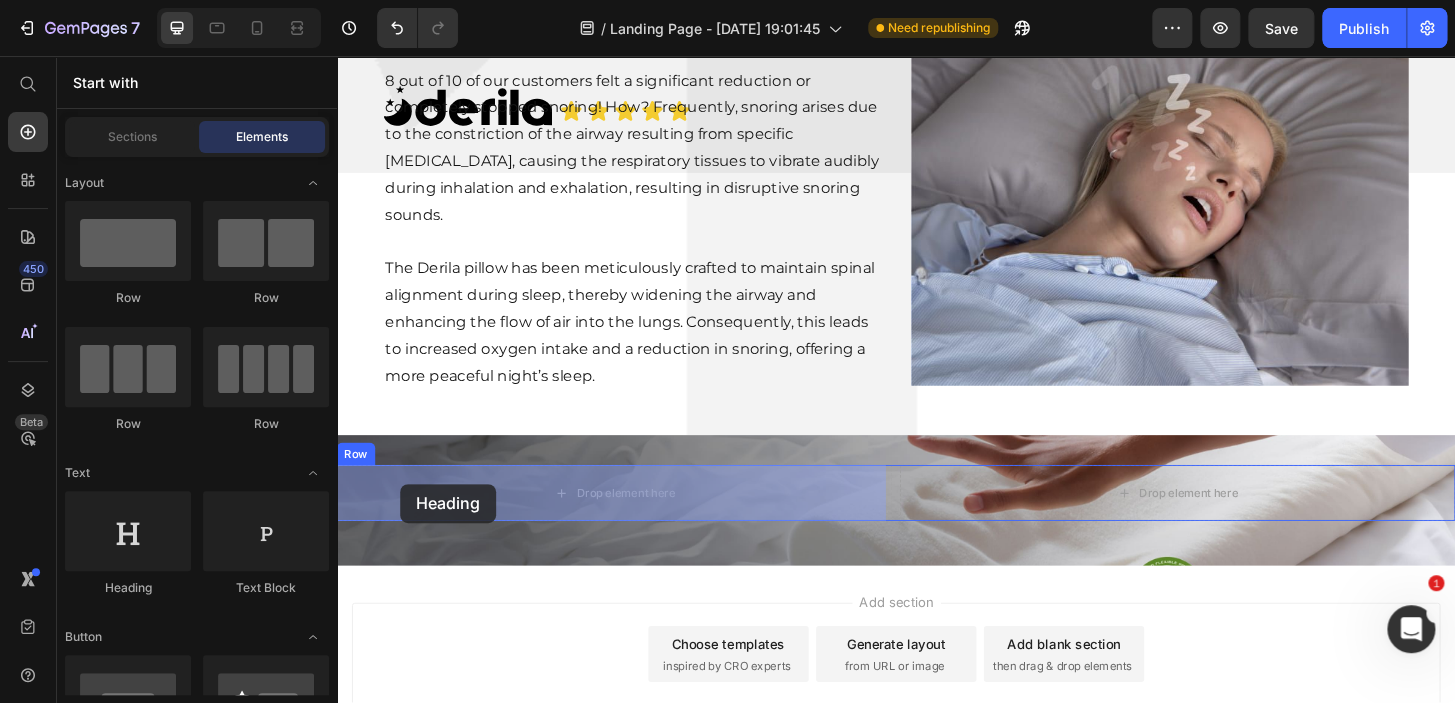 drag, startPoint x: 489, startPoint y: 570, endPoint x: 406, endPoint y: 515, distance: 99.56907 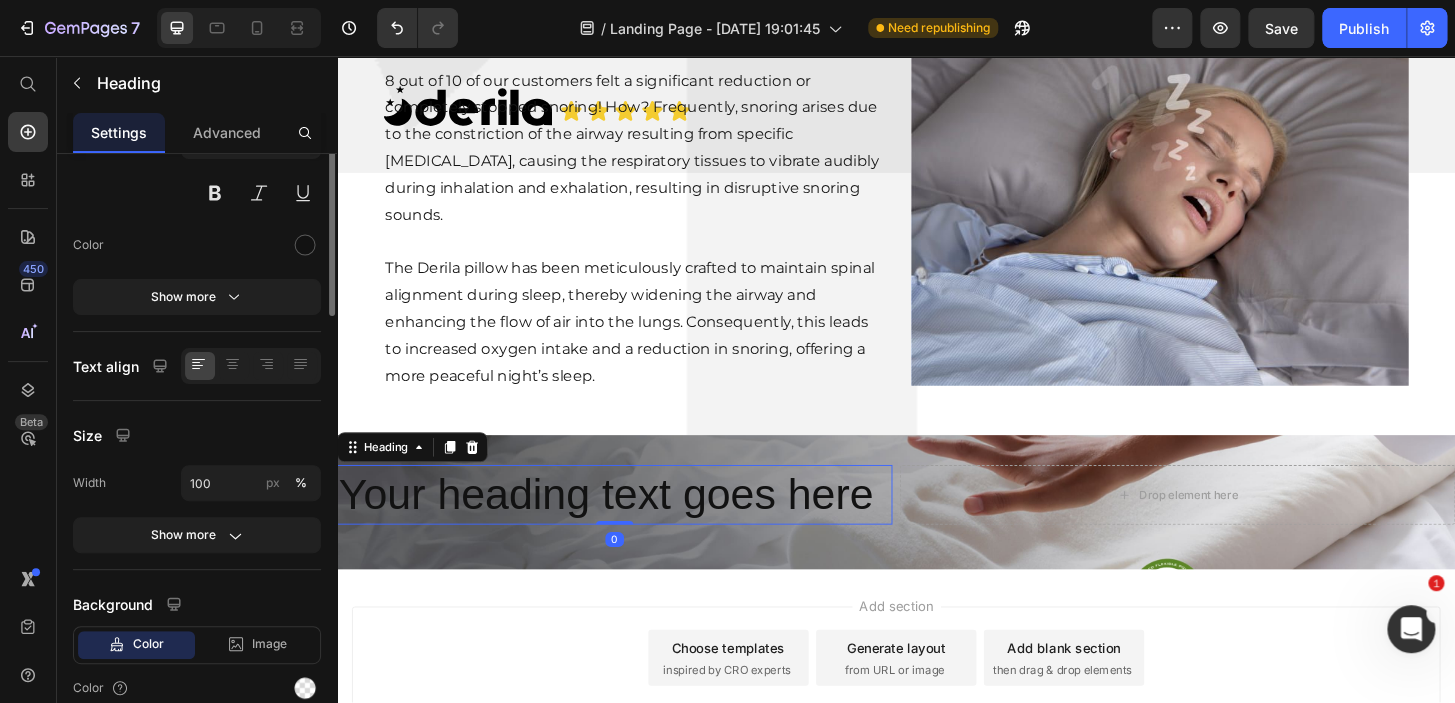scroll, scrollTop: 0, scrollLeft: 0, axis: both 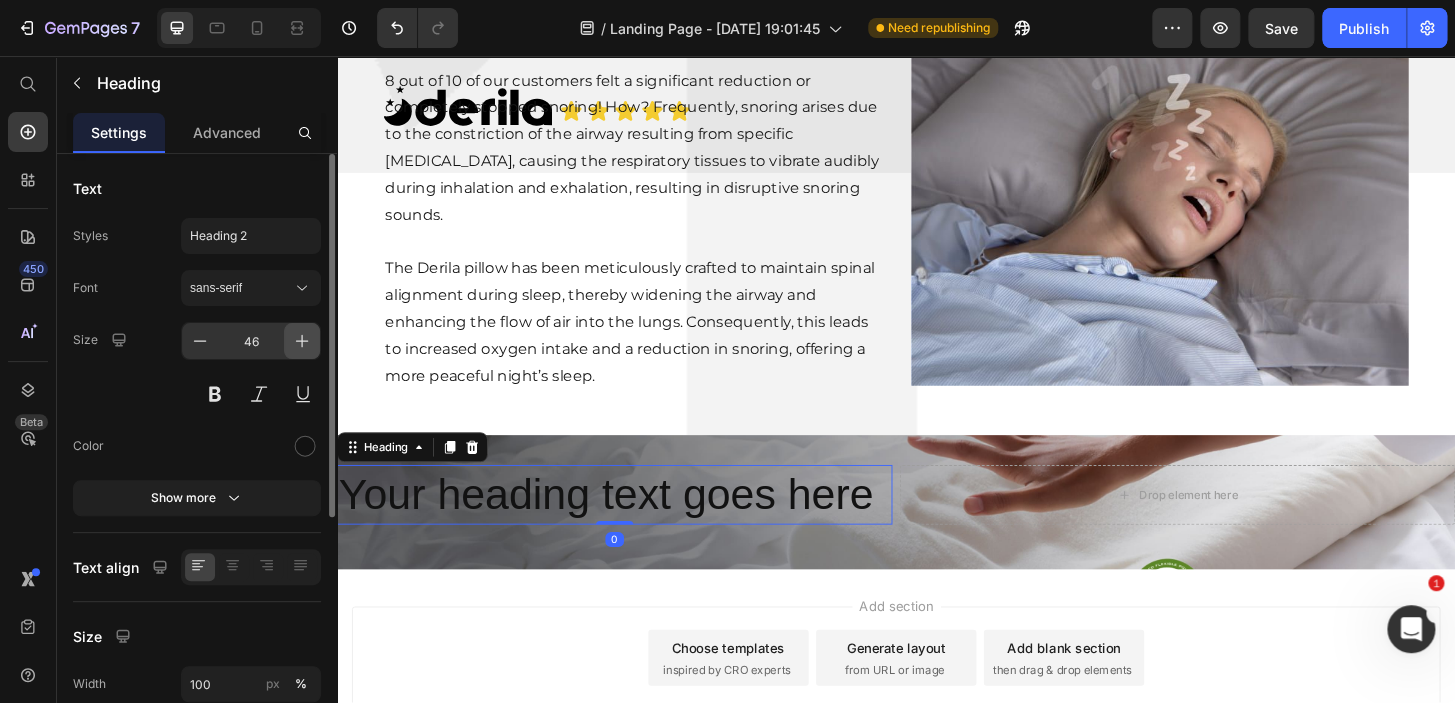 click 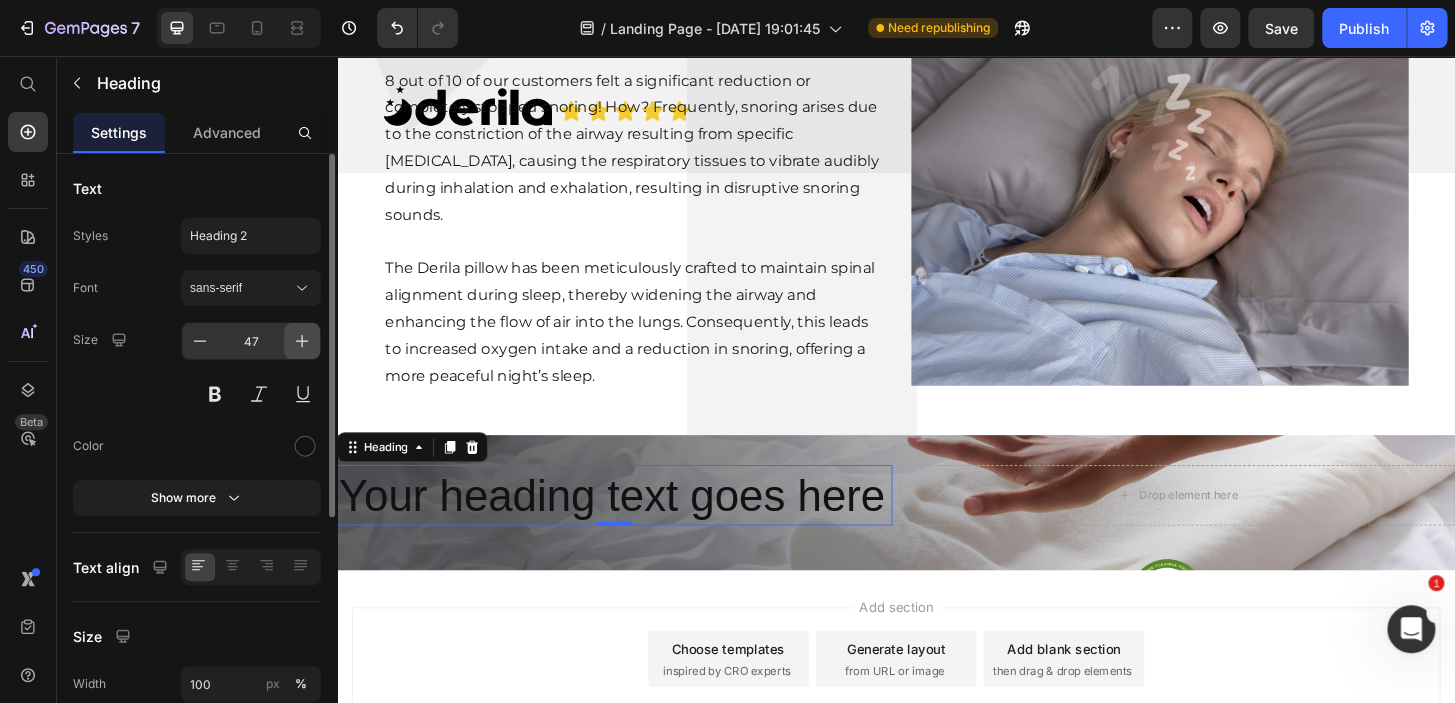 click 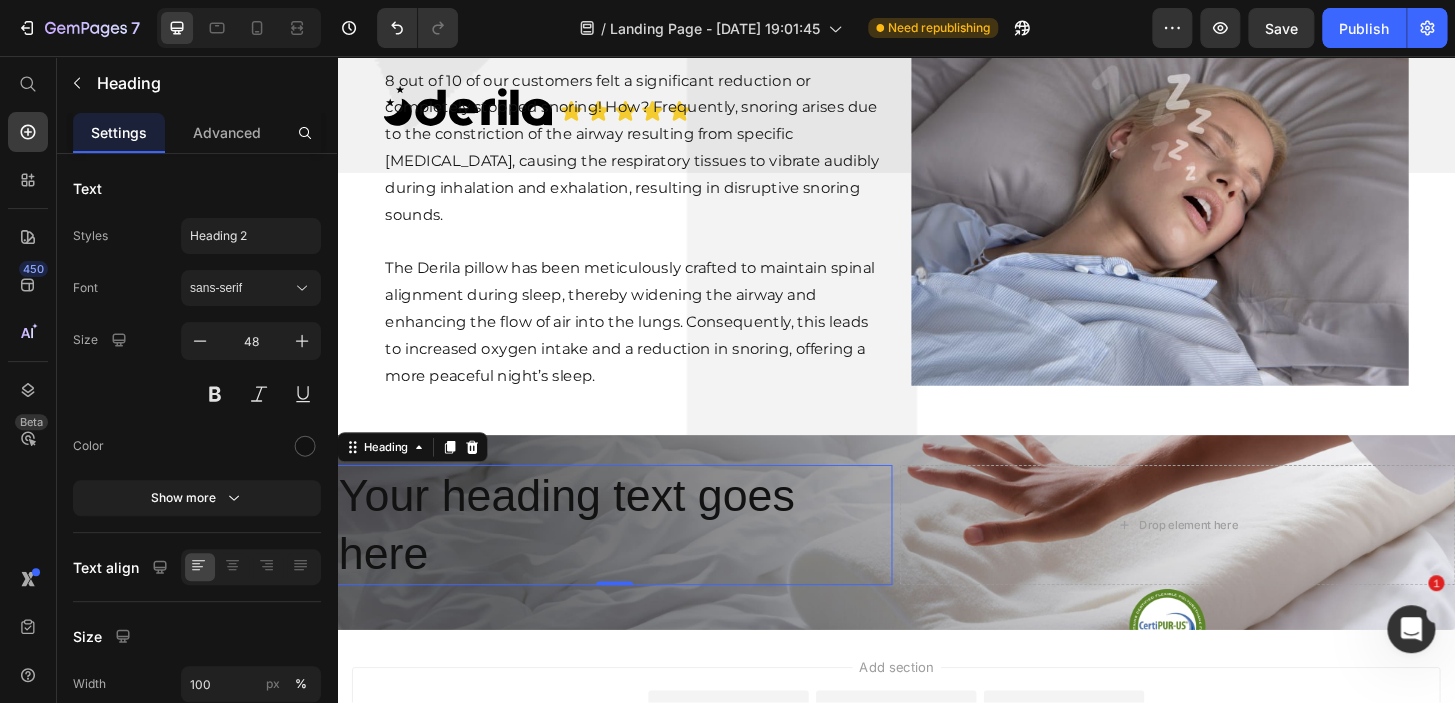 click on "Your heading text goes here" at bounding box center (635, 559) 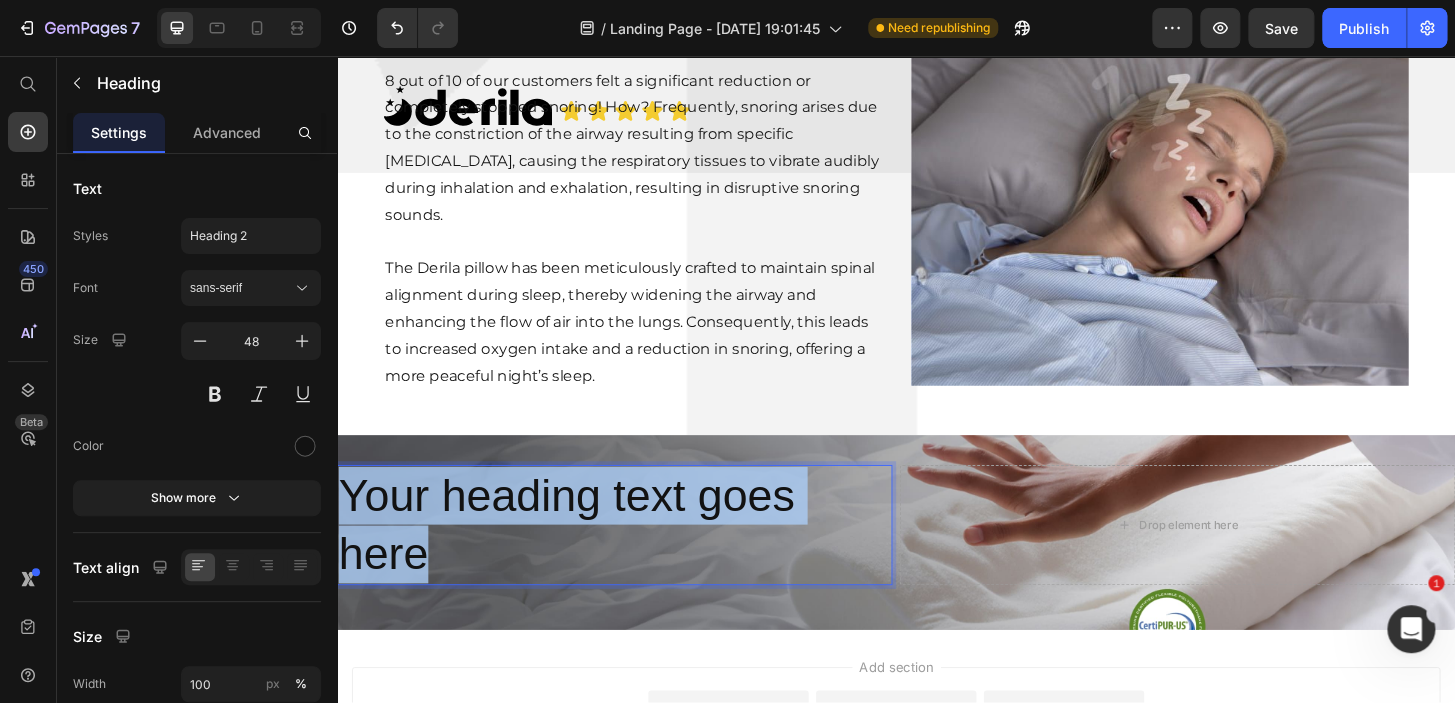 click on "Your heading text goes here" at bounding box center [635, 559] 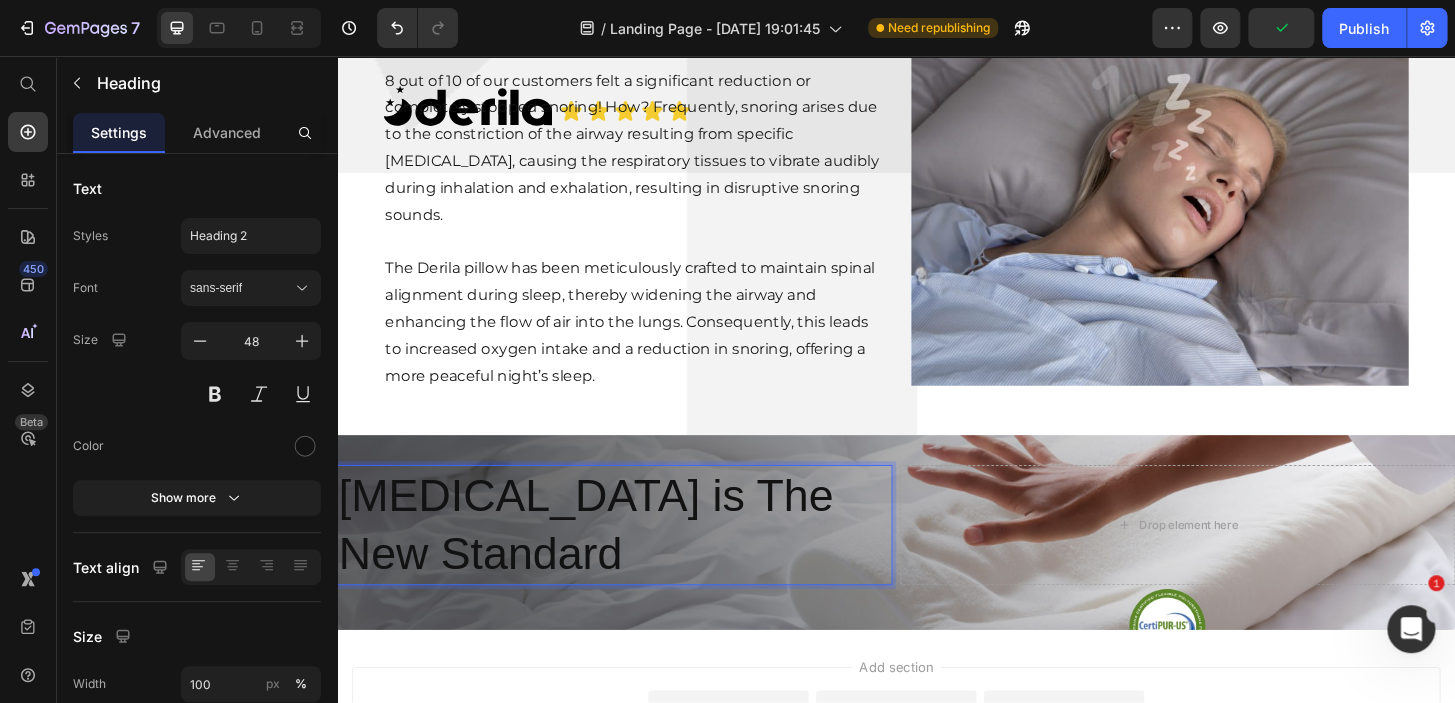 click on "[MEDICAL_DATA] is The New Standard" at bounding box center (635, 559) 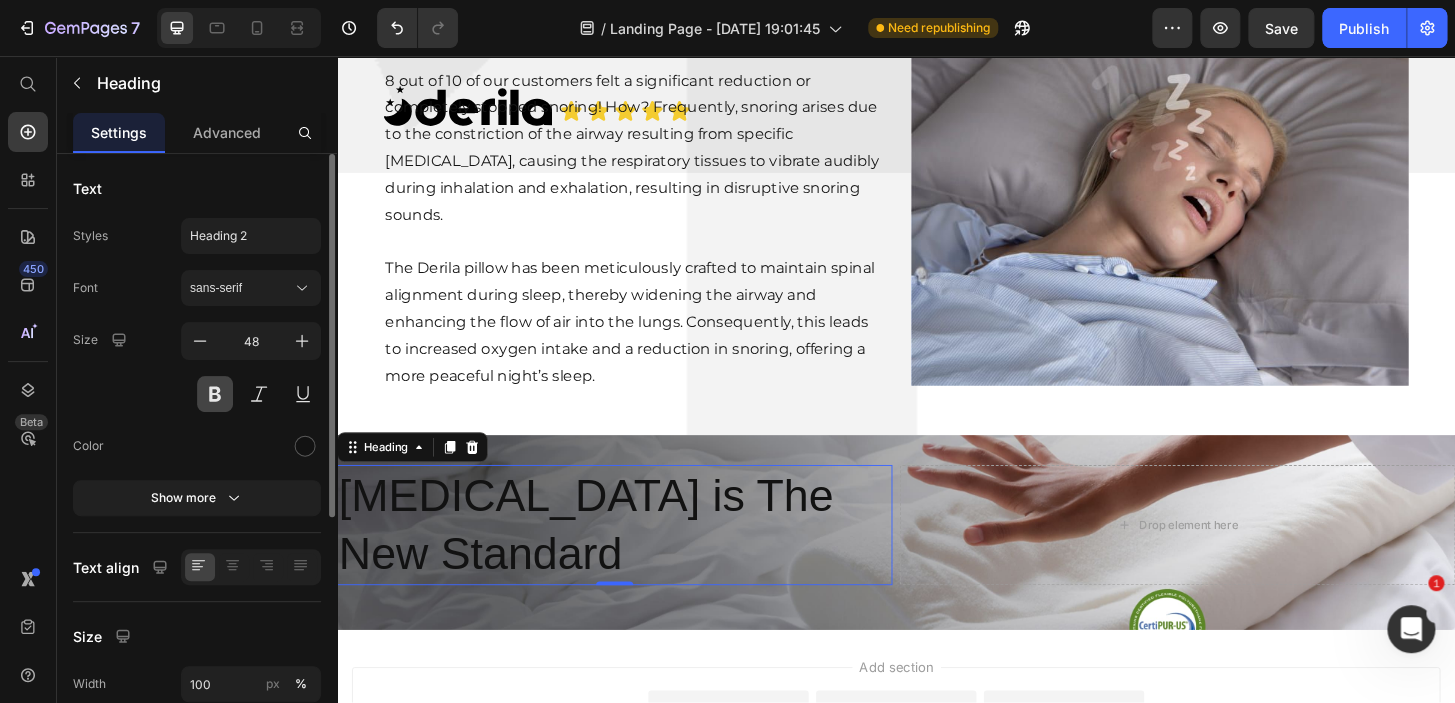 click at bounding box center (215, 394) 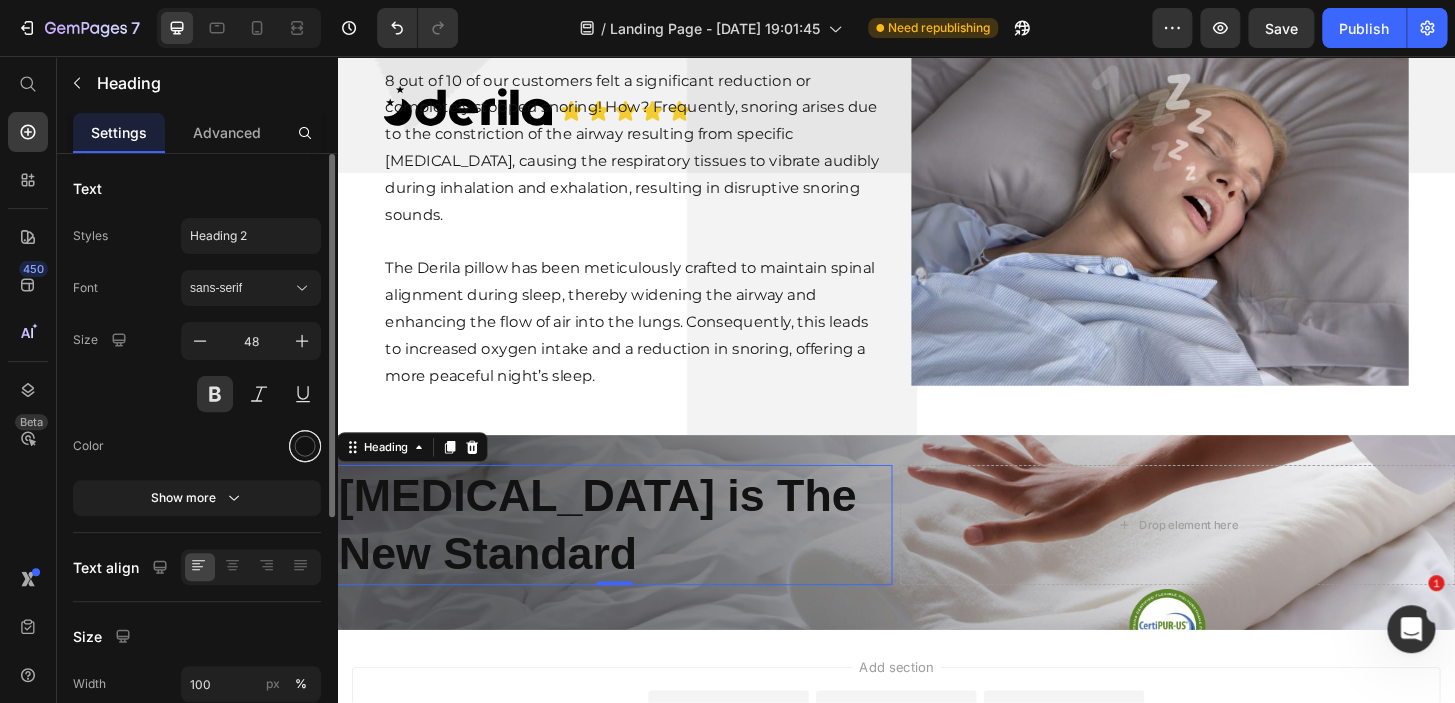click at bounding box center [305, 446] 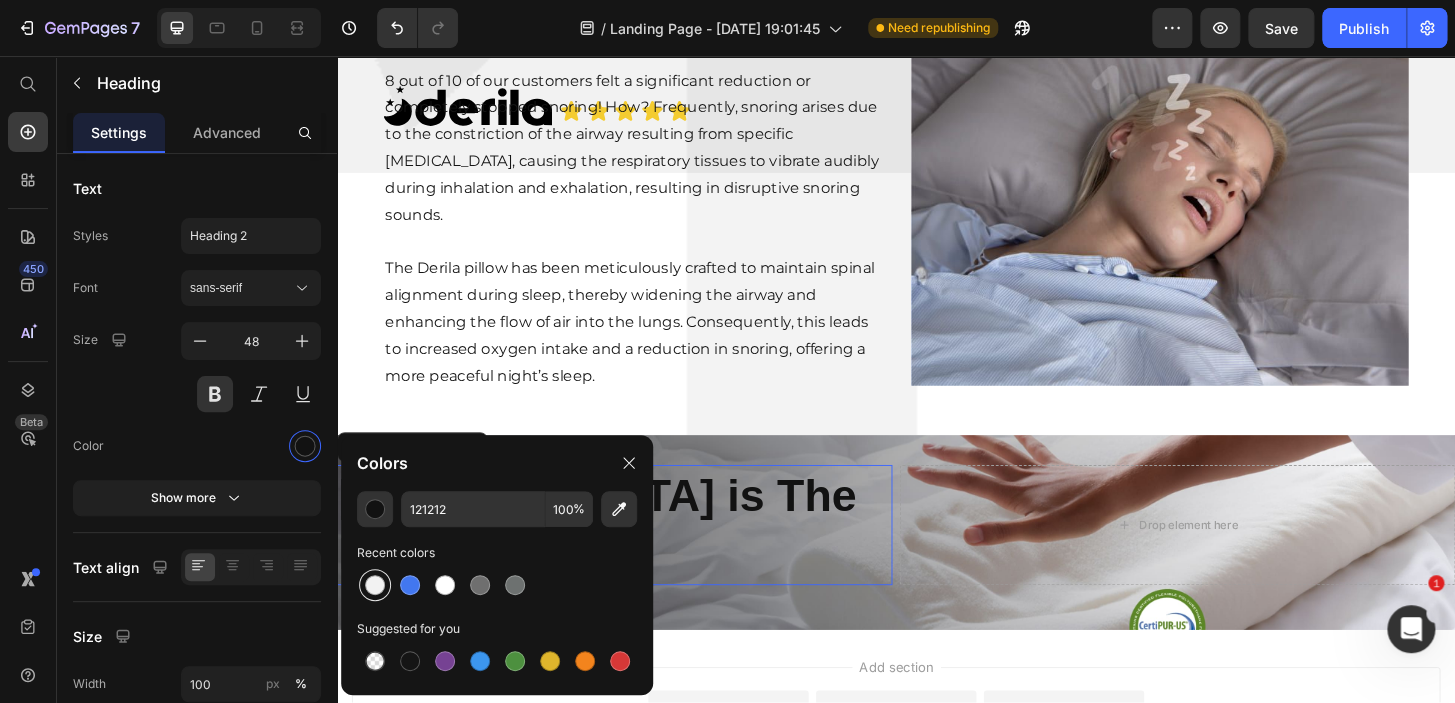 click at bounding box center [375, 585] 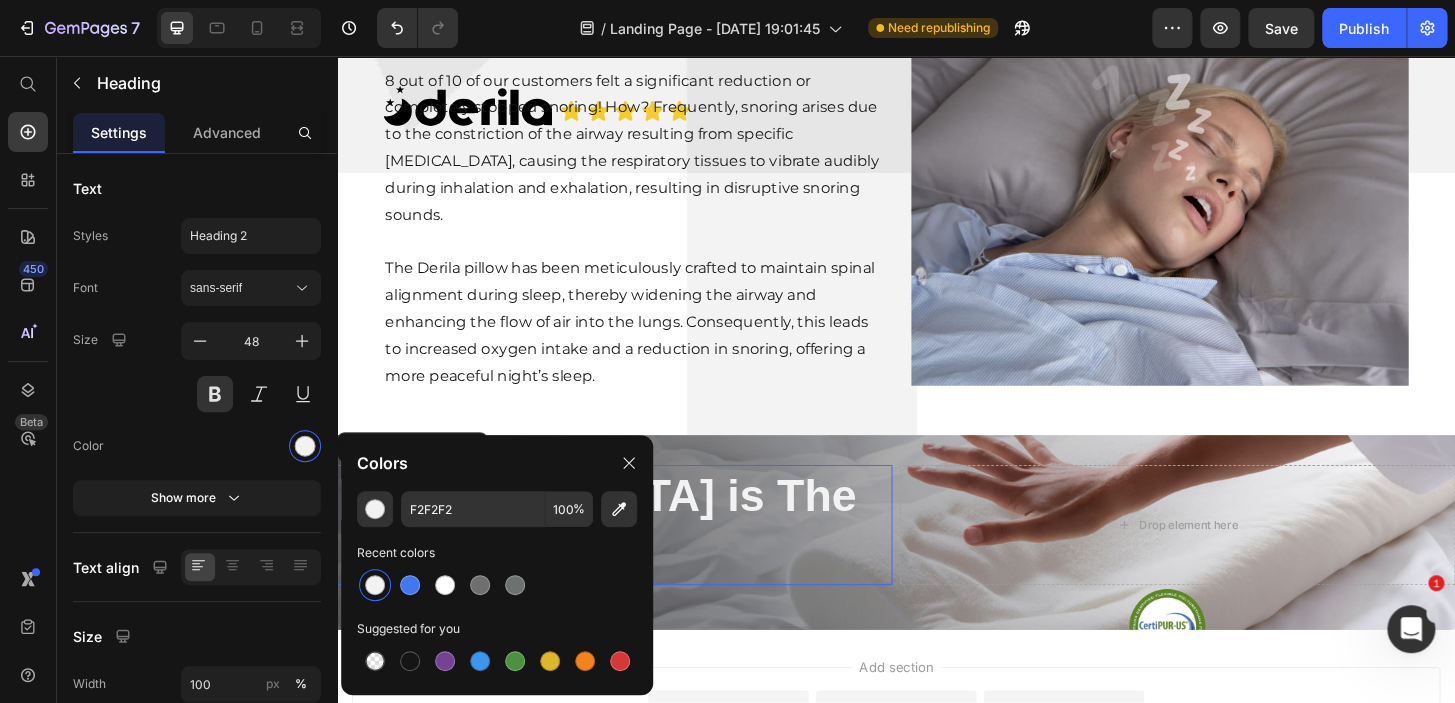 click on "[MEDICAL_DATA] is The  New Standard" at bounding box center [635, 559] 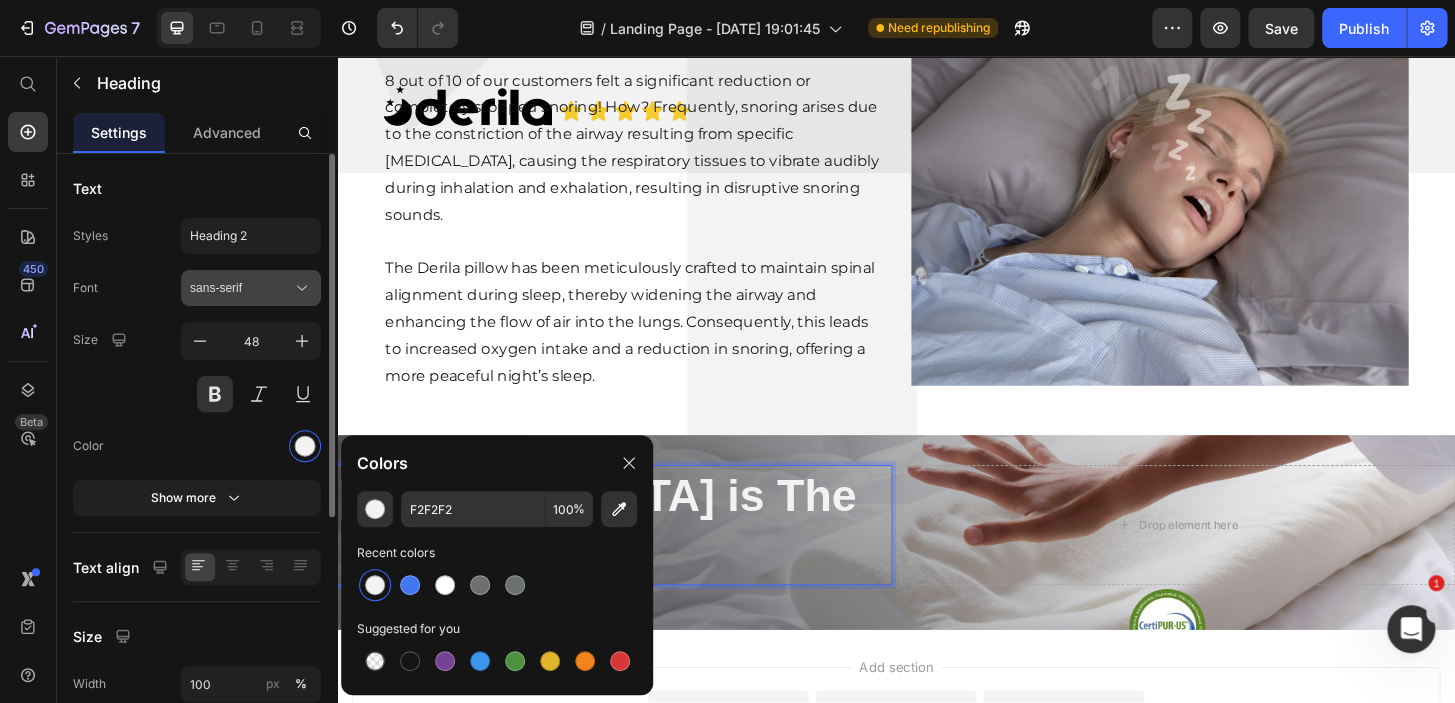 click on "sans-serif" at bounding box center [241, 288] 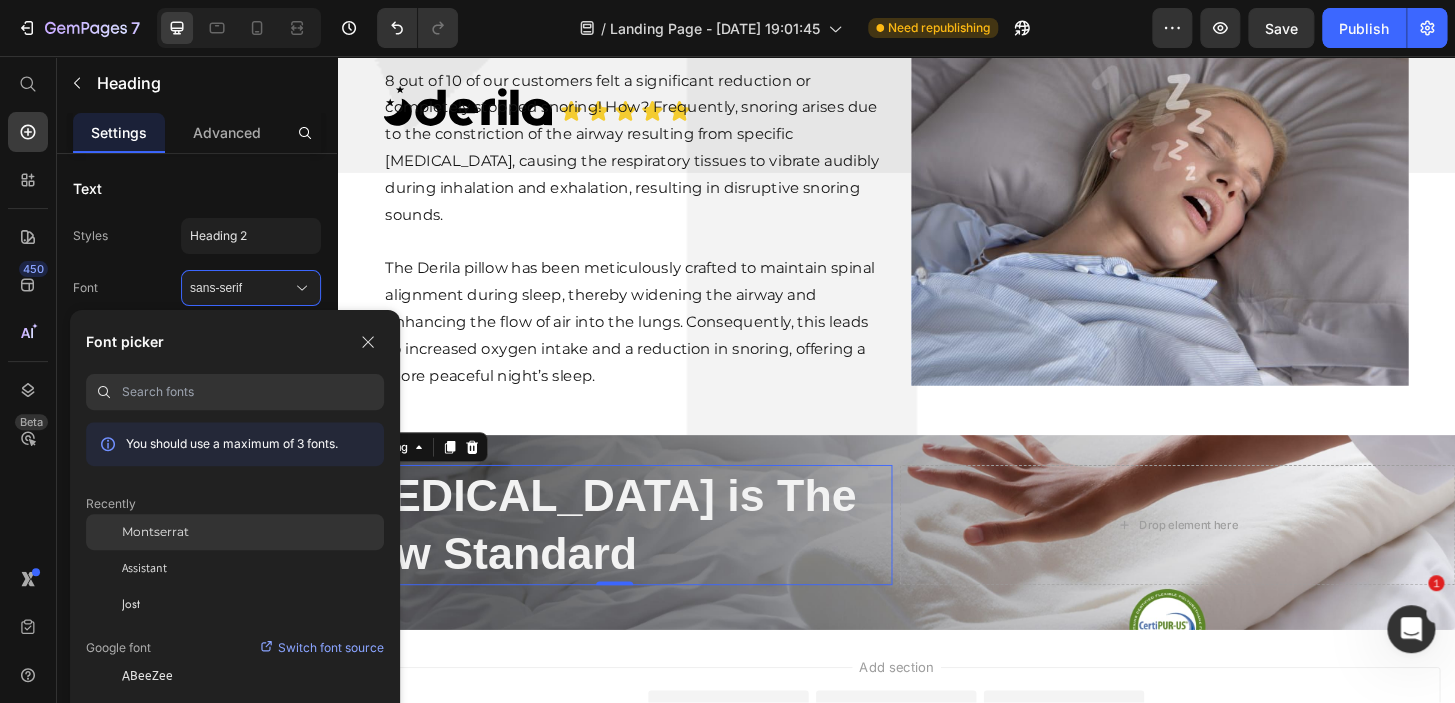 click on "Montserrat" at bounding box center [155, 532] 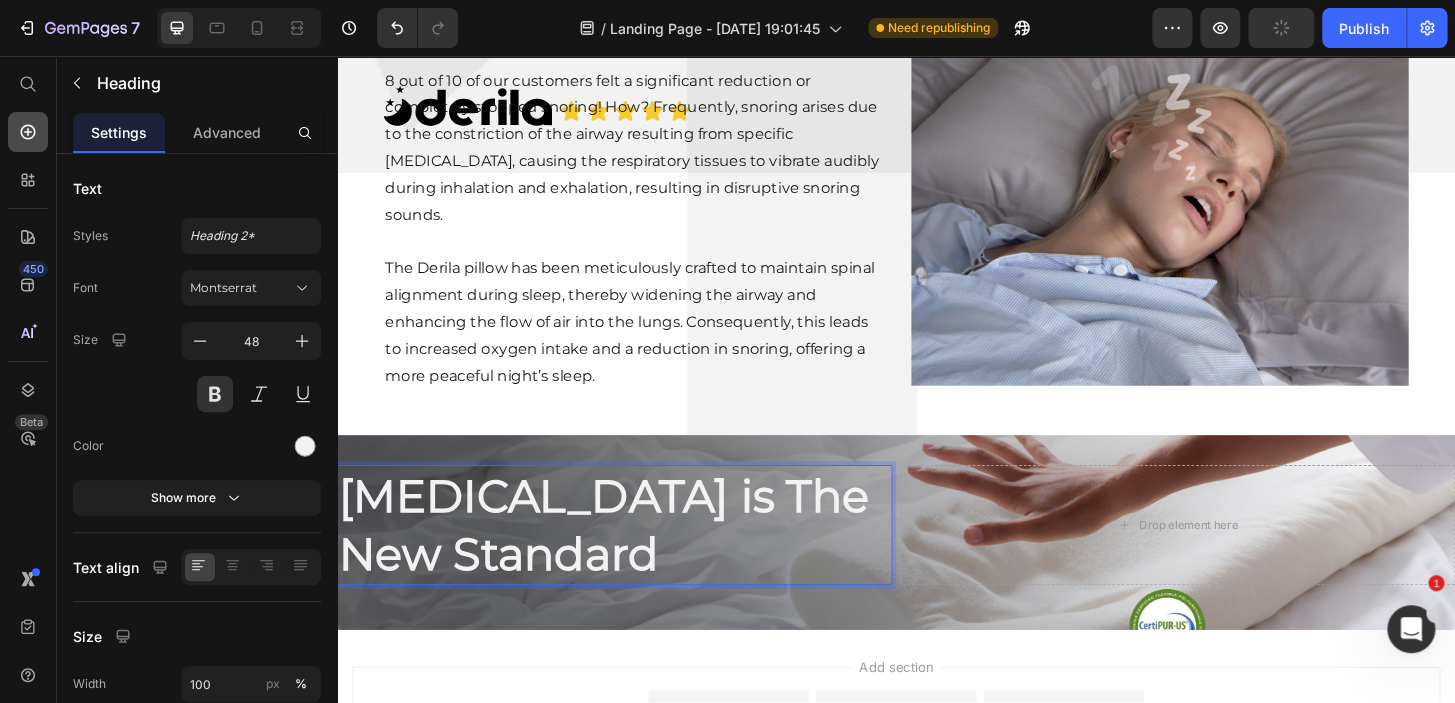 click 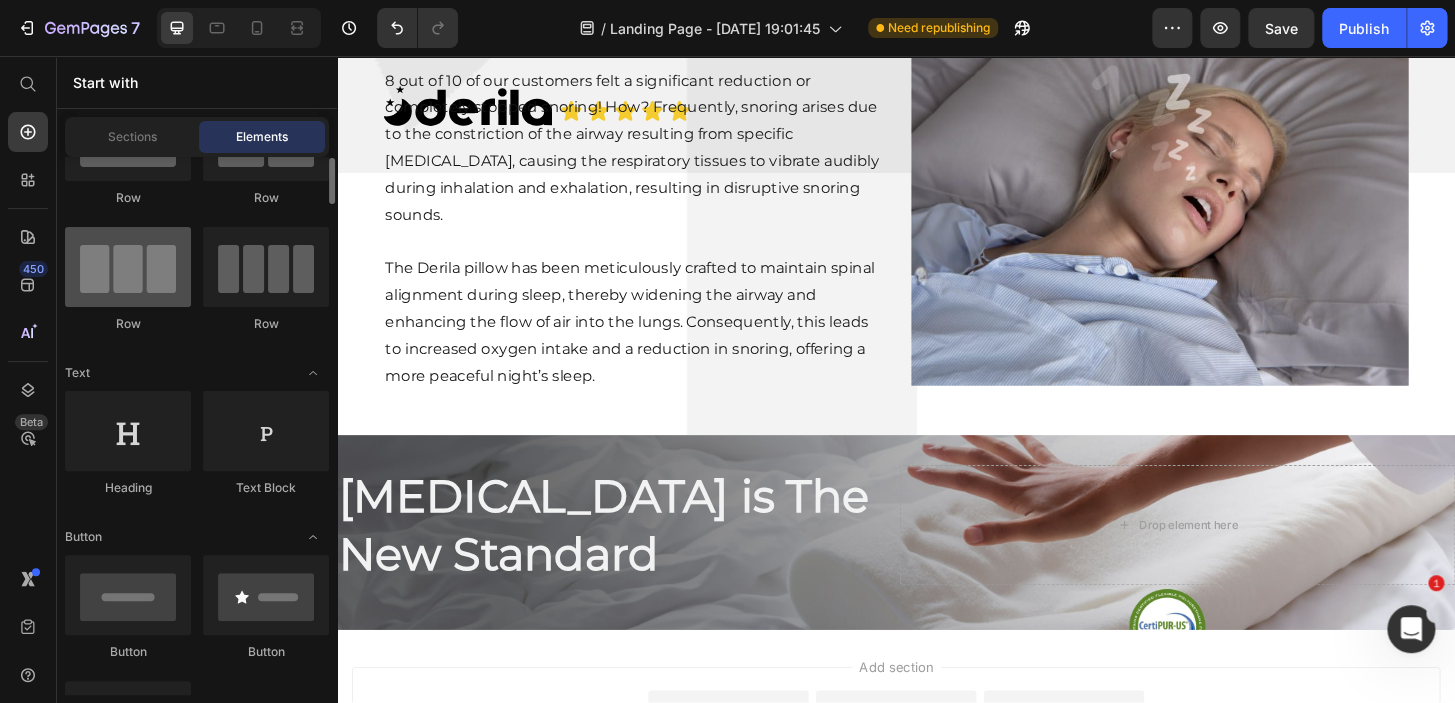 scroll, scrollTop: 112, scrollLeft: 0, axis: vertical 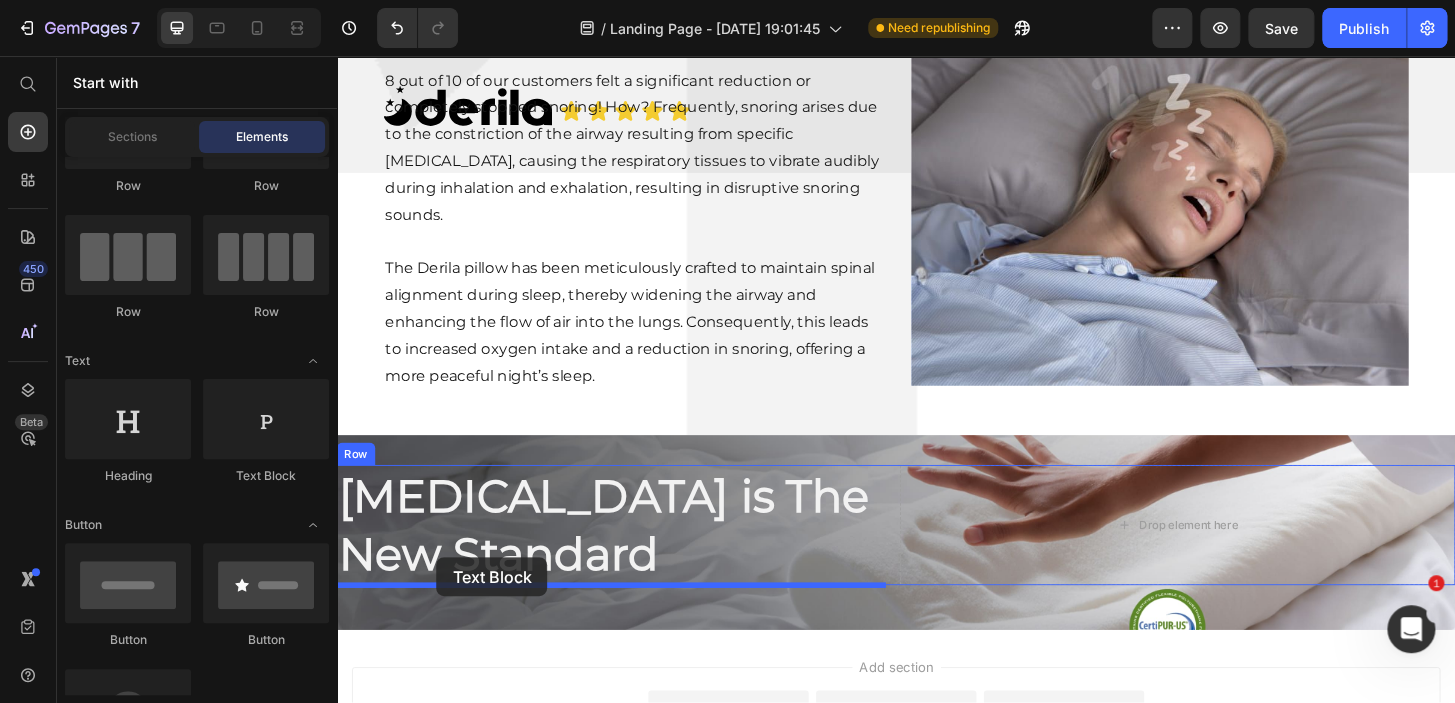 drag, startPoint x: 581, startPoint y: 461, endPoint x: 444, endPoint y: 594, distance: 190.93977 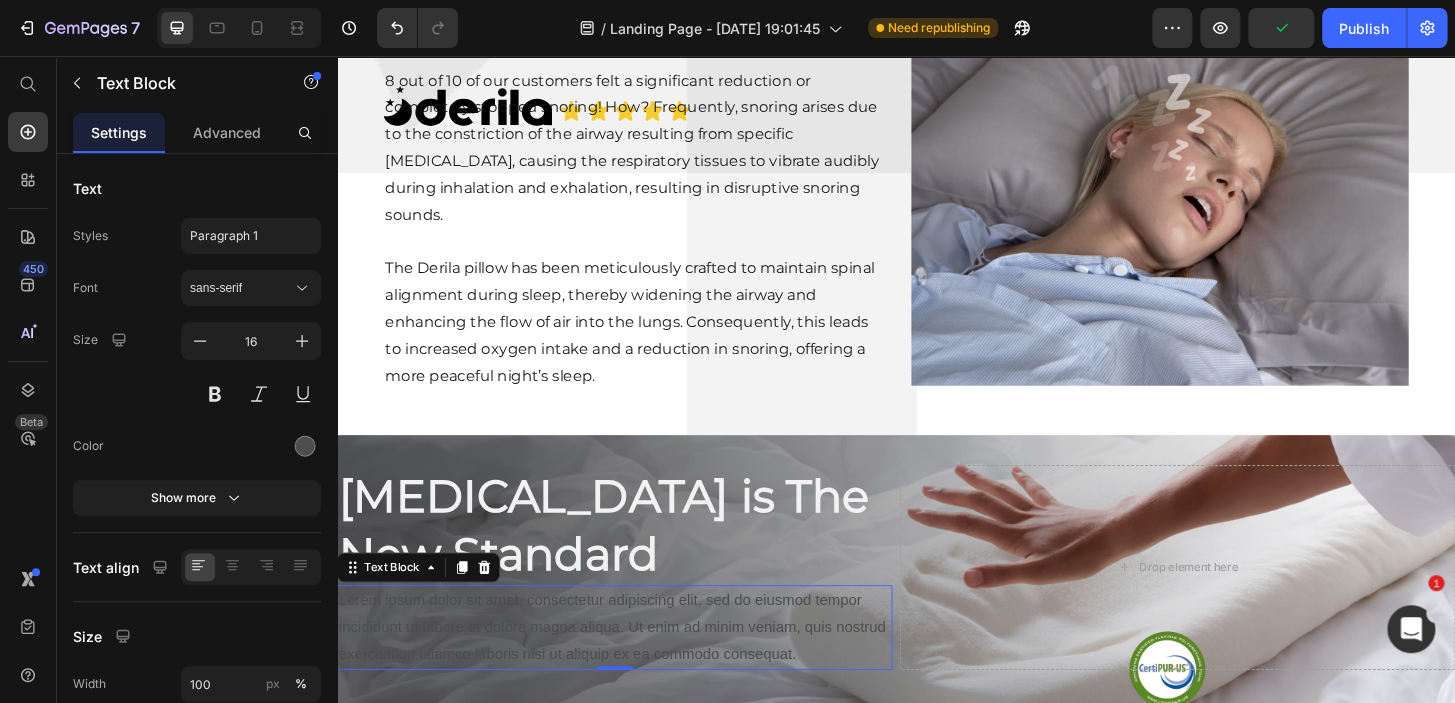 click on "Lorem ipsum dolor sit amet, consectetur adipiscing elit, sed do eiusmod tempor incididunt ut labore et dolore magna aliqua. Ut enim ad minim veniam, quis nostrud exercitation ullamco laboris nisi ut aliquip ex ea commodo consequat." at bounding box center [635, 669] 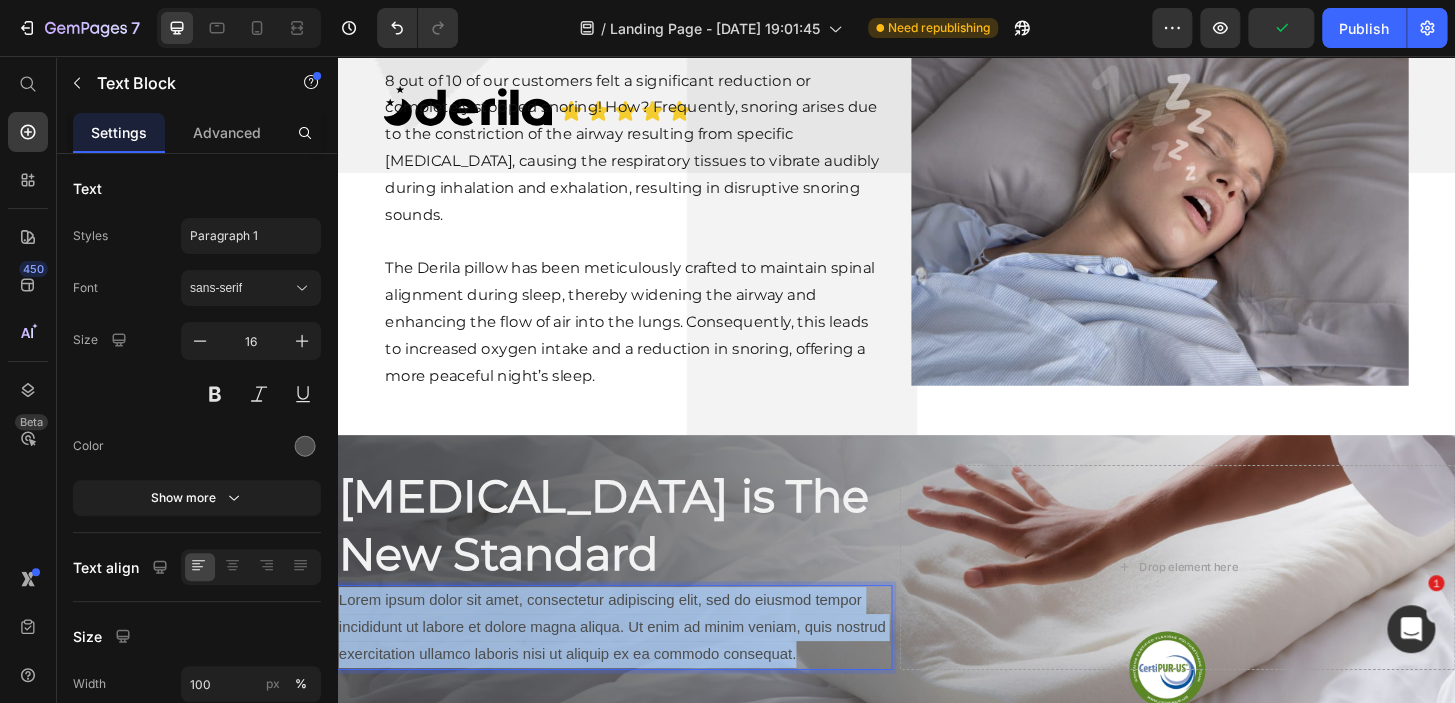 click on "Lorem ipsum dolor sit amet, consectetur adipiscing elit, sed do eiusmod tempor incididunt ut labore et dolore magna aliqua. Ut enim ad minim veniam, quis nostrud exercitation ullamco laboris nisi ut aliquip ex ea commodo consequat." at bounding box center (635, 669) 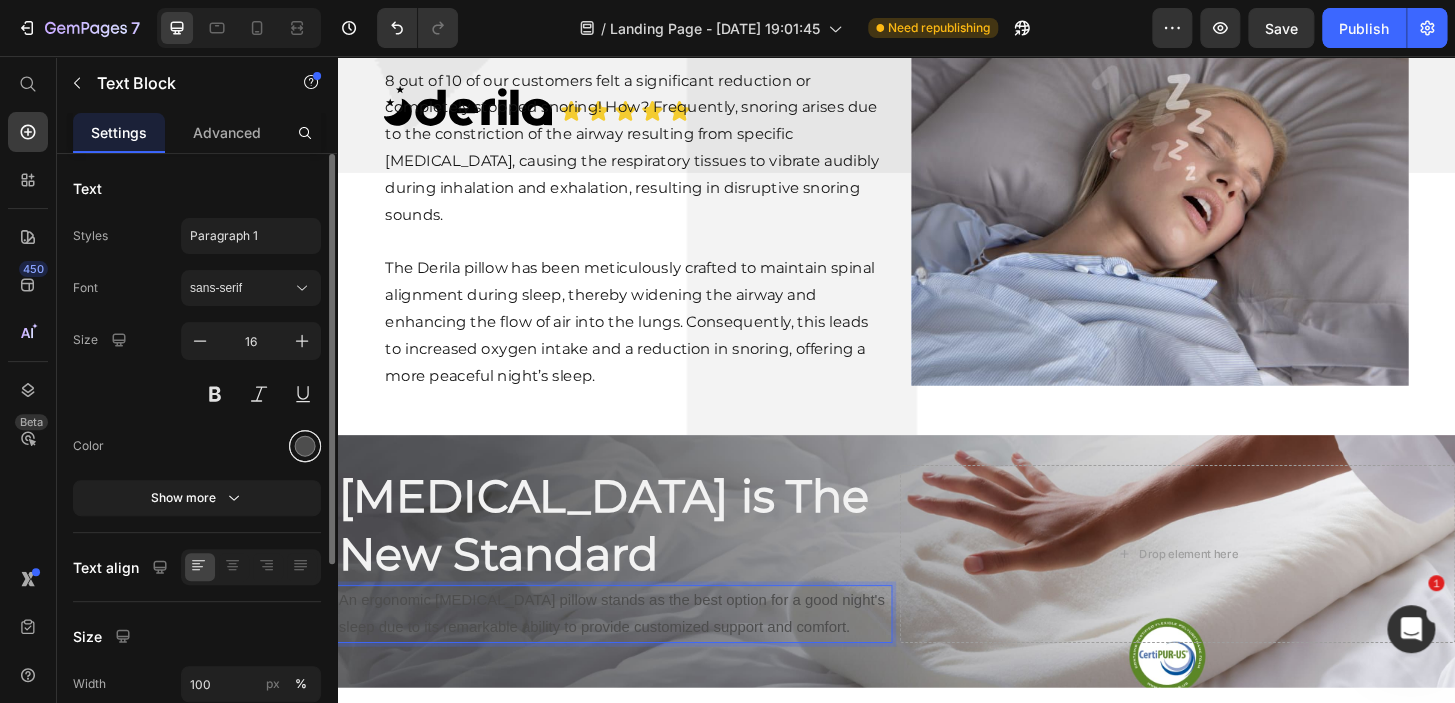 click at bounding box center [305, 446] 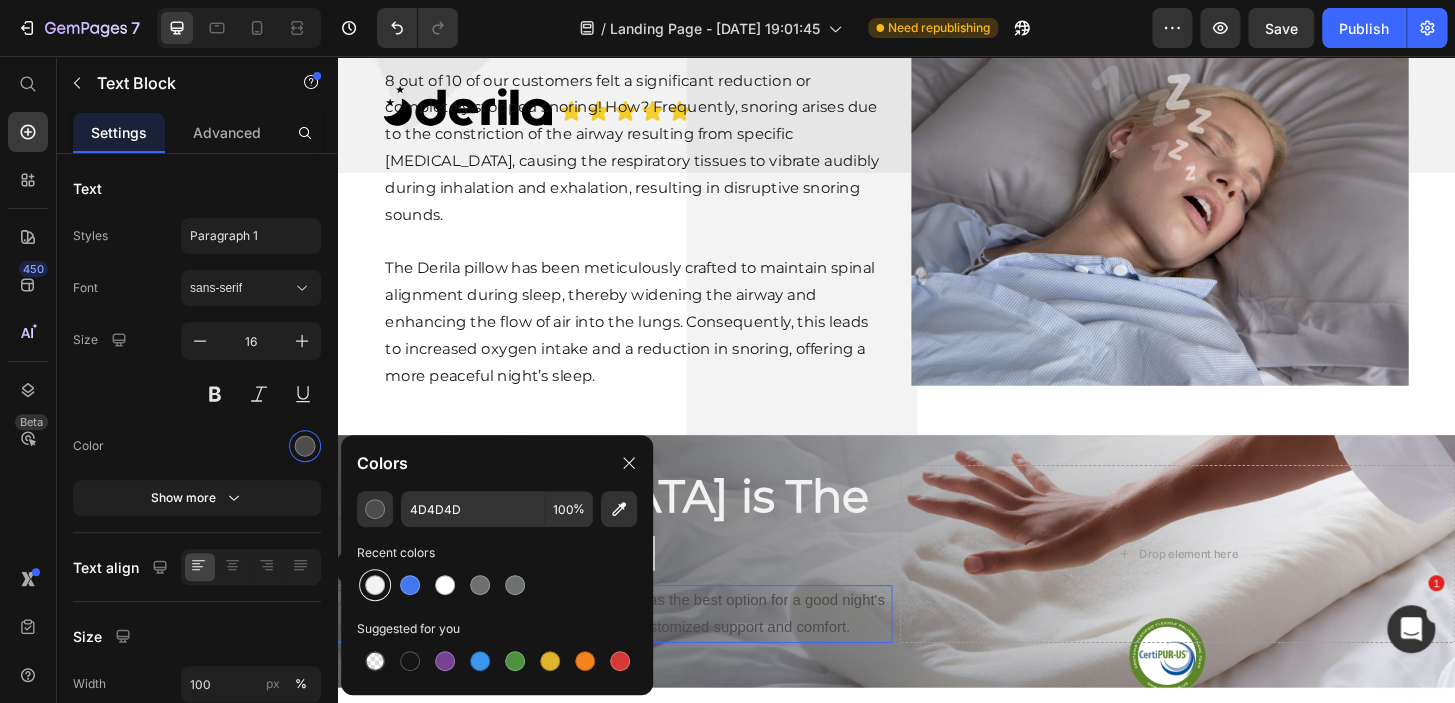click at bounding box center [375, 585] 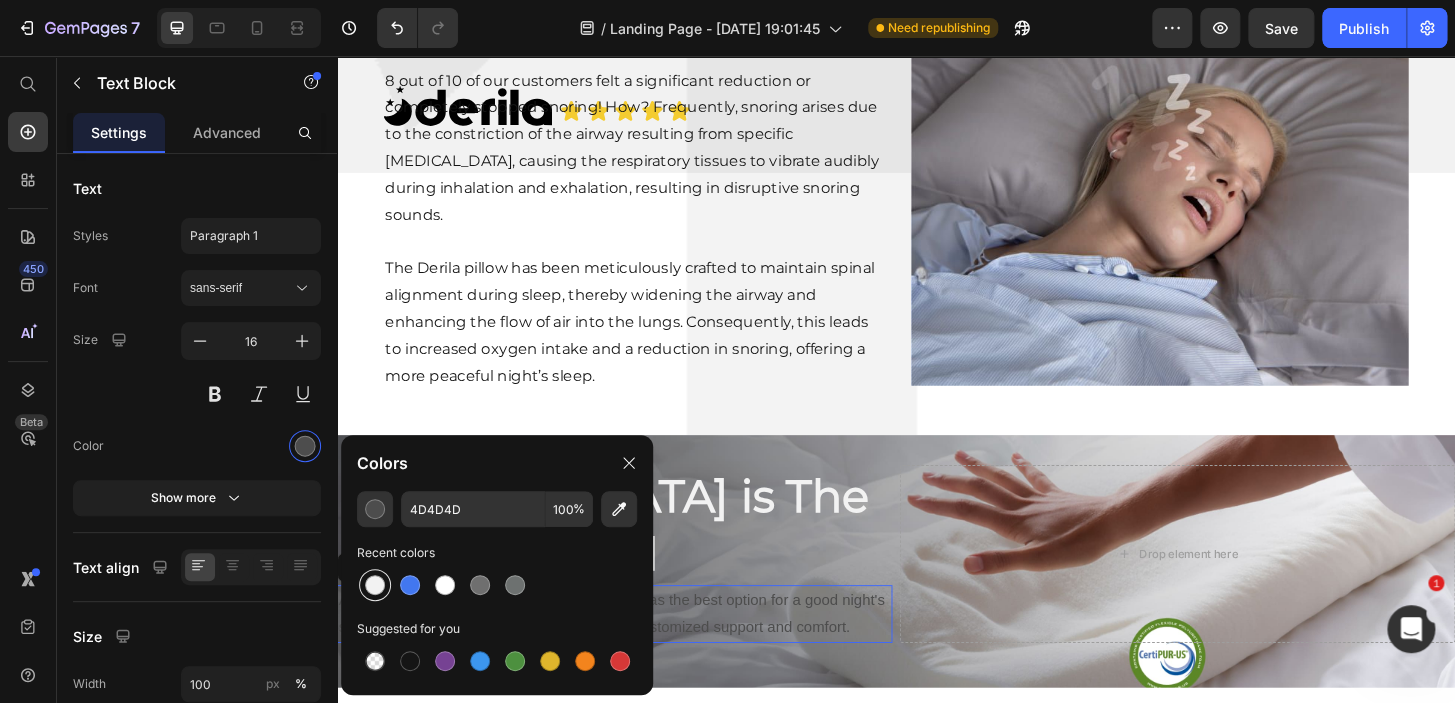 type on "F2F2F2" 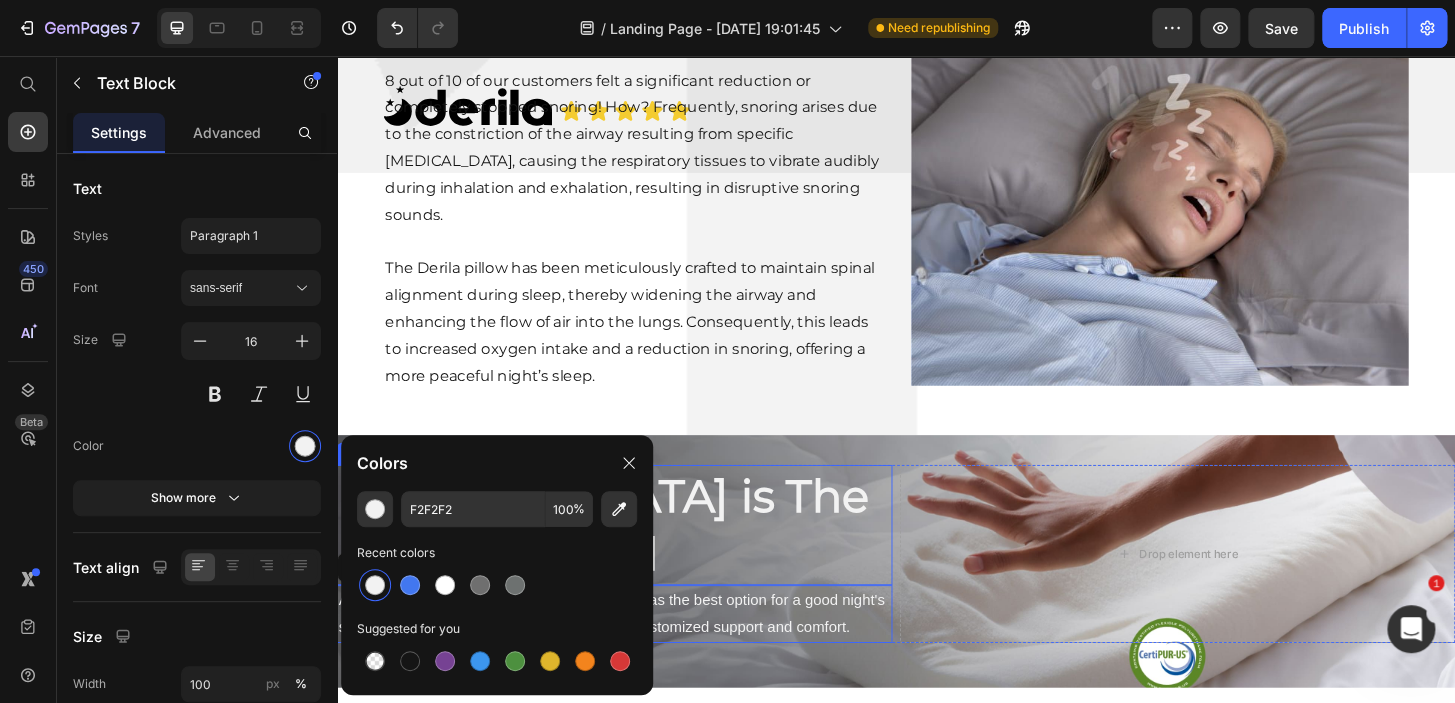 click on "[MEDICAL_DATA] is The  New Standard" at bounding box center (635, 559) 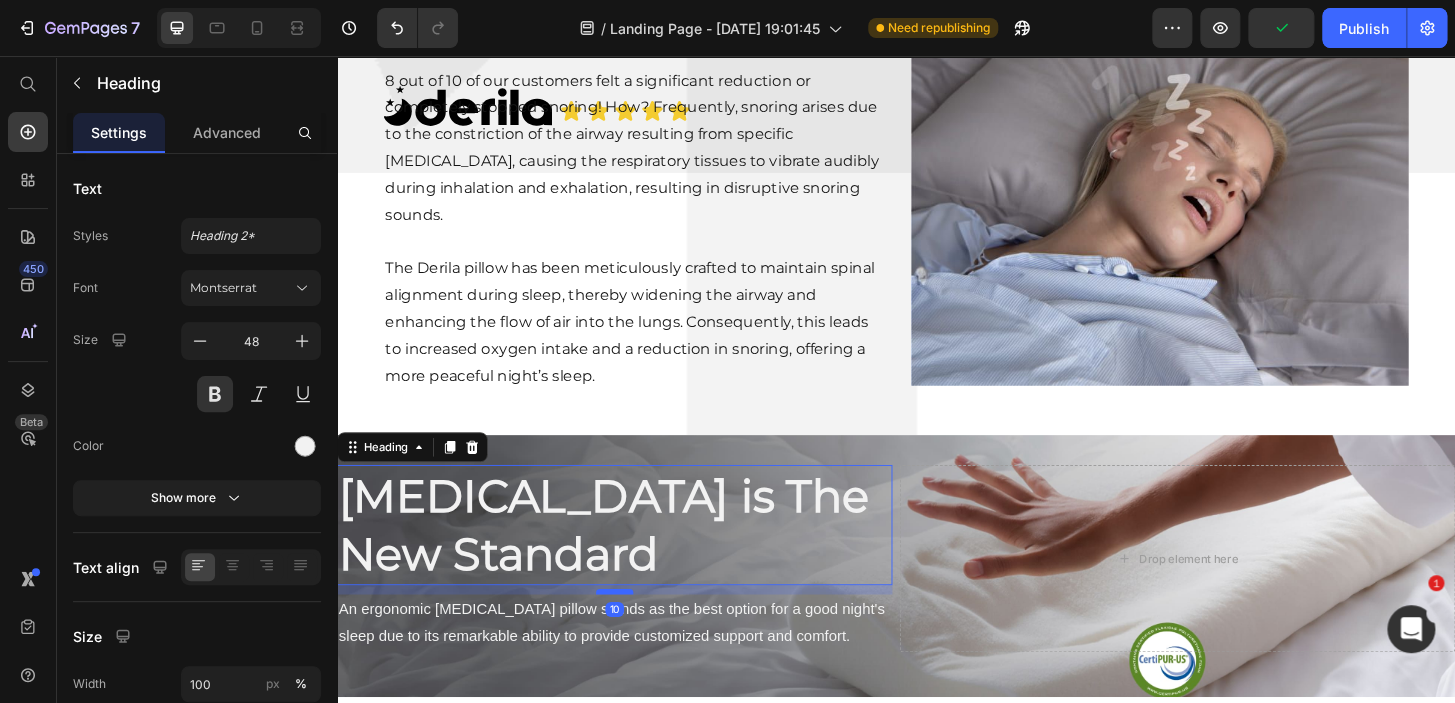click at bounding box center (635, 631) 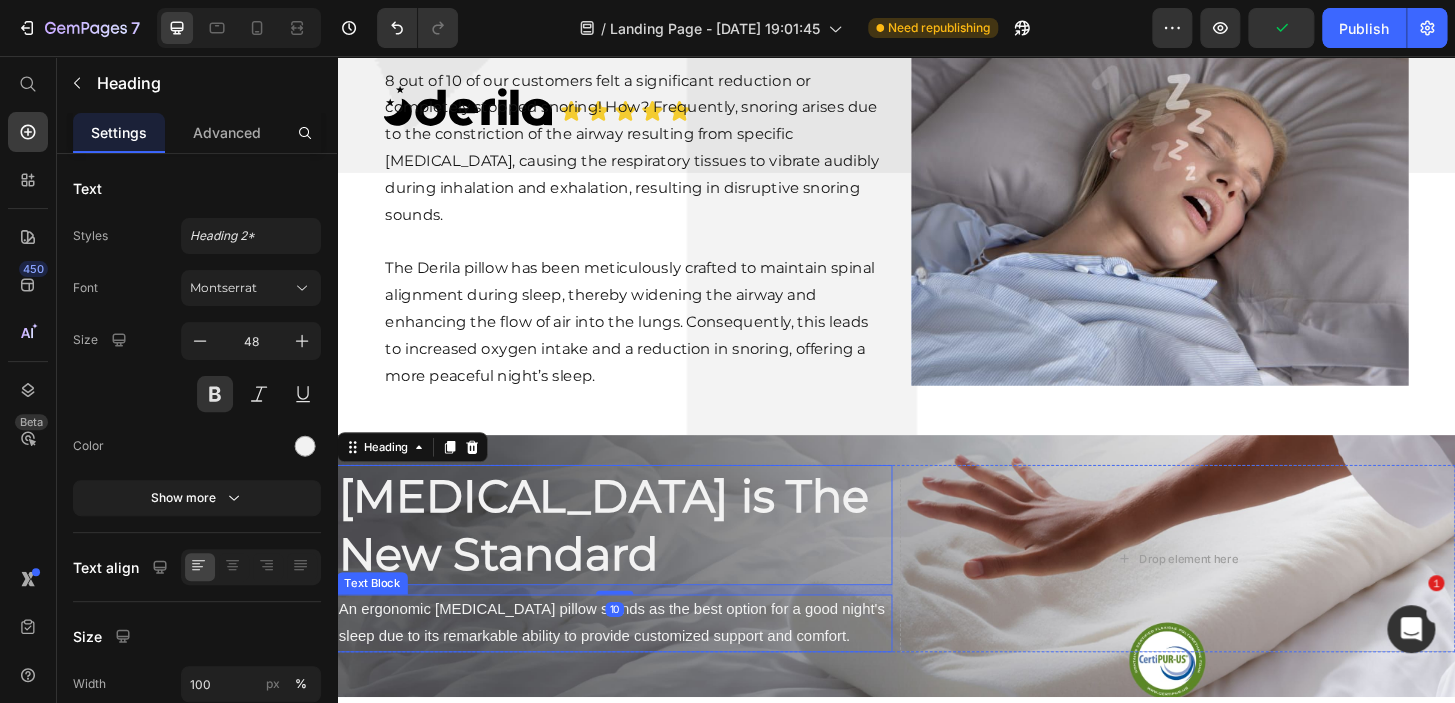 click on "An ergonomic [MEDICAL_DATA] pillow stands as the best option for a good night's sleep due to its remarkable ability to provide customized support and comfort." at bounding box center [635, 665] 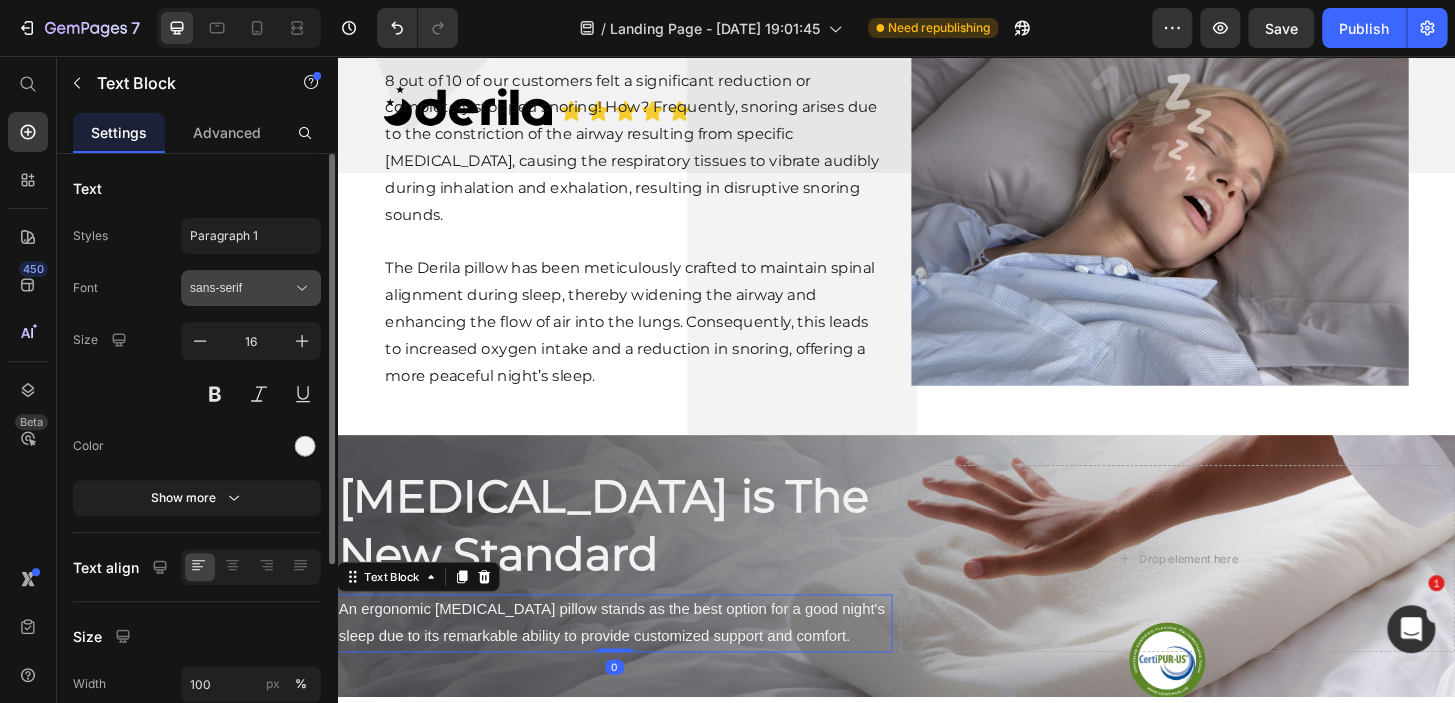 click on "sans-serif" at bounding box center (251, 288) 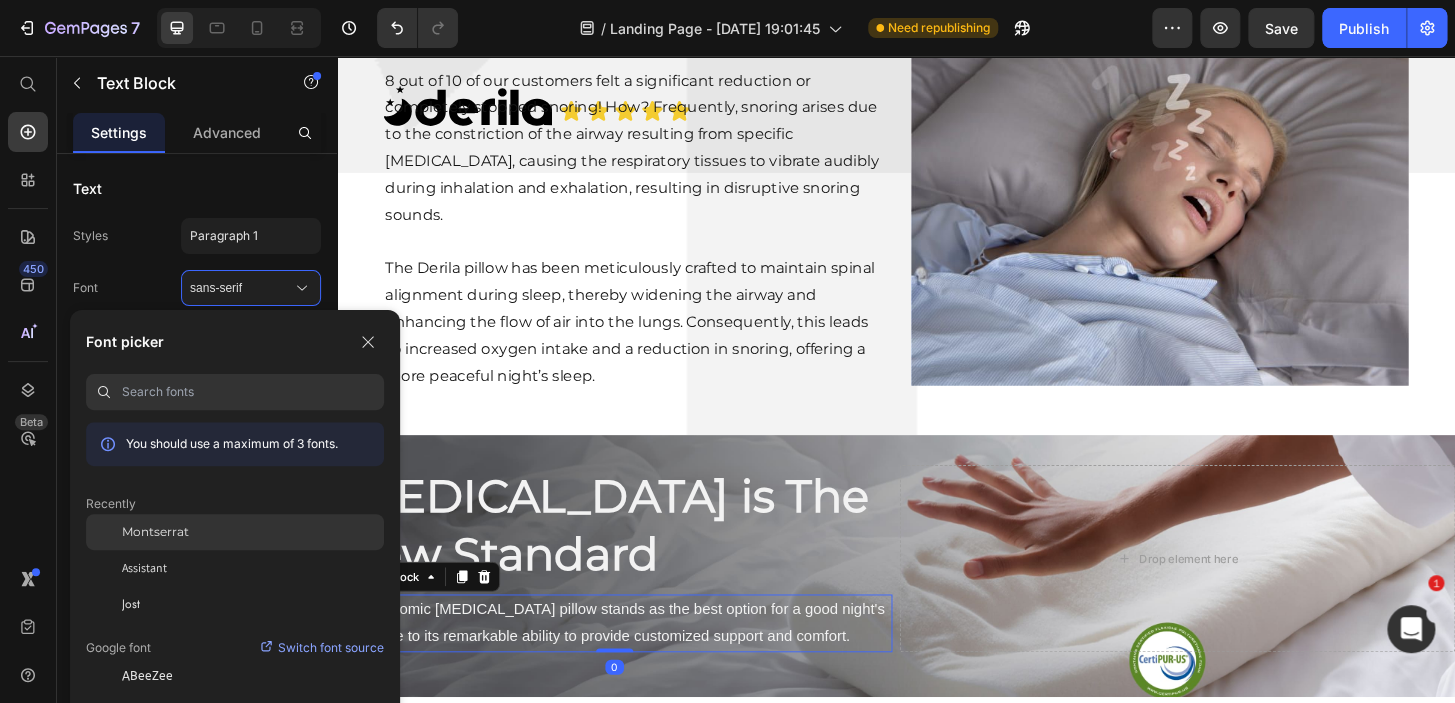 click on "Montserrat" 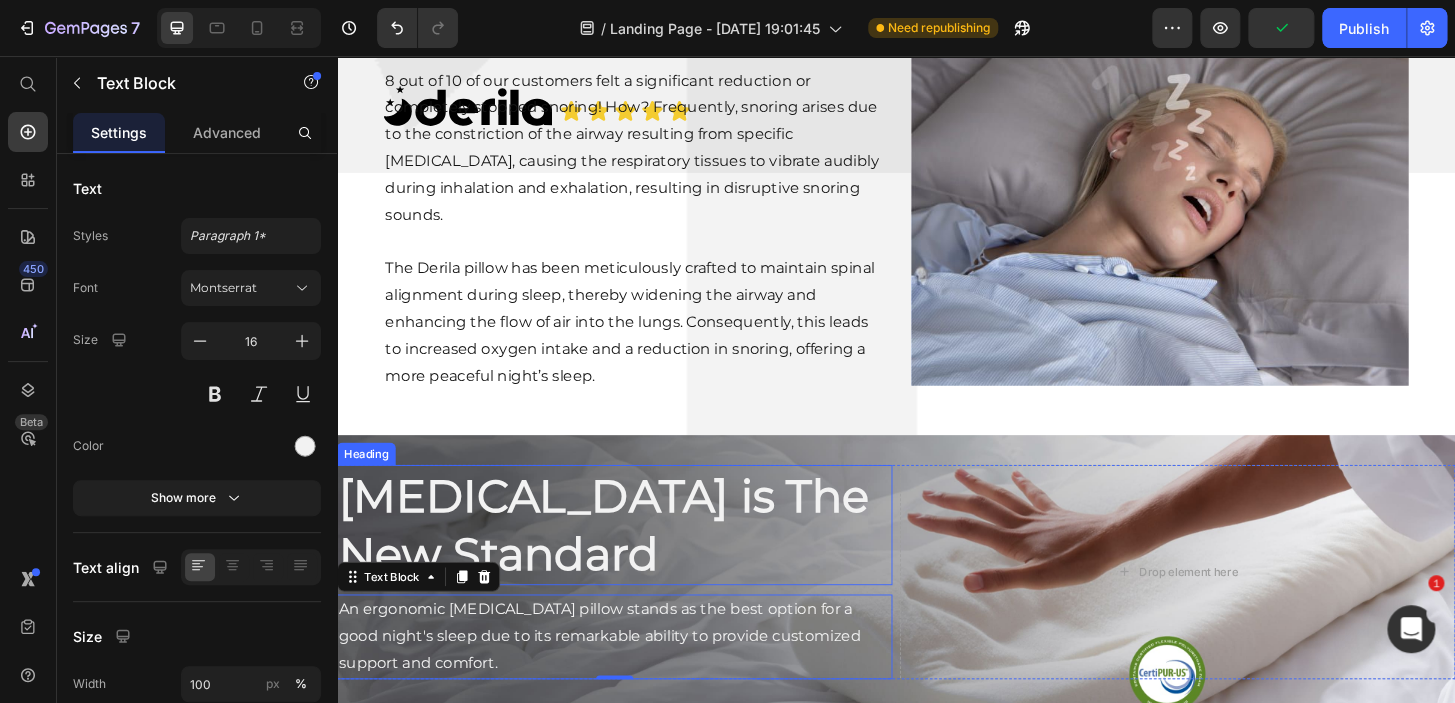 scroll, scrollTop: 5208, scrollLeft: 0, axis: vertical 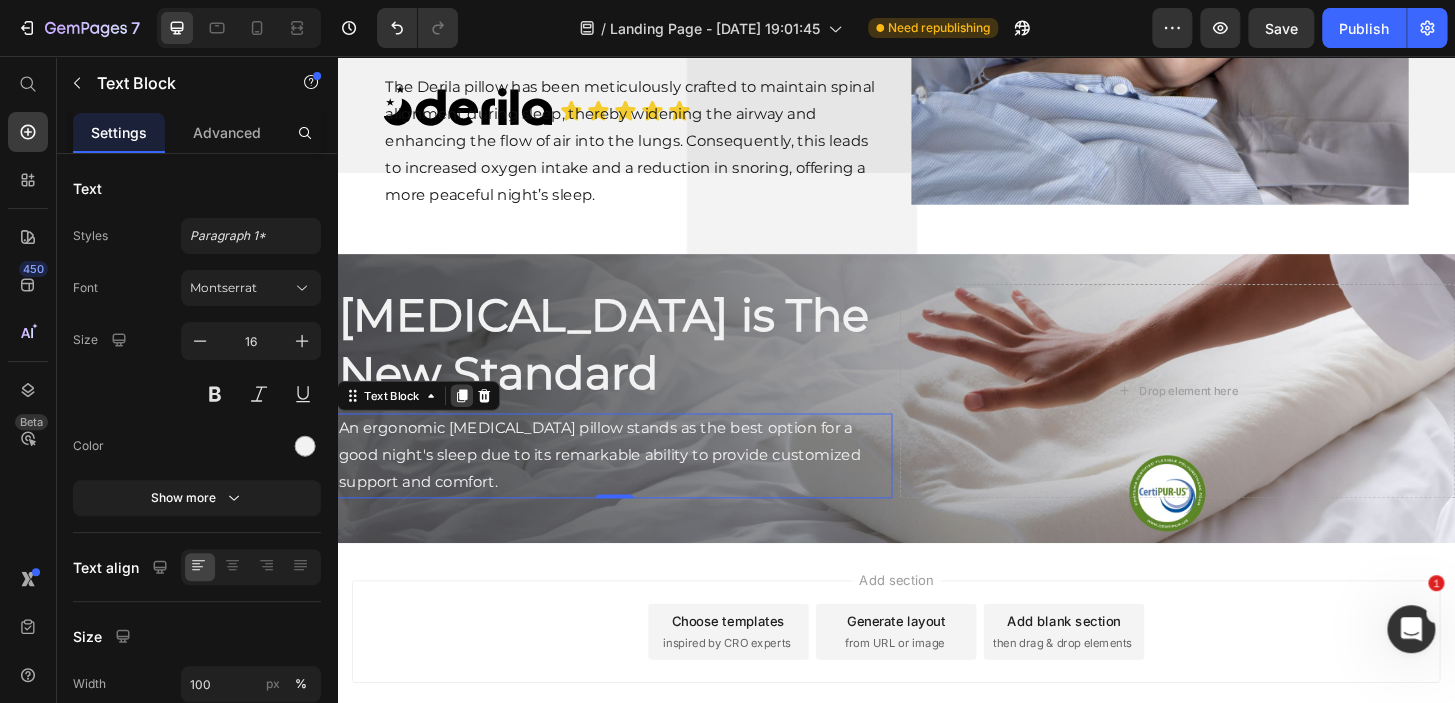 click 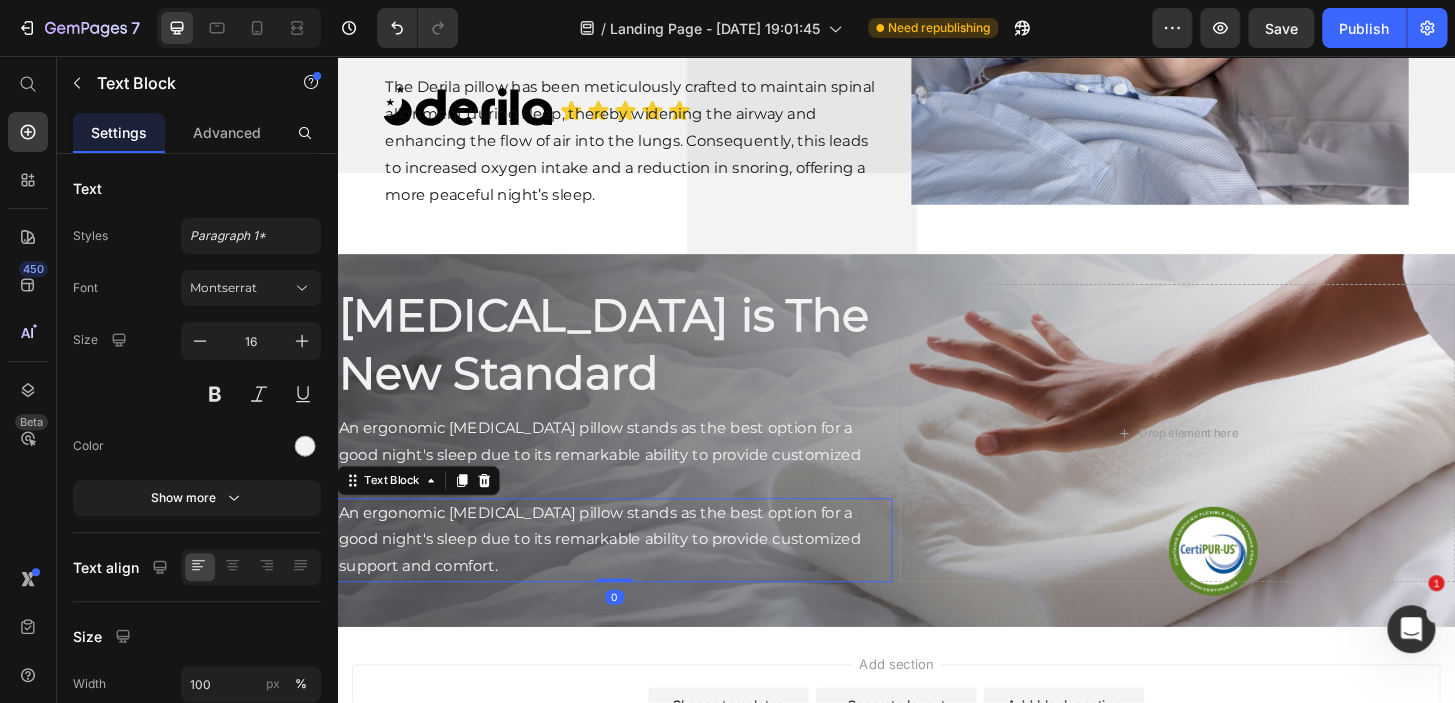 click on "An ergonomic [MEDICAL_DATA] pillow stands as the best option for a good night's sleep due to its remarkable ability to provide customized support and comfort." at bounding box center (635, 576) 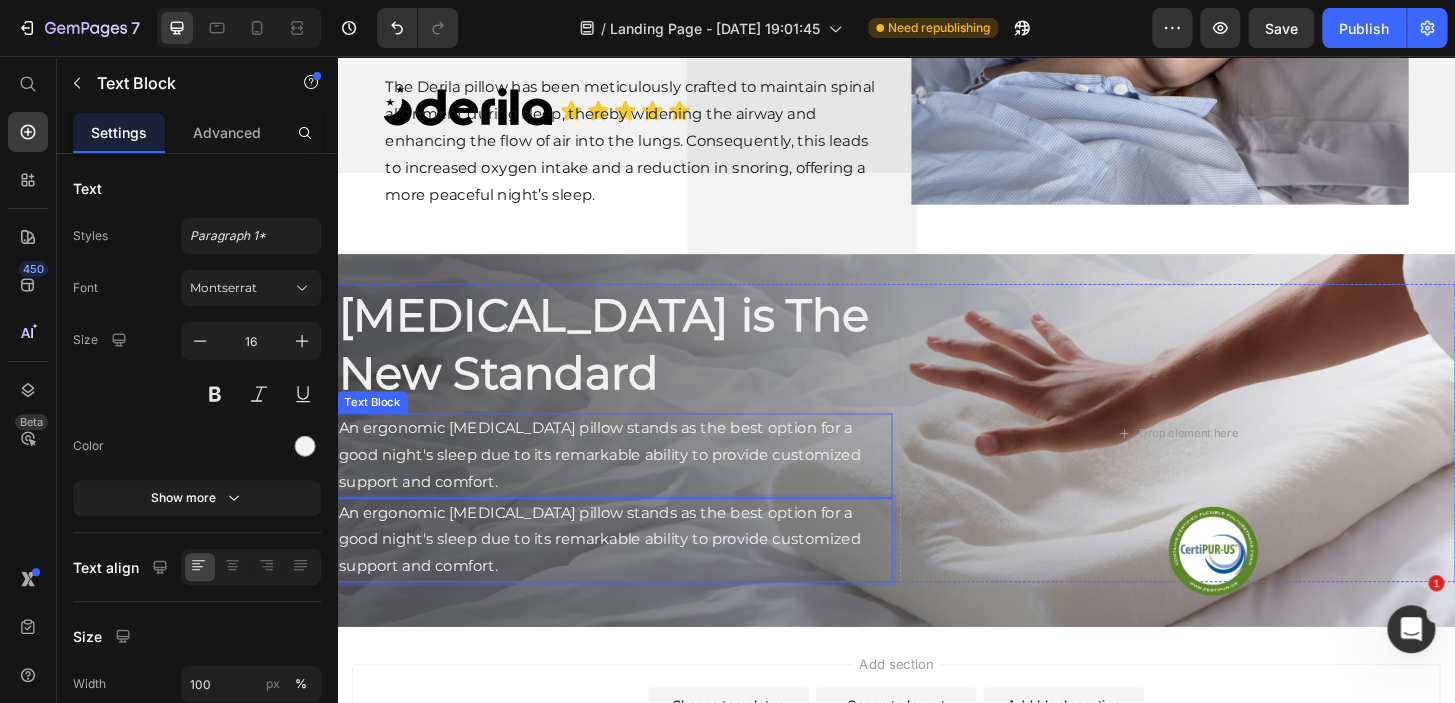 click on "An ergonomic [MEDICAL_DATA] pillow stands as the best option for a good night's sleep due to its remarkable ability to provide customized support and comfort." at bounding box center (635, 485) 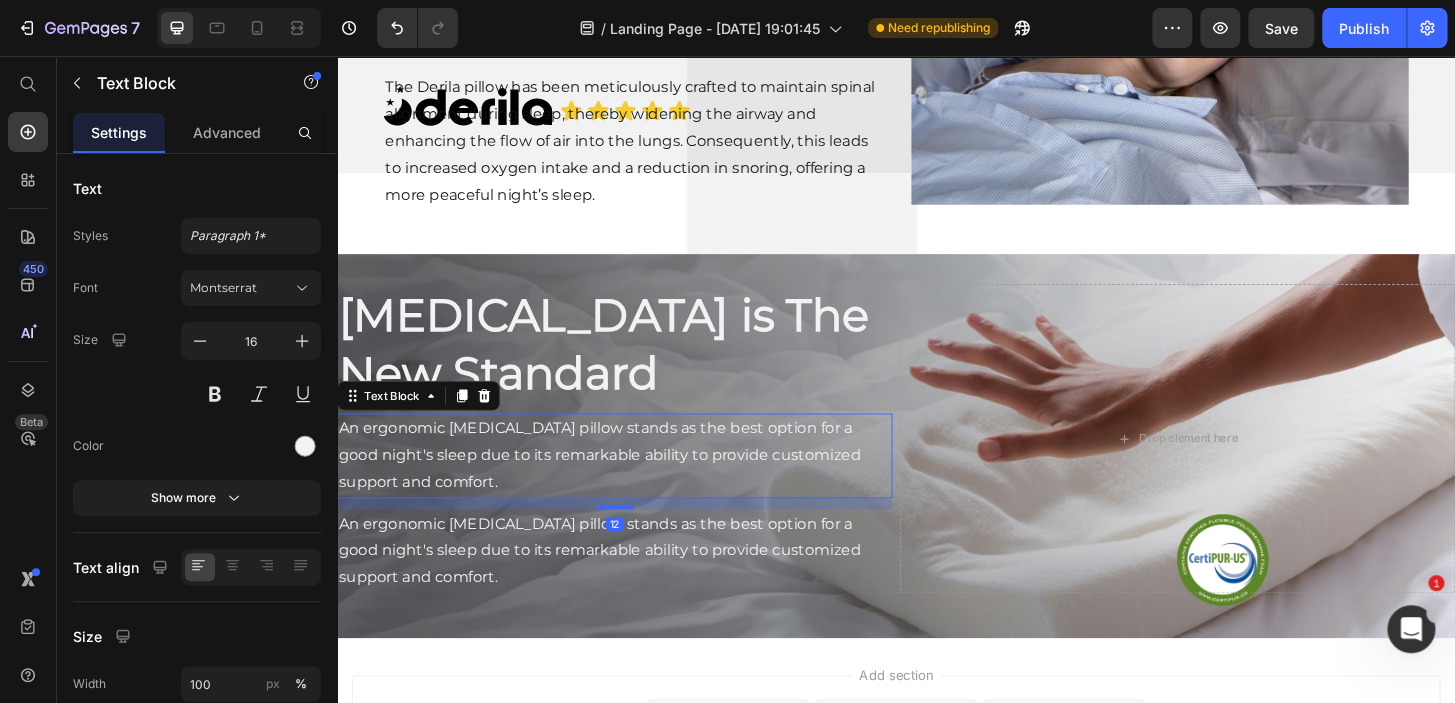 drag, startPoint x: 624, startPoint y: 529, endPoint x: 630, endPoint y: 541, distance: 13.416408 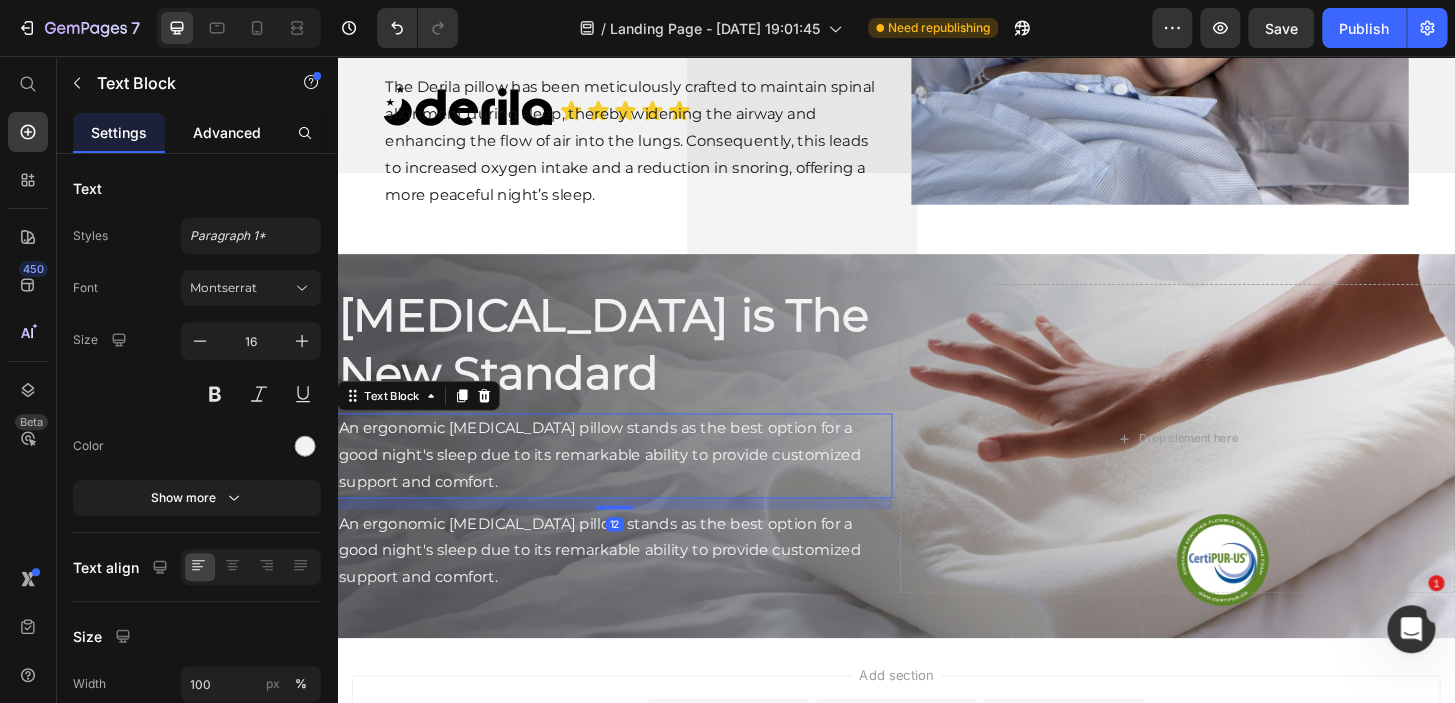 click on "Advanced" 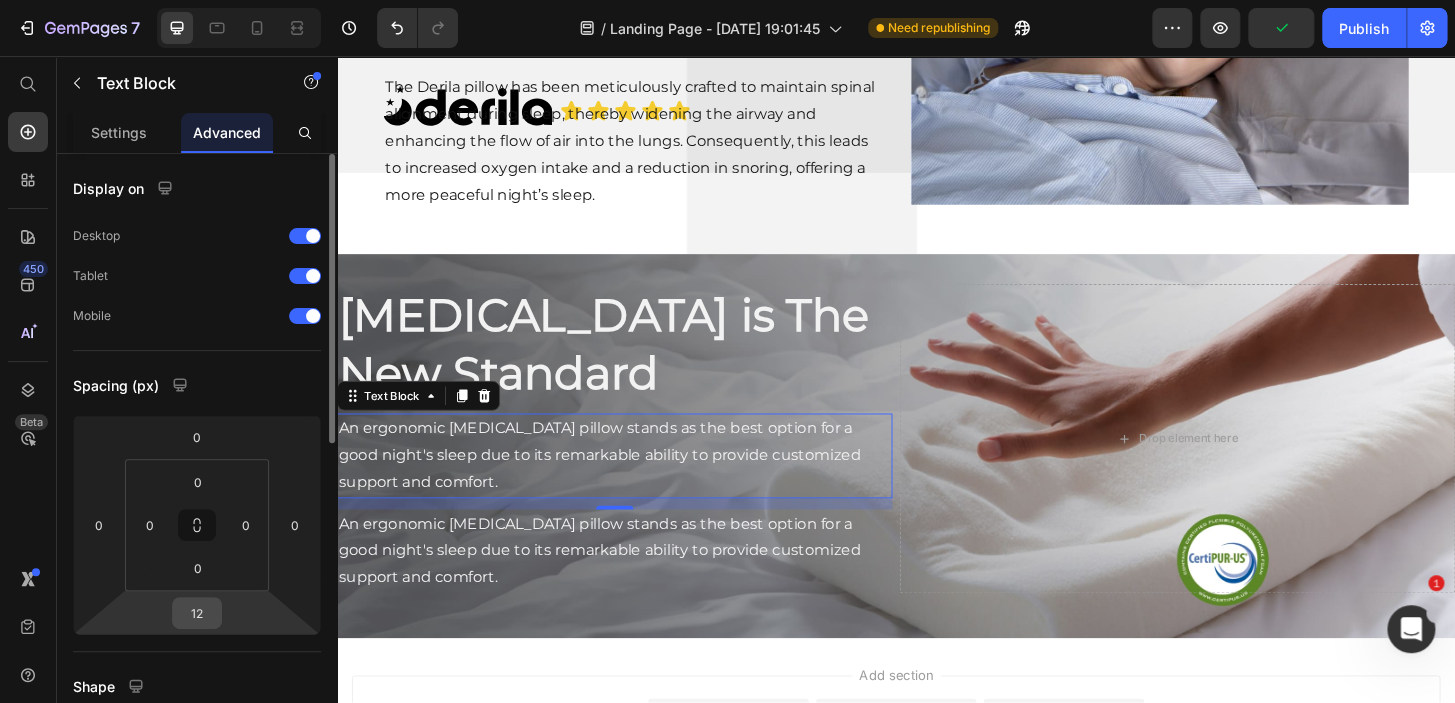 click on "12" at bounding box center (197, 613) 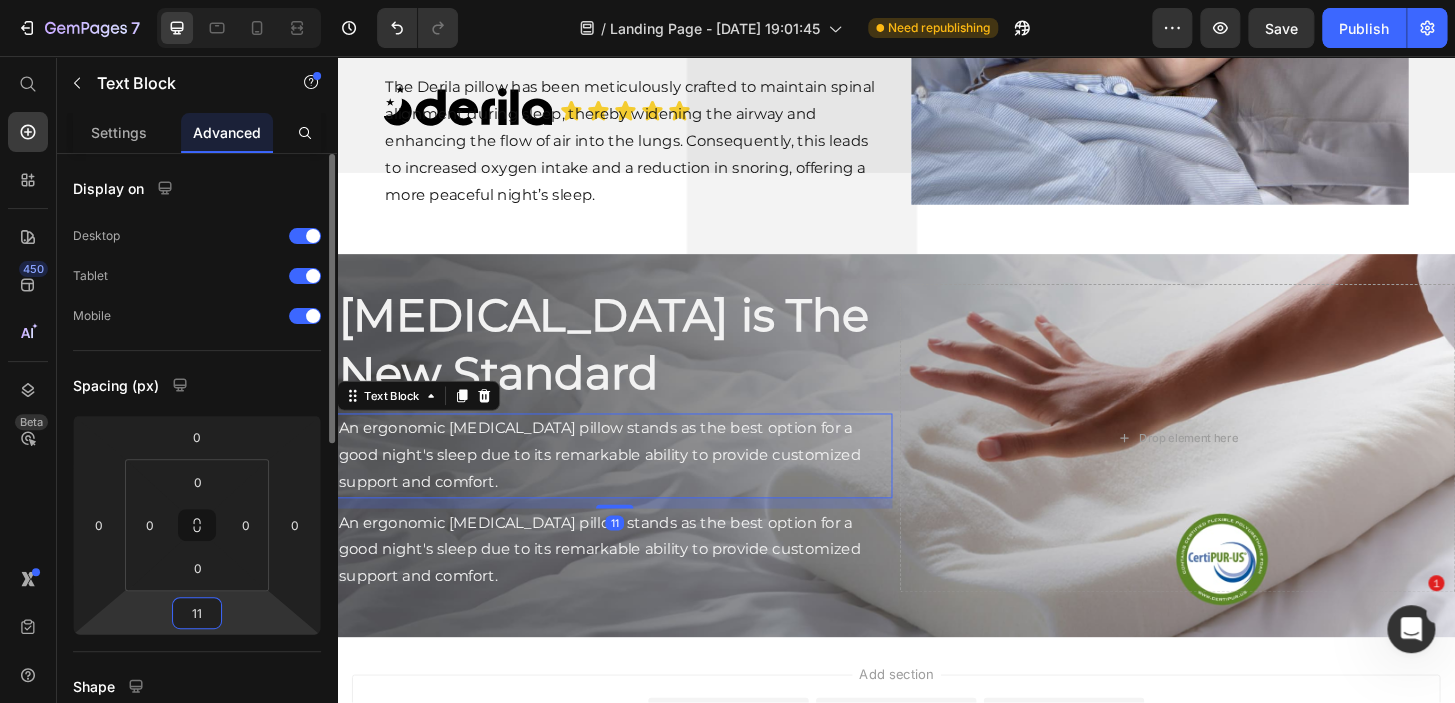 type on "10" 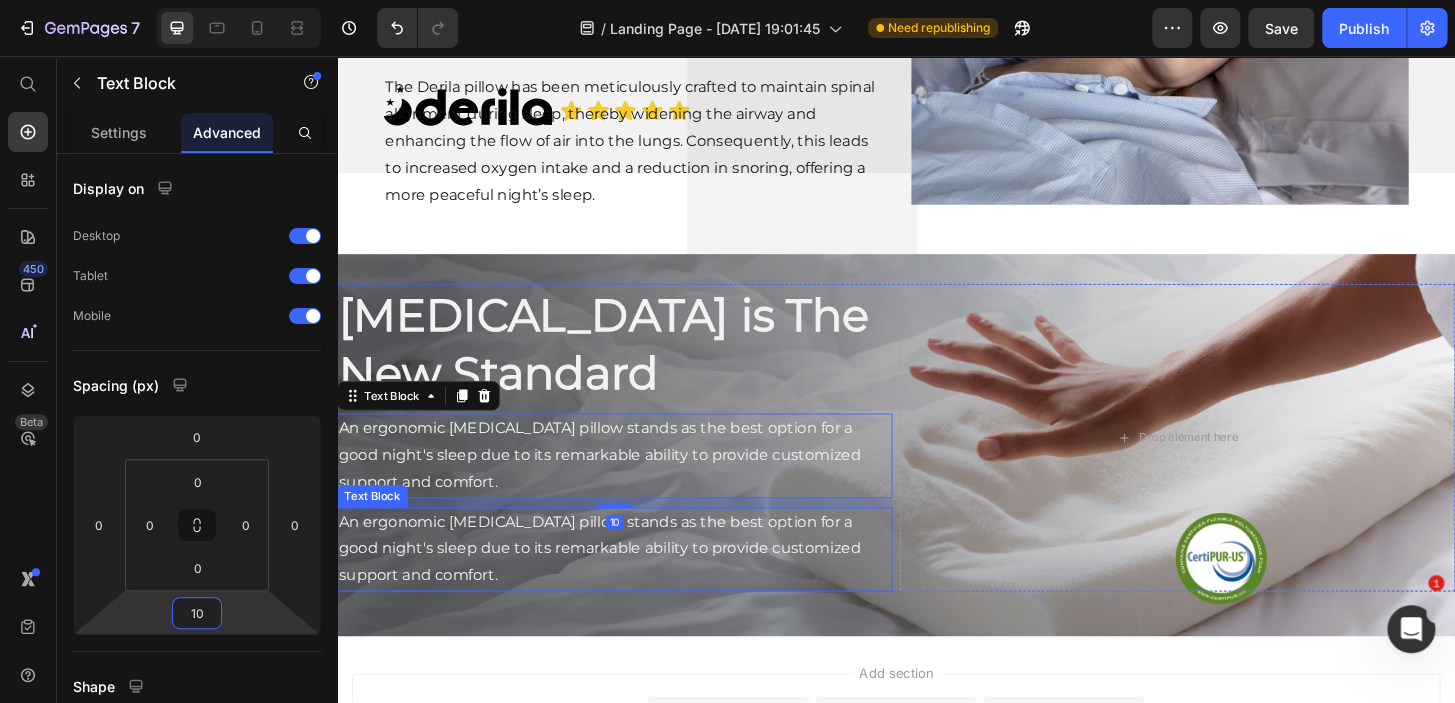 click on "An ergonomic [MEDICAL_DATA] pillow stands as the best option for a good night's sleep due to its remarkable ability to provide customized support and comfort." at bounding box center (635, 586) 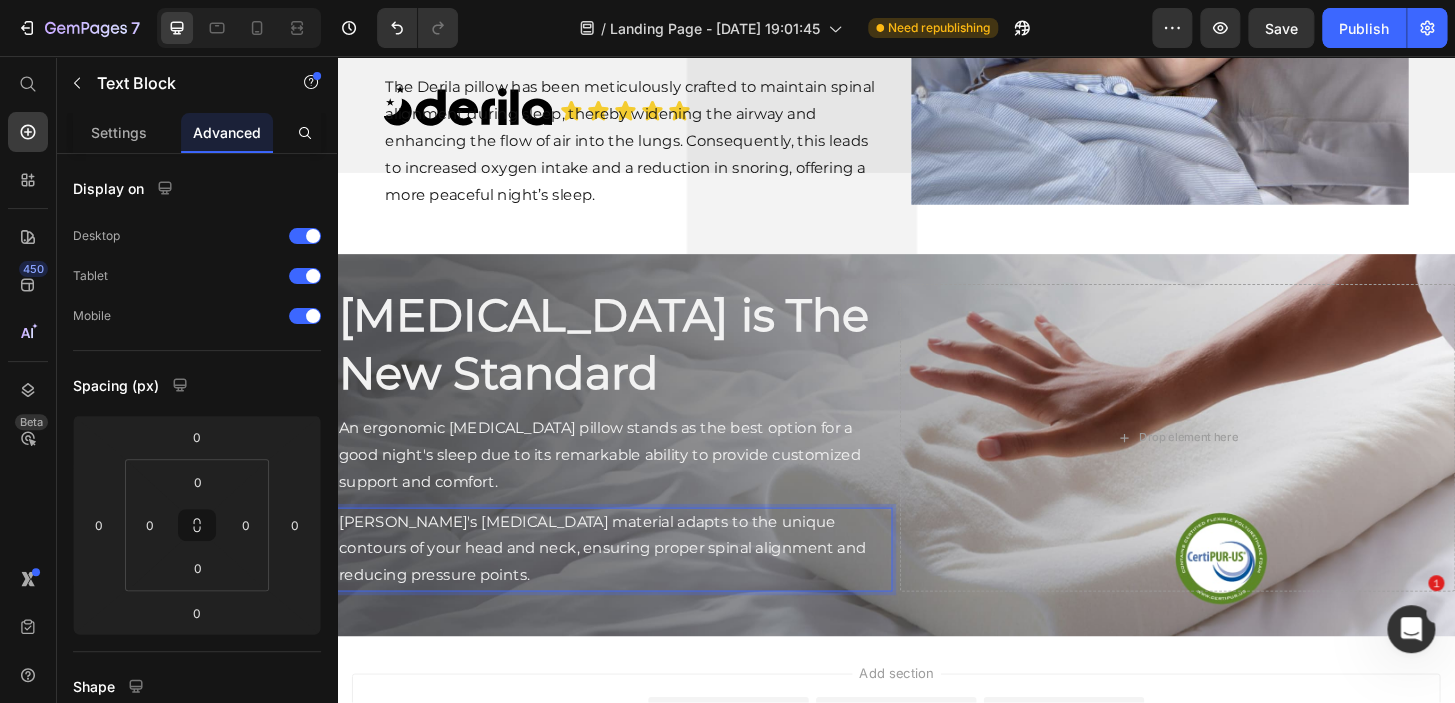 click on "[PERSON_NAME]'s [MEDICAL_DATA] material adapts to the unique contours of your head and neck, ensuring proper spinal alignment and reducing pressure points." at bounding box center [635, 586] 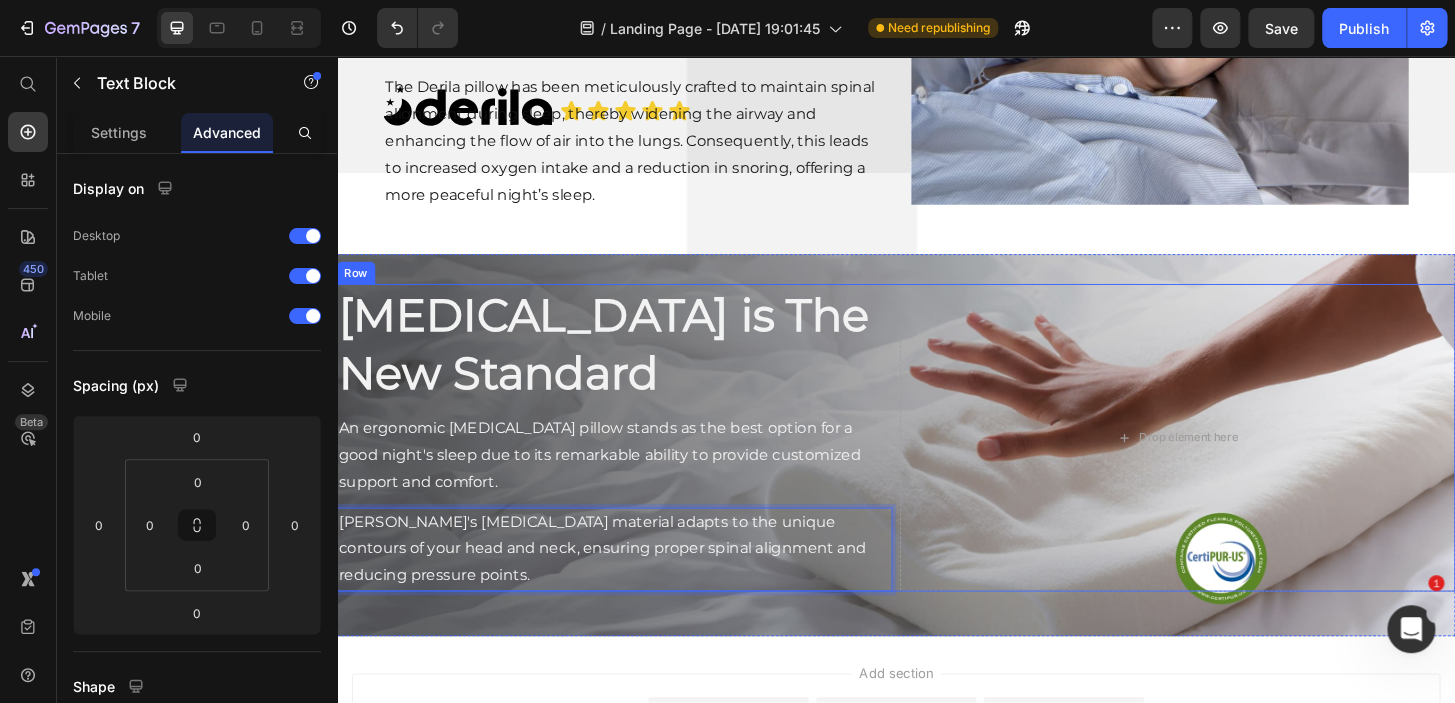 click on "An ergonomic [MEDICAL_DATA] pillow stands as the best option for a good night's sleep due to its remarkable ability to provide customized support and comfort." at bounding box center (635, 485) 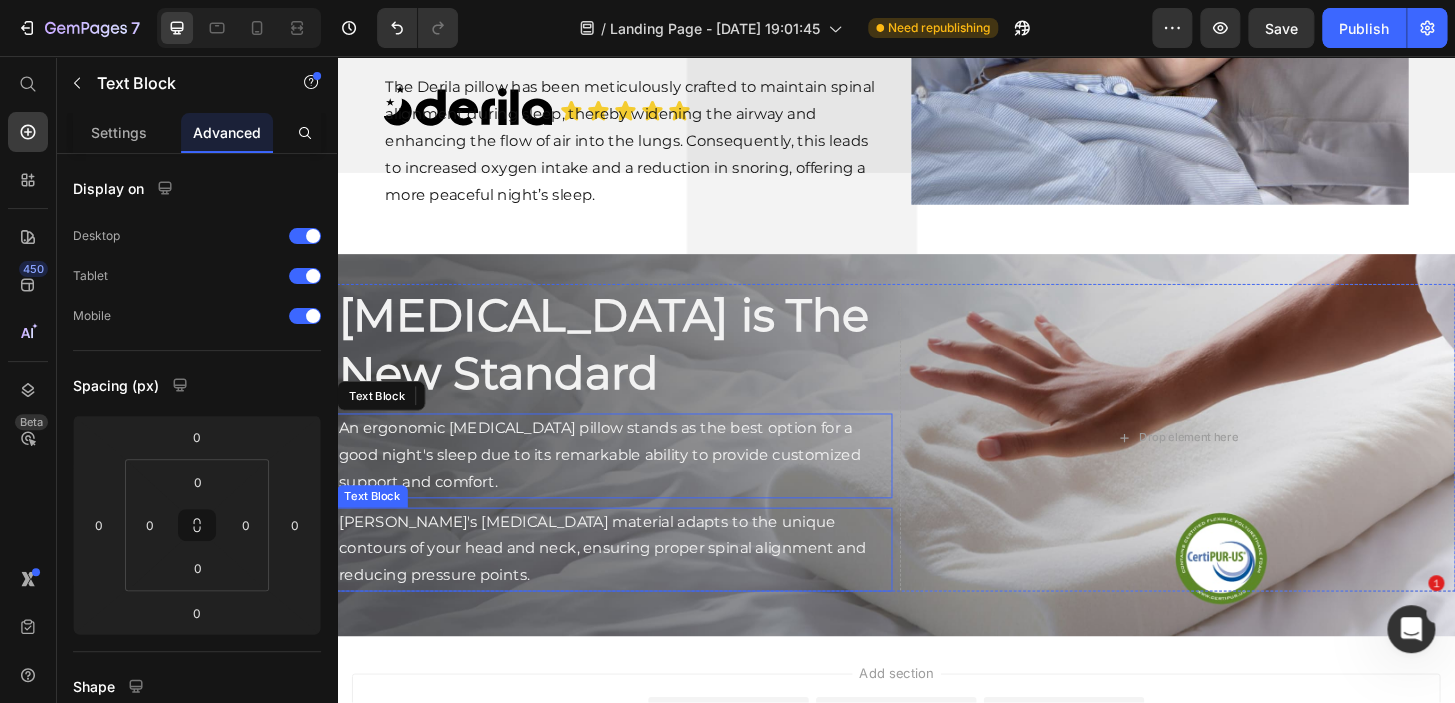 drag, startPoint x: 459, startPoint y: 586, endPoint x: 459, endPoint y: 573, distance: 13 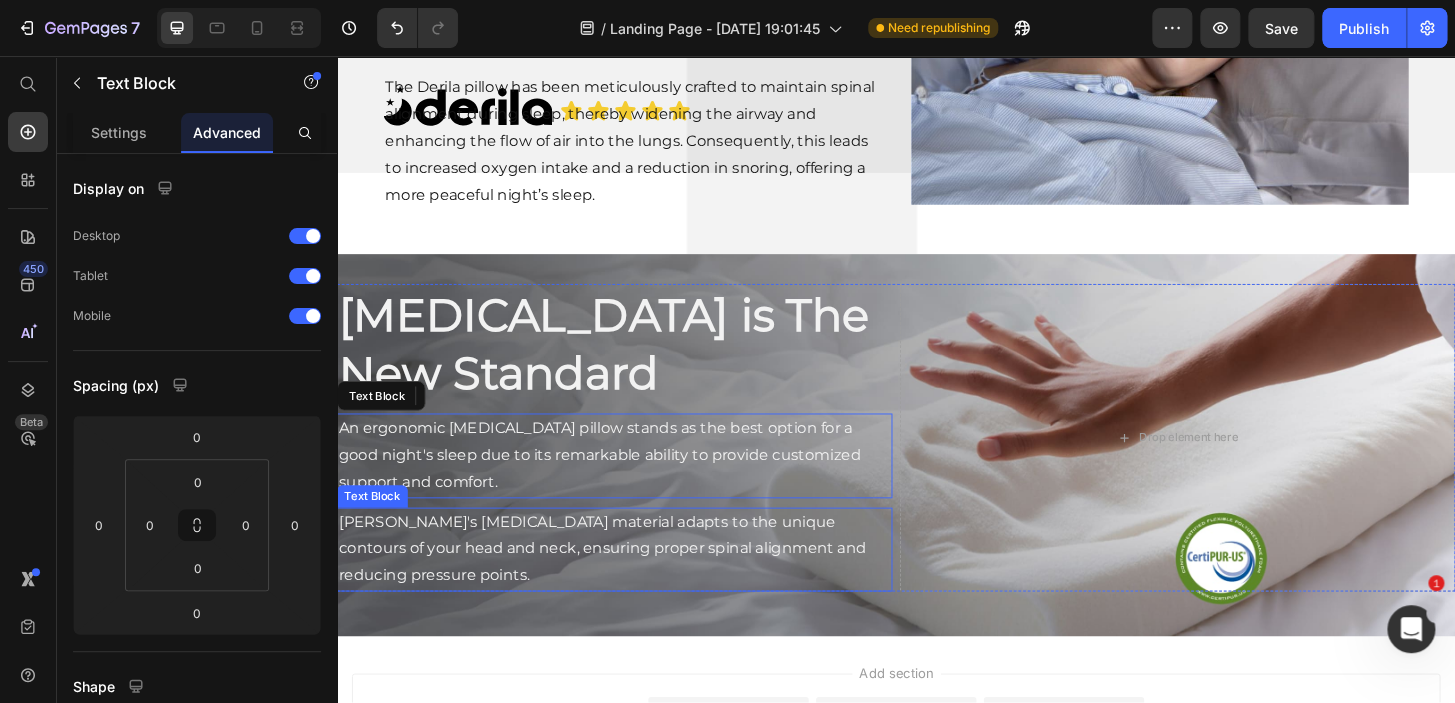 click on "[PERSON_NAME]'s [MEDICAL_DATA] material adapts to the unique contours of your head and neck, ensuring proper spinal alignment and reducing pressure points." at bounding box center [635, 586] 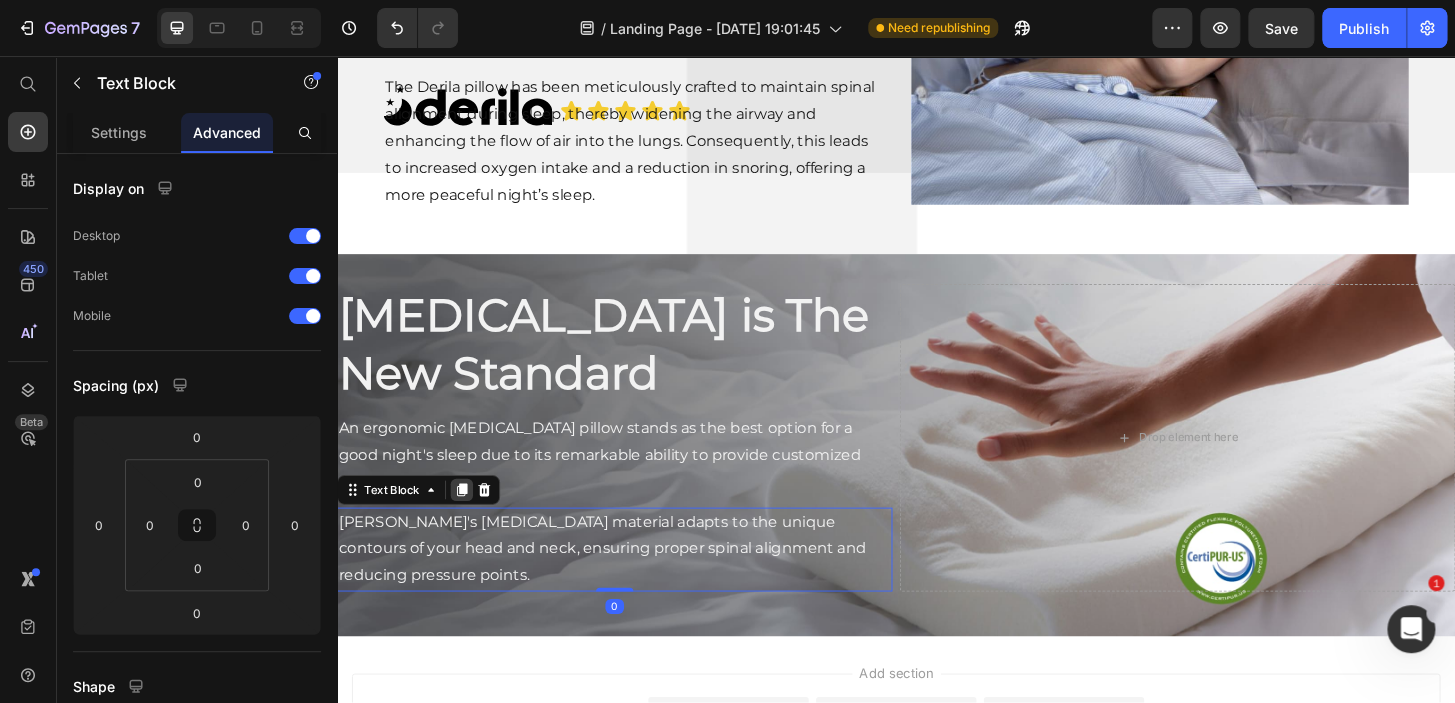 click at bounding box center (471, 522) 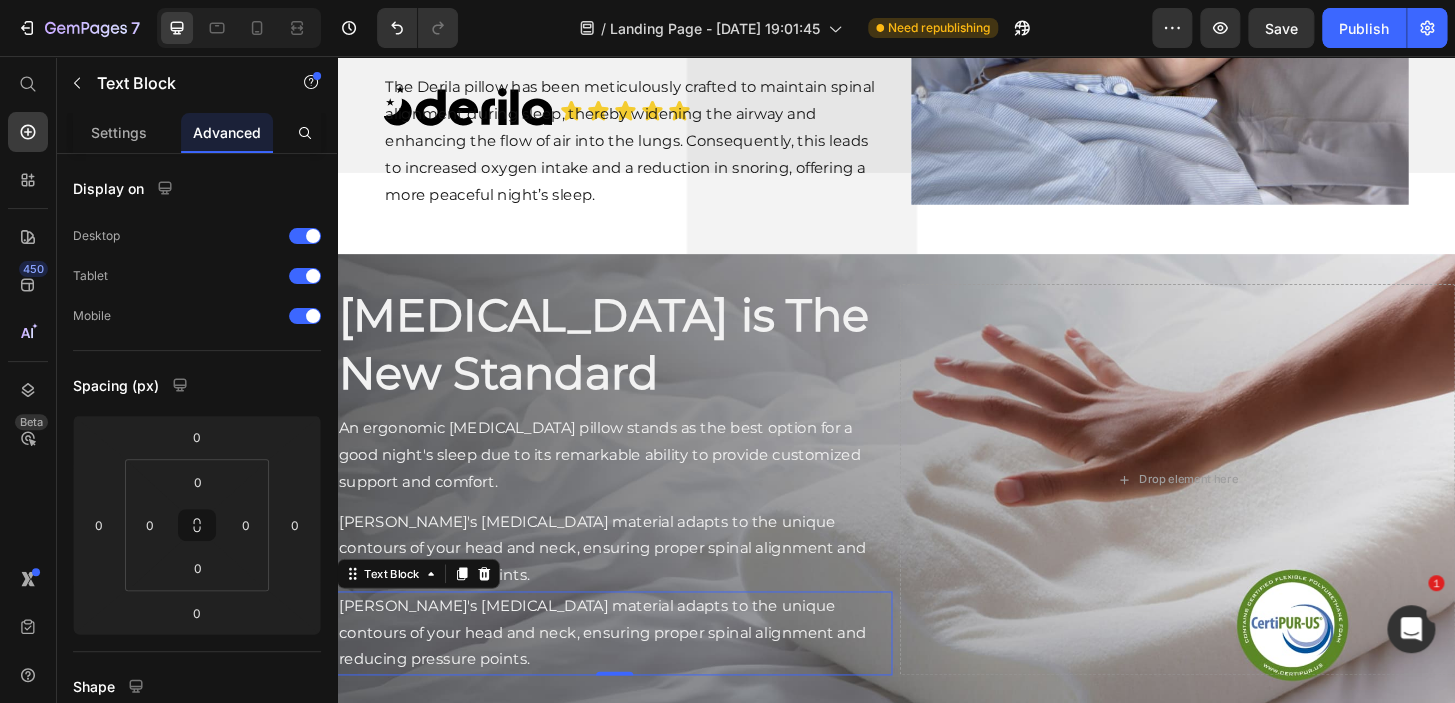 click on "[PERSON_NAME]'s [MEDICAL_DATA] material adapts to the unique contours of your head and neck, ensuring proper spinal alignment and reducing pressure points." at bounding box center [635, 676] 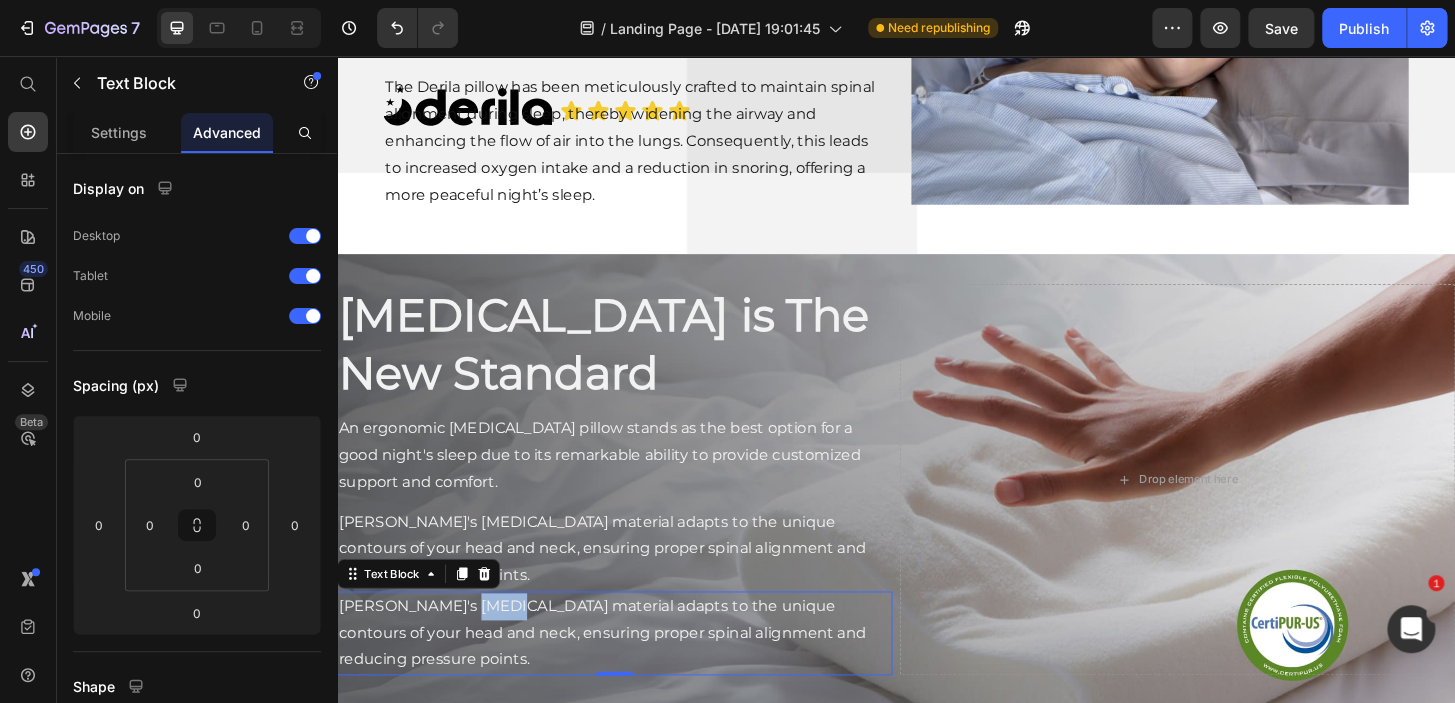 click on "[PERSON_NAME]'s [MEDICAL_DATA] material adapts to the unique contours of your head and neck, ensuring proper spinal alignment and reducing pressure points." at bounding box center [635, 676] 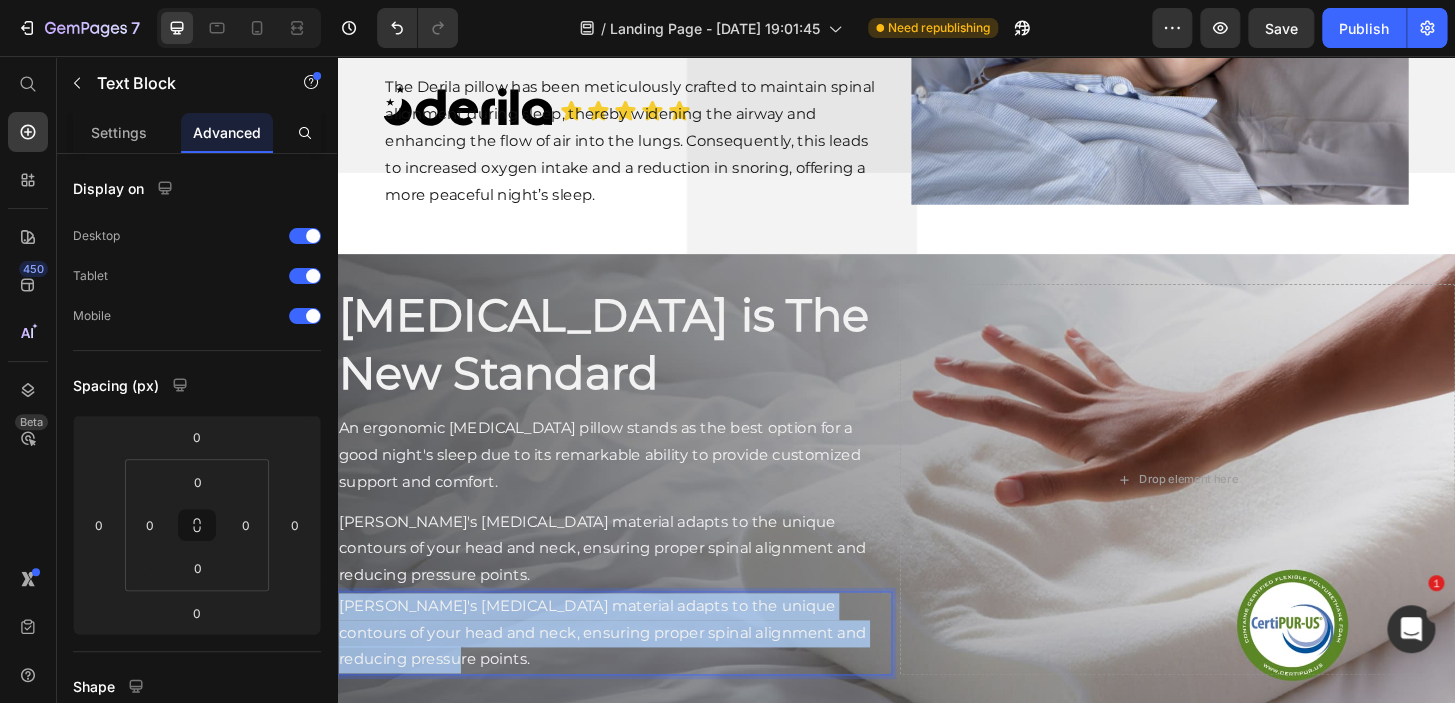 click on "[PERSON_NAME]'s [MEDICAL_DATA] material adapts to the unique contours of your head and neck, ensuring proper spinal alignment and reducing pressure points." at bounding box center [635, 676] 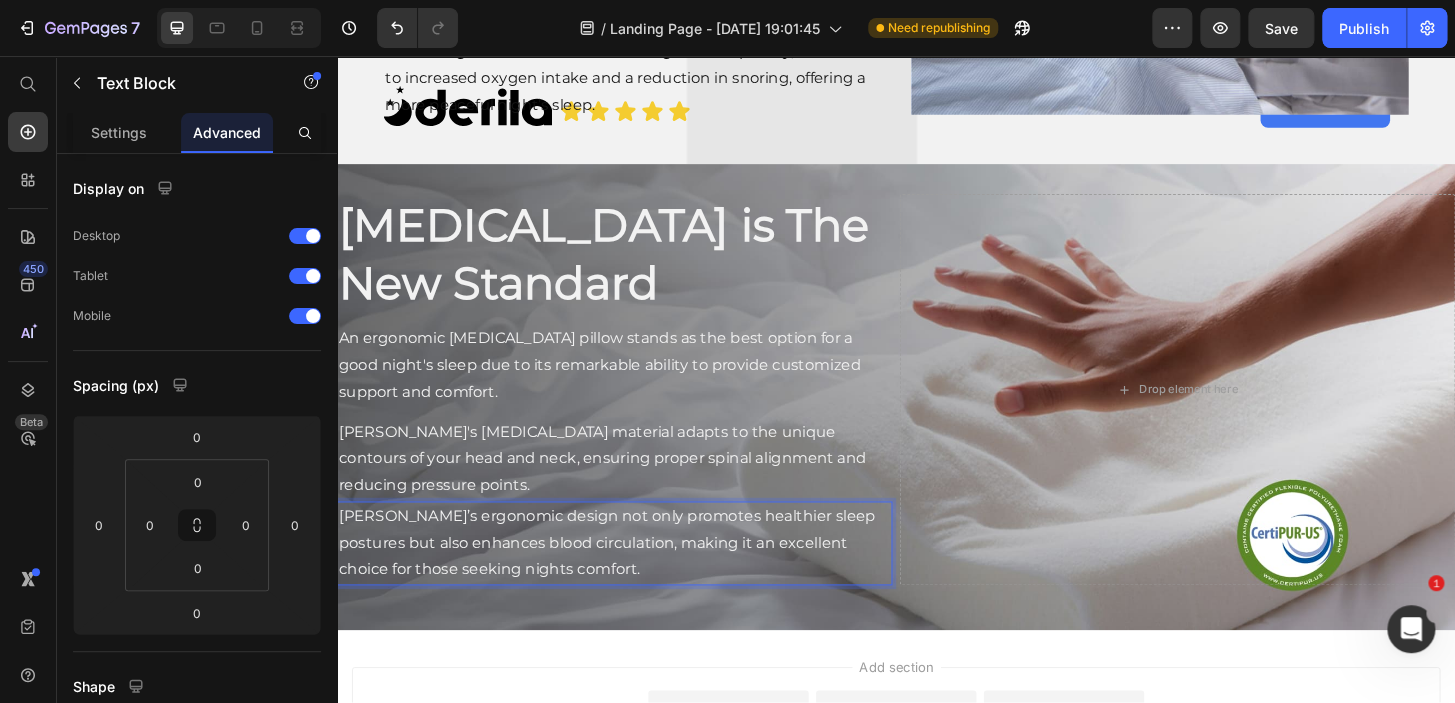 scroll, scrollTop: 5311, scrollLeft: 0, axis: vertical 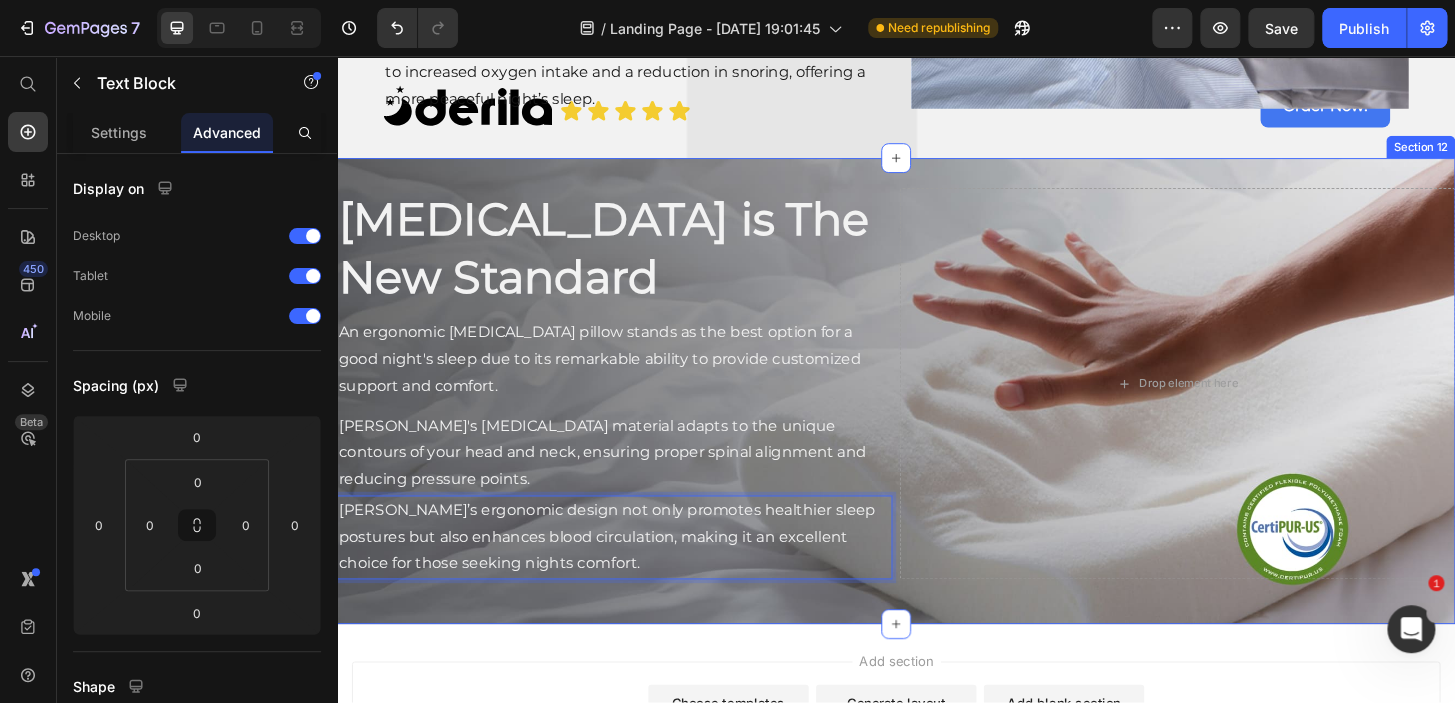 click on "[MEDICAL_DATA] is The  New Standard Heading An ergonomic [MEDICAL_DATA] pillow stands as the best option for a good night's sleep due to its remarkable ability to provide customized support and comfort. Text Block [PERSON_NAME]'s [MEDICAL_DATA] material adapts to the unique contours of your head and neck, ensuring proper spinal alignment and reducing pressure points. Text Block [PERSON_NAME]’s ergonomic design not only promotes healthier sleep postures but also enhances blood circulation, making it an excellent choice for those seeking nights comfort. Text Block   0
Drop element here Row" at bounding box center (937, 416) 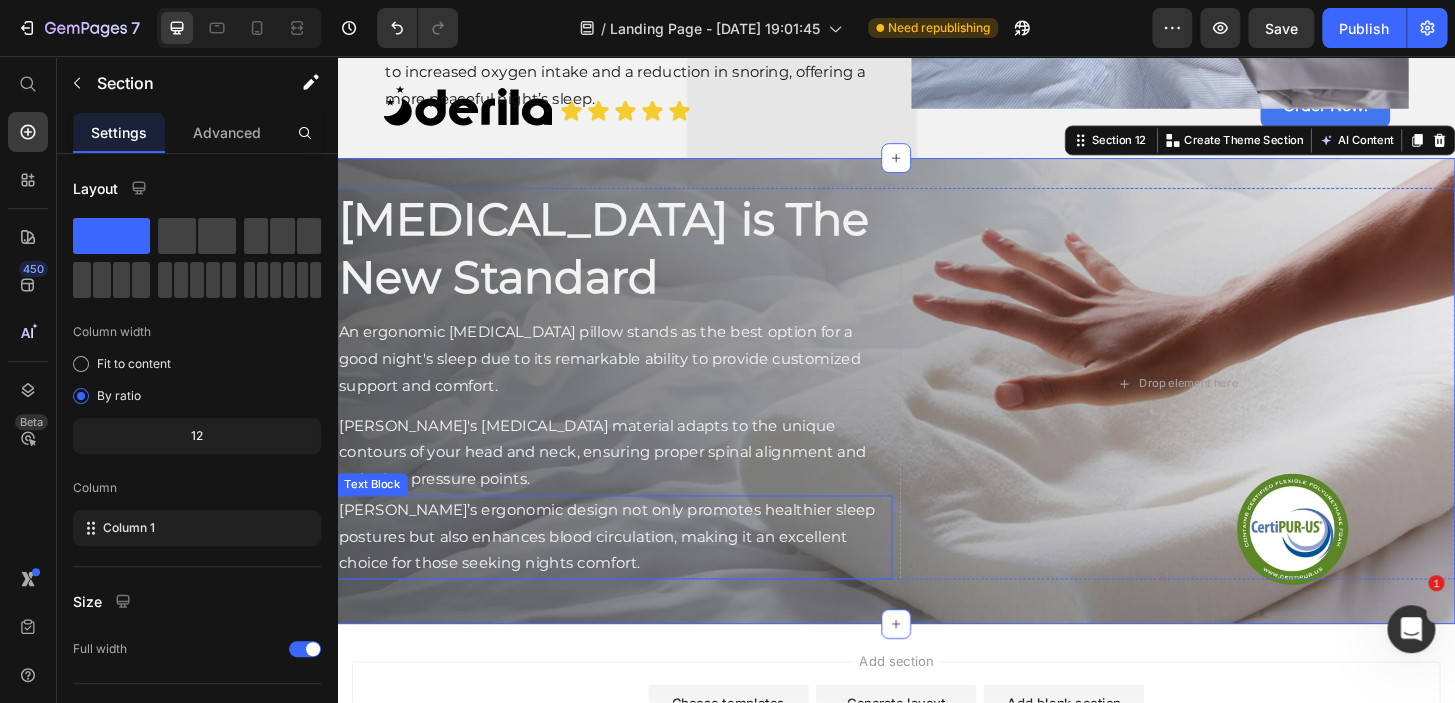 click on "[PERSON_NAME]’s ergonomic design not only promotes healthier sleep postures but also enhances blood circulation, making it an excellent choice for those seeking nights comfort." at bounding box center [635, 573] 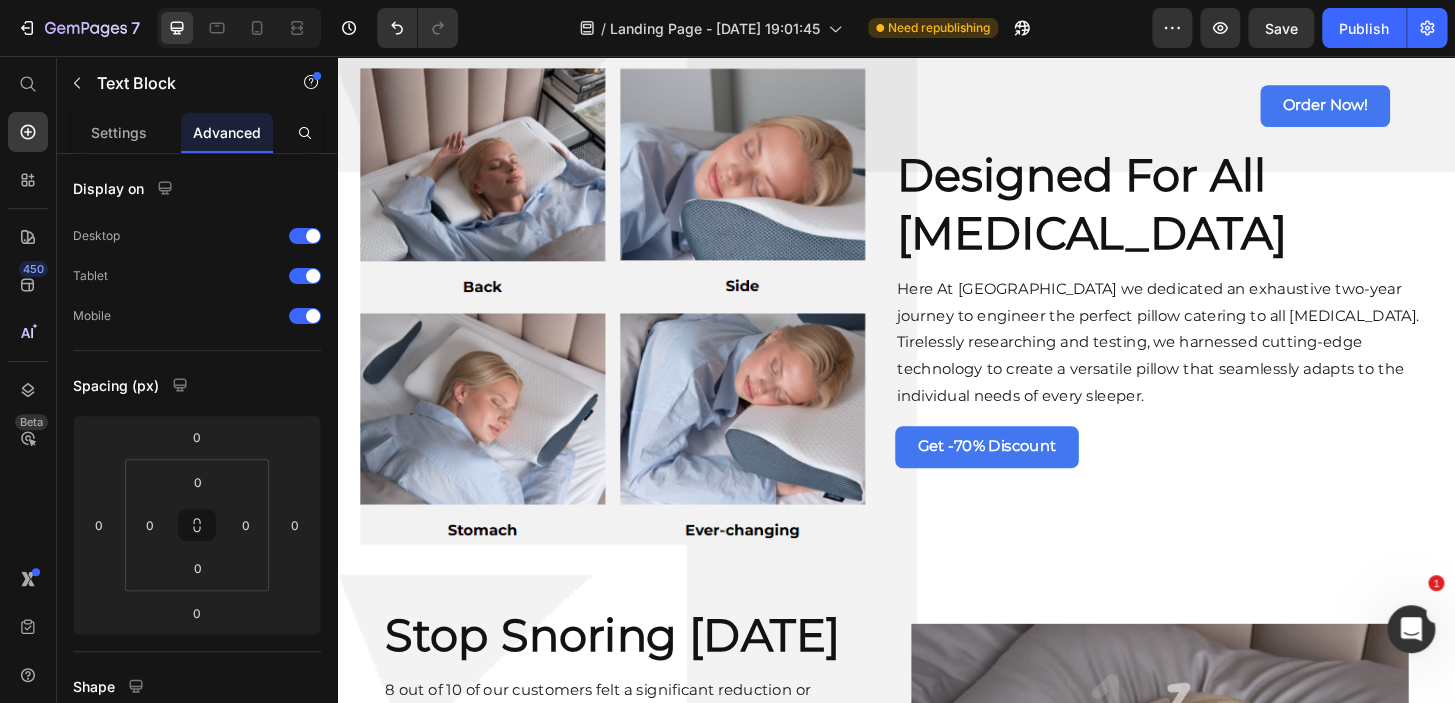scroll, scrollTop: 4341, scrollLeft: 0, axis: vertical 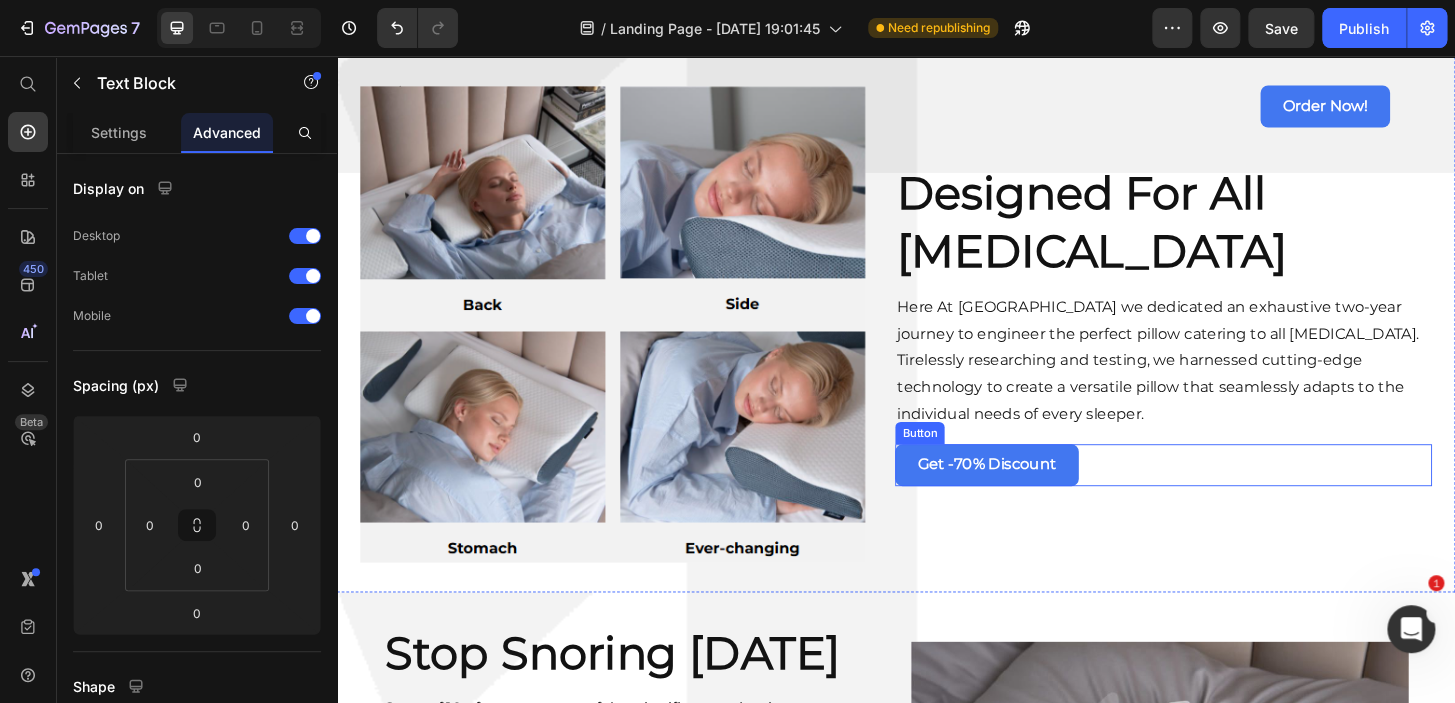 click on "Get -70% Discount" at bounding box center [1034, 495] 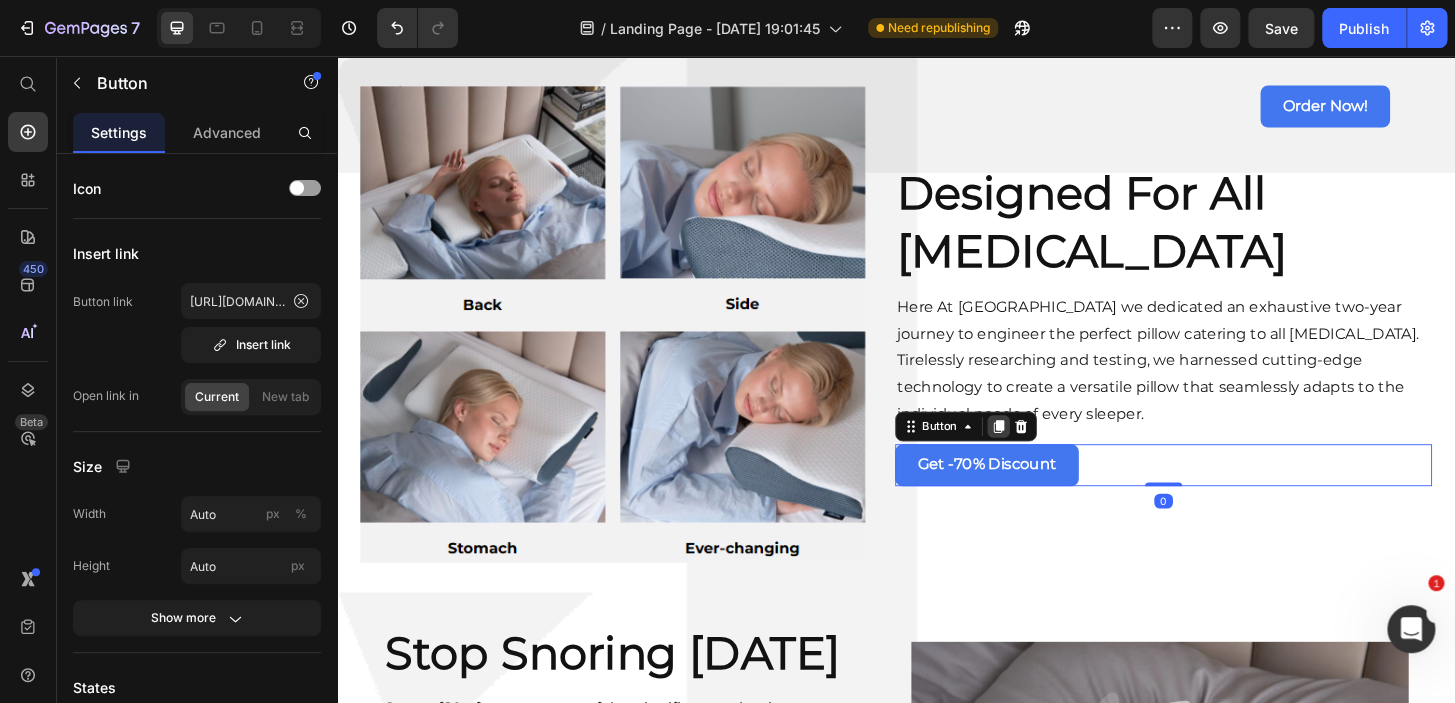 click at bounding box center (1047, 454) 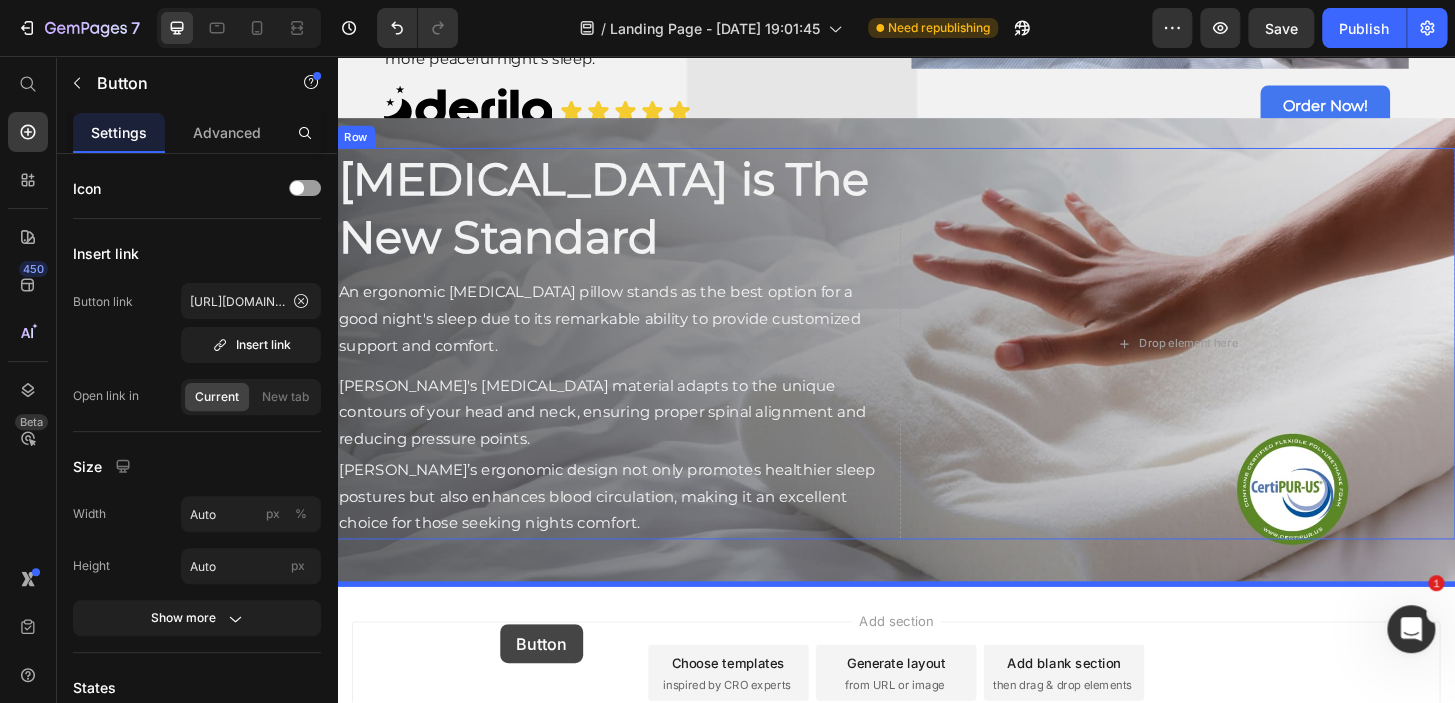 scroll, scrollTop: 5393, scrollLeft: 0, axis: vertical 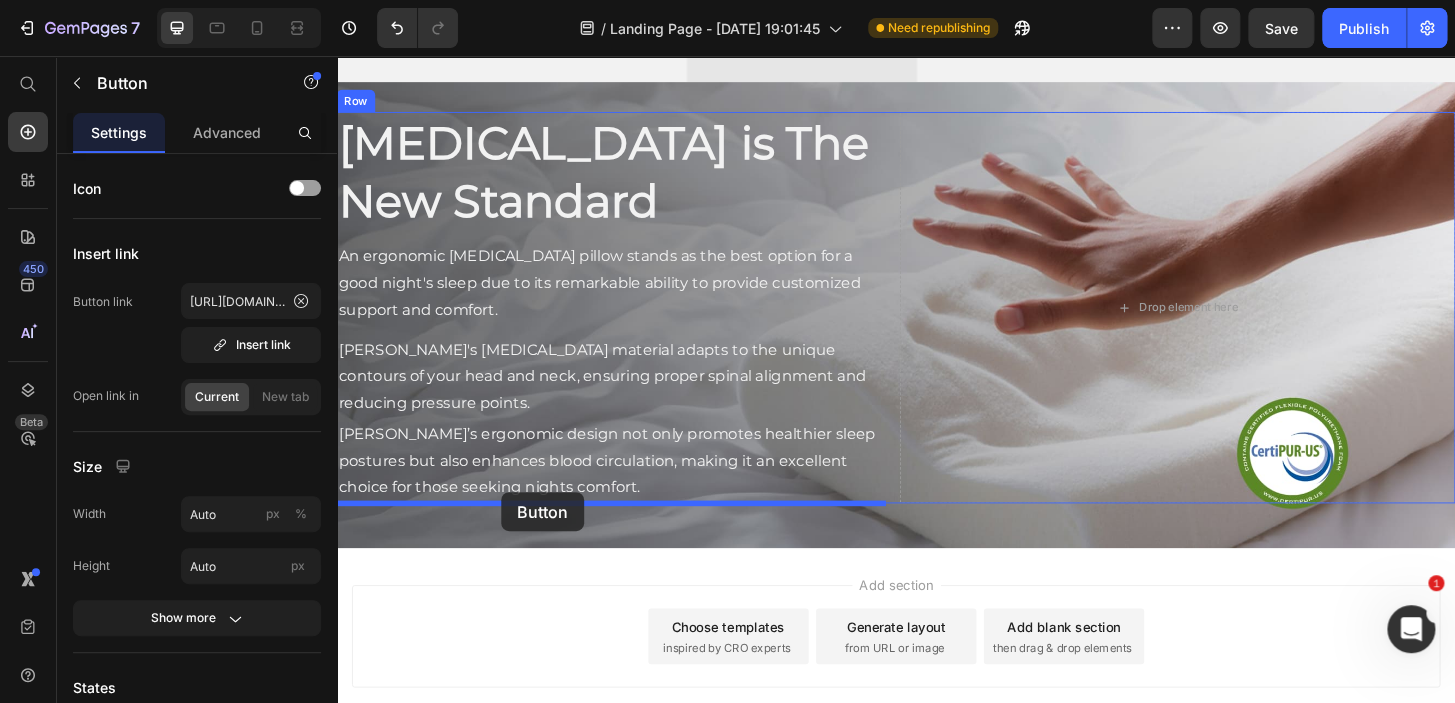 drag, startPoint x: 958, startPoint y: 477, endPoint x: 511, endPoint y: 524, distance: 449.4641 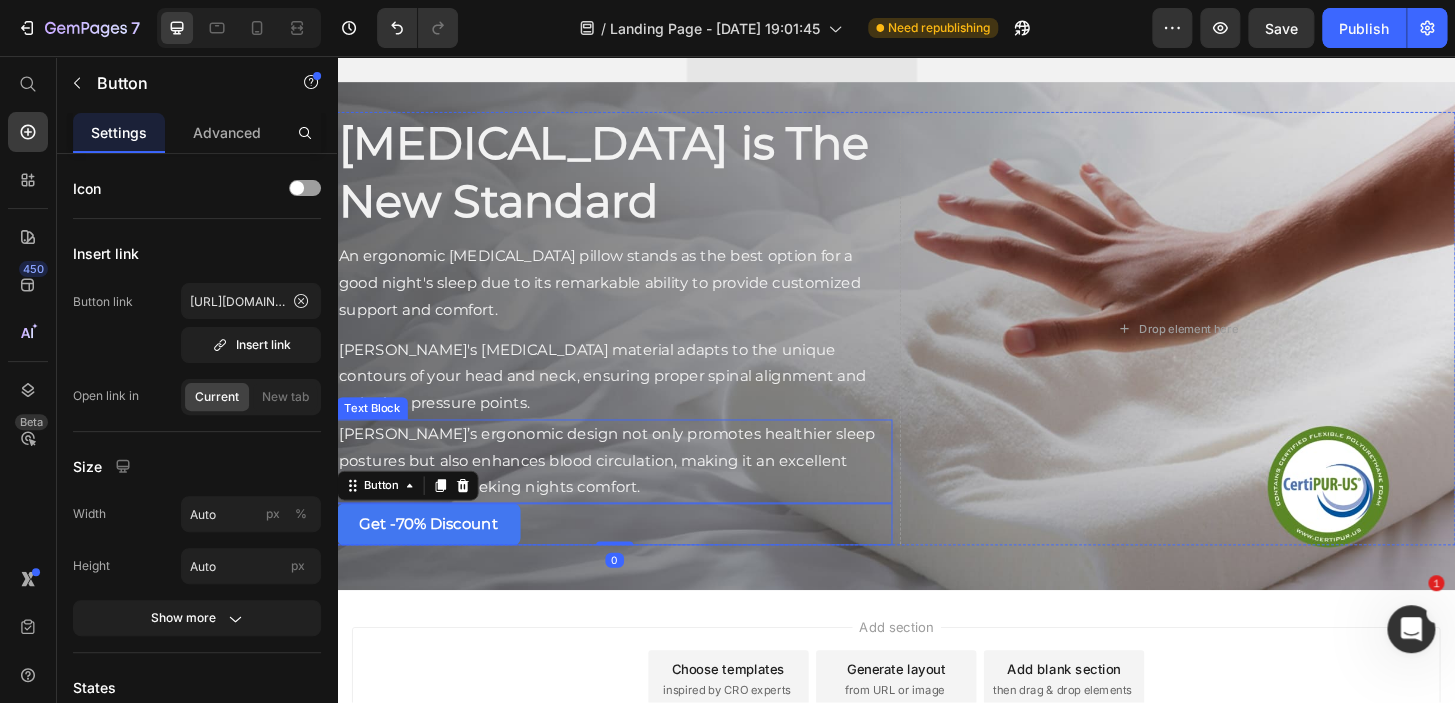 click on "[PERSON_NAME]’s ergonomic design not only promotes healthier sleep postures but also enhances blood circulation, making it an excellent choice for those seeking nights comfort." at bounding box center [635, 491] 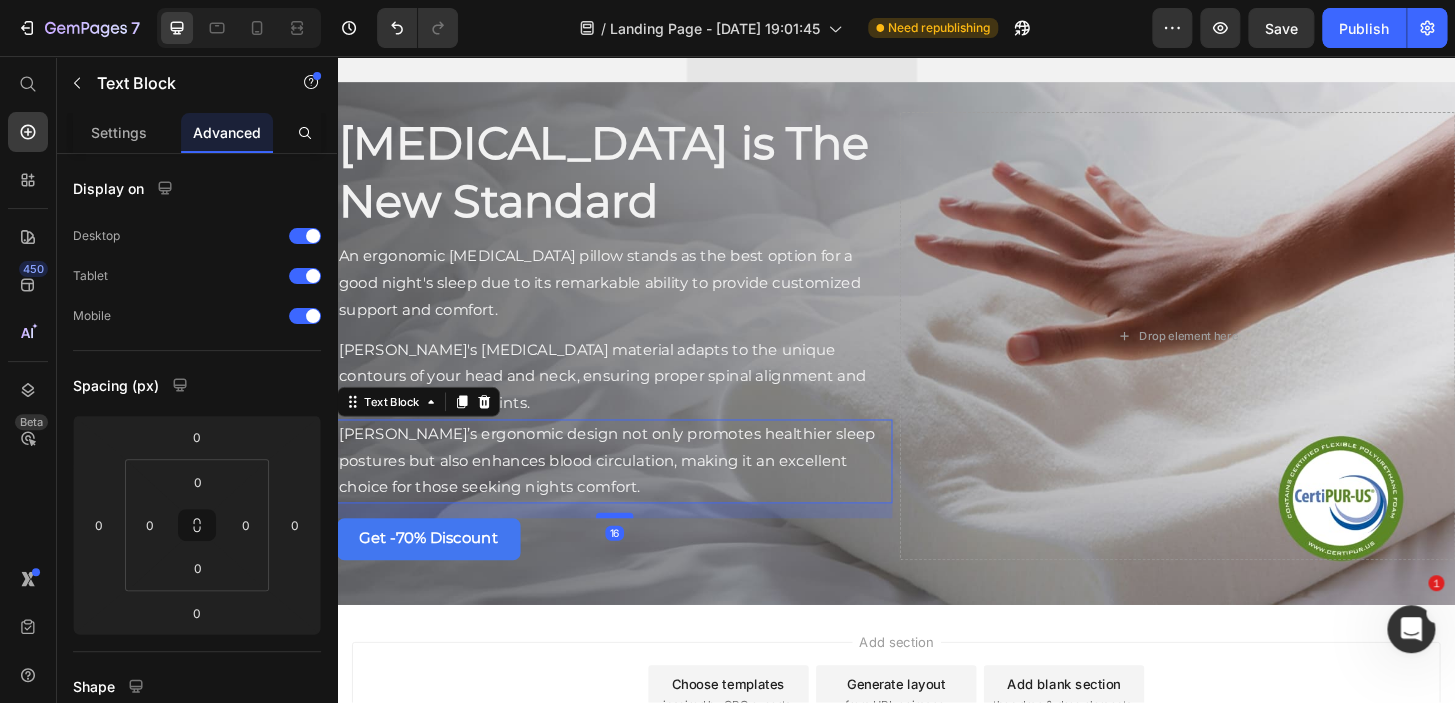 drag, startPoint x: 626, startPoint y: 533, endPoint x: 626, endPoint y: 549, distance: 16 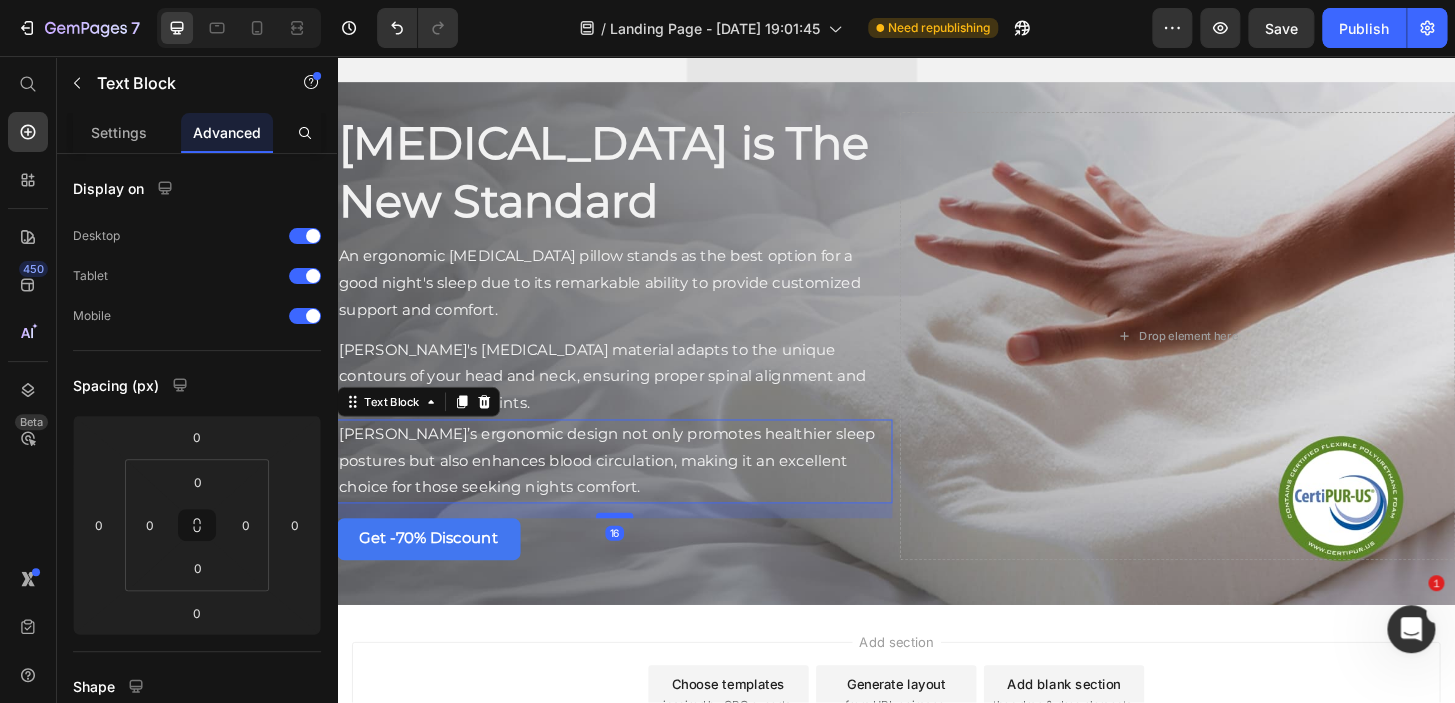 click at bounding box center [635, 549] 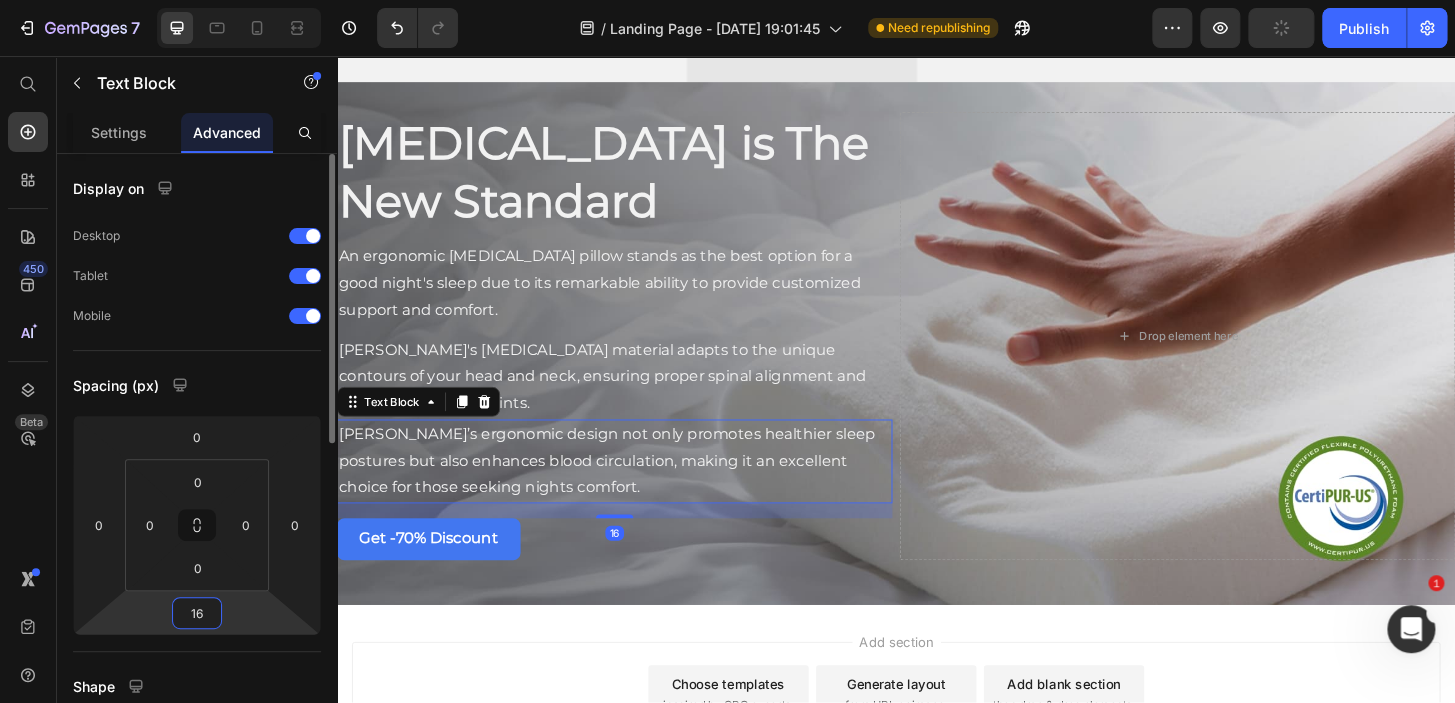 click on "16" at bounding box center (197, 613) 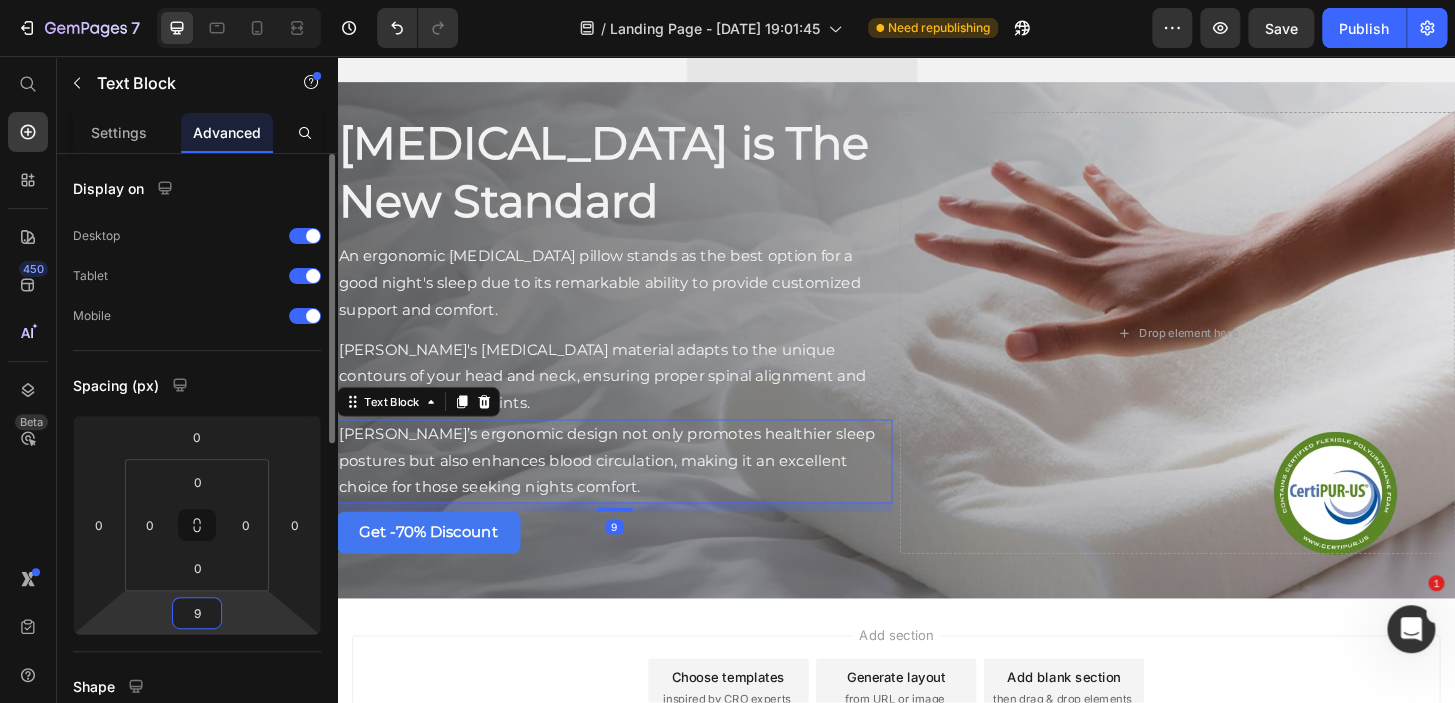 type on "10" 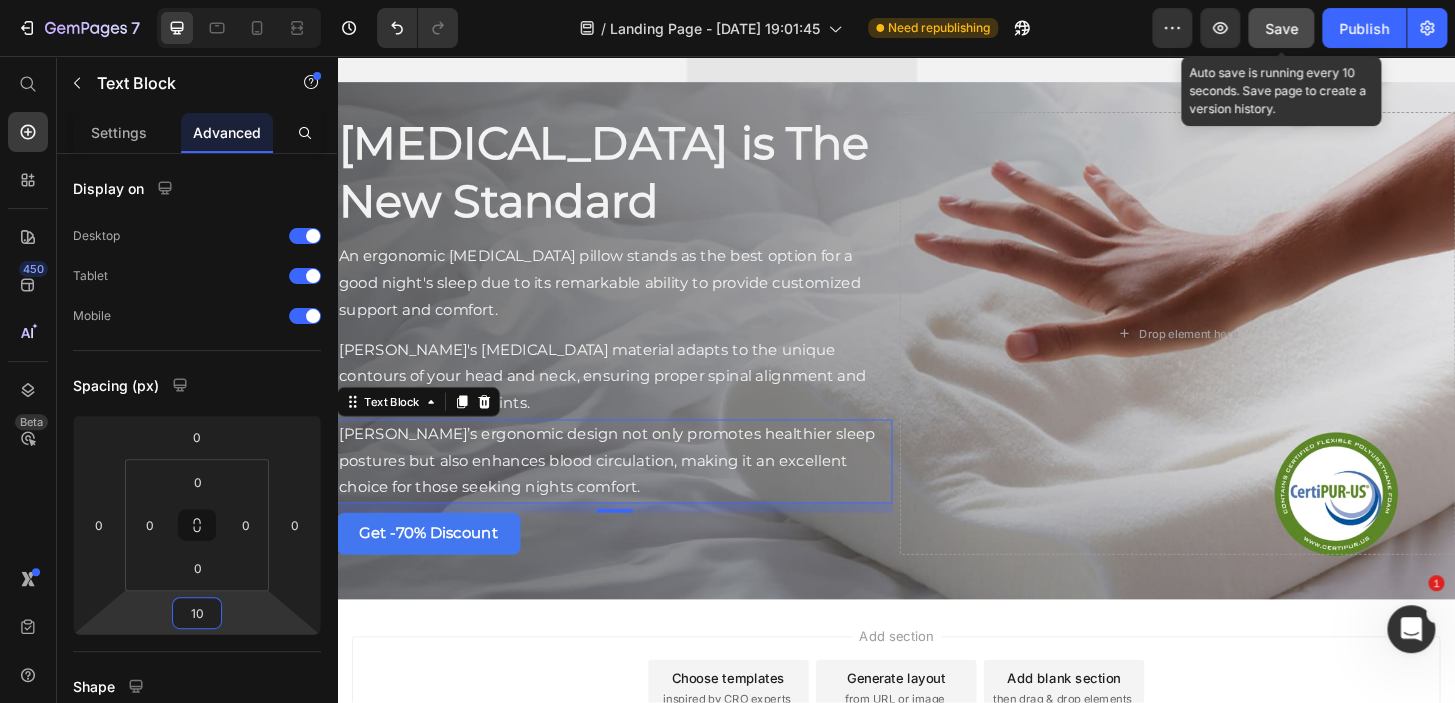 click on "Save" 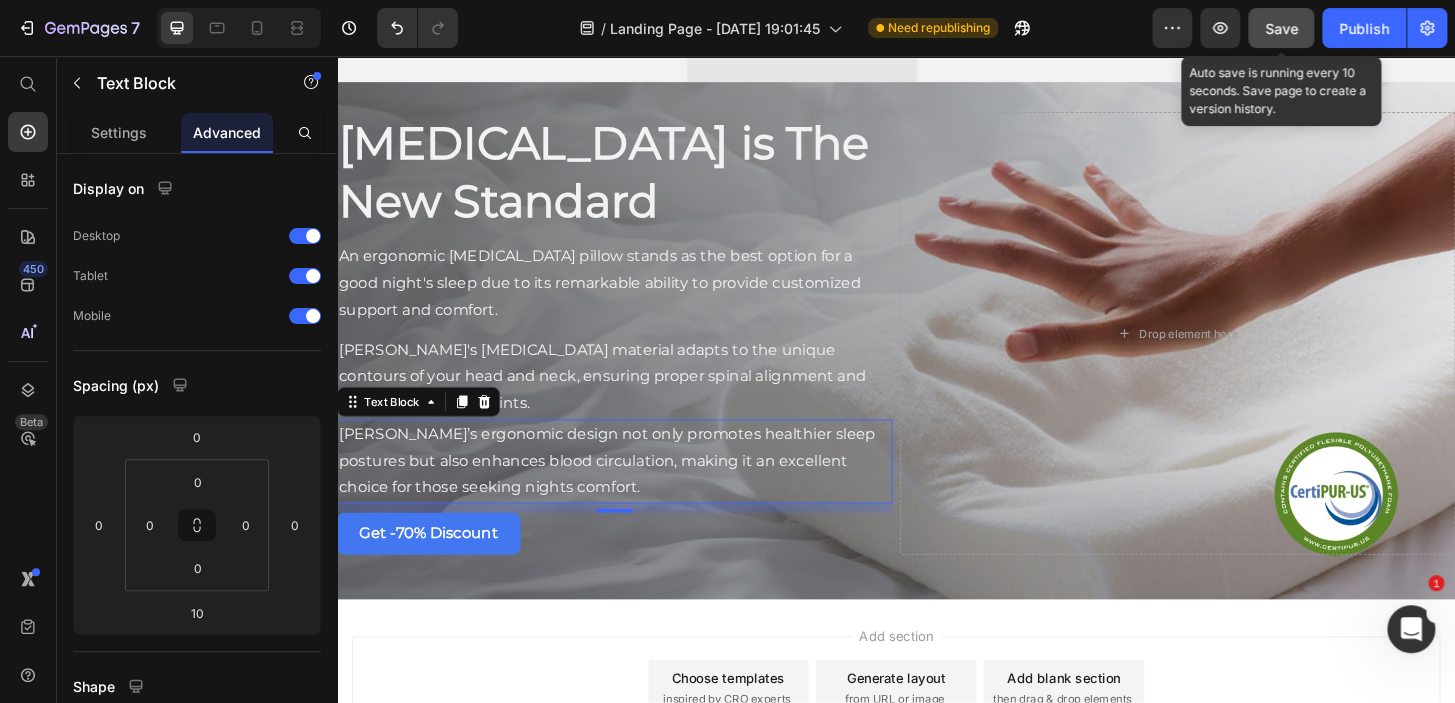 click on "Save" at bounding box center (1281, 28) 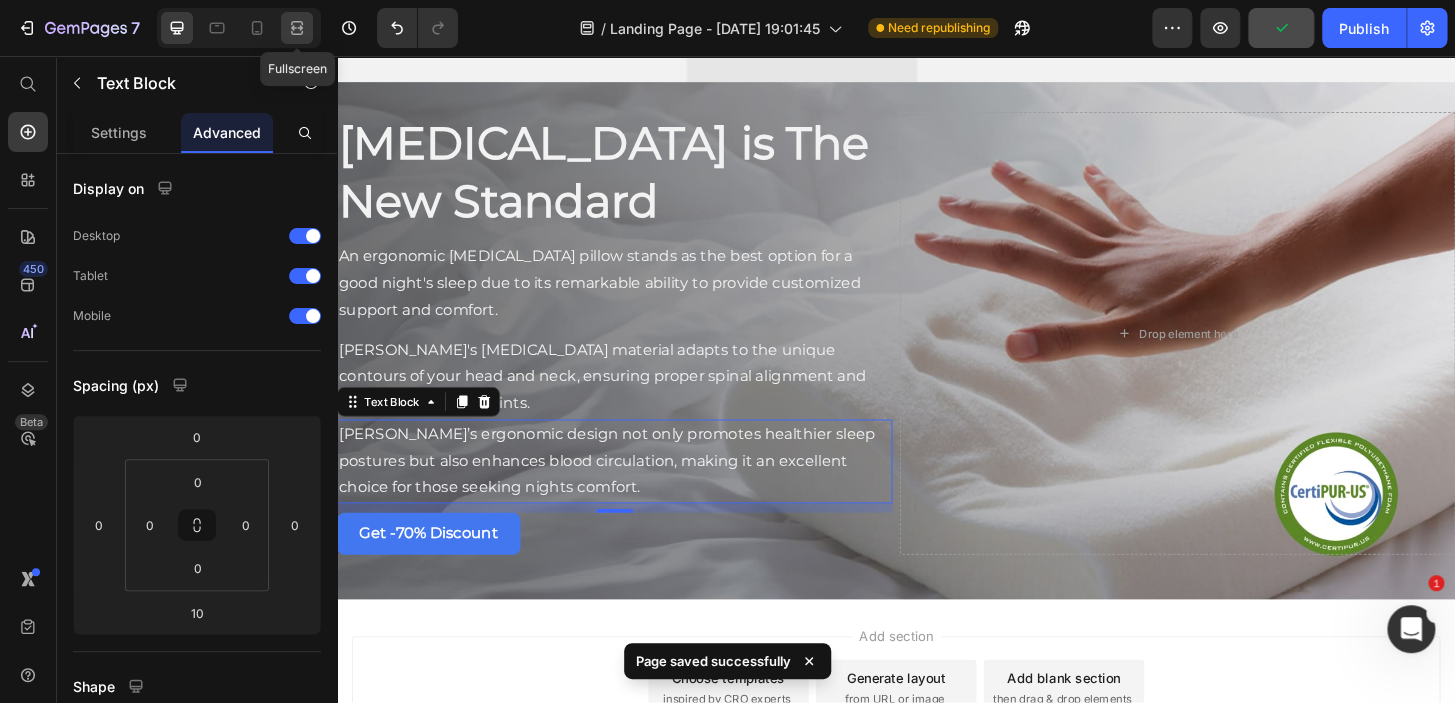 click 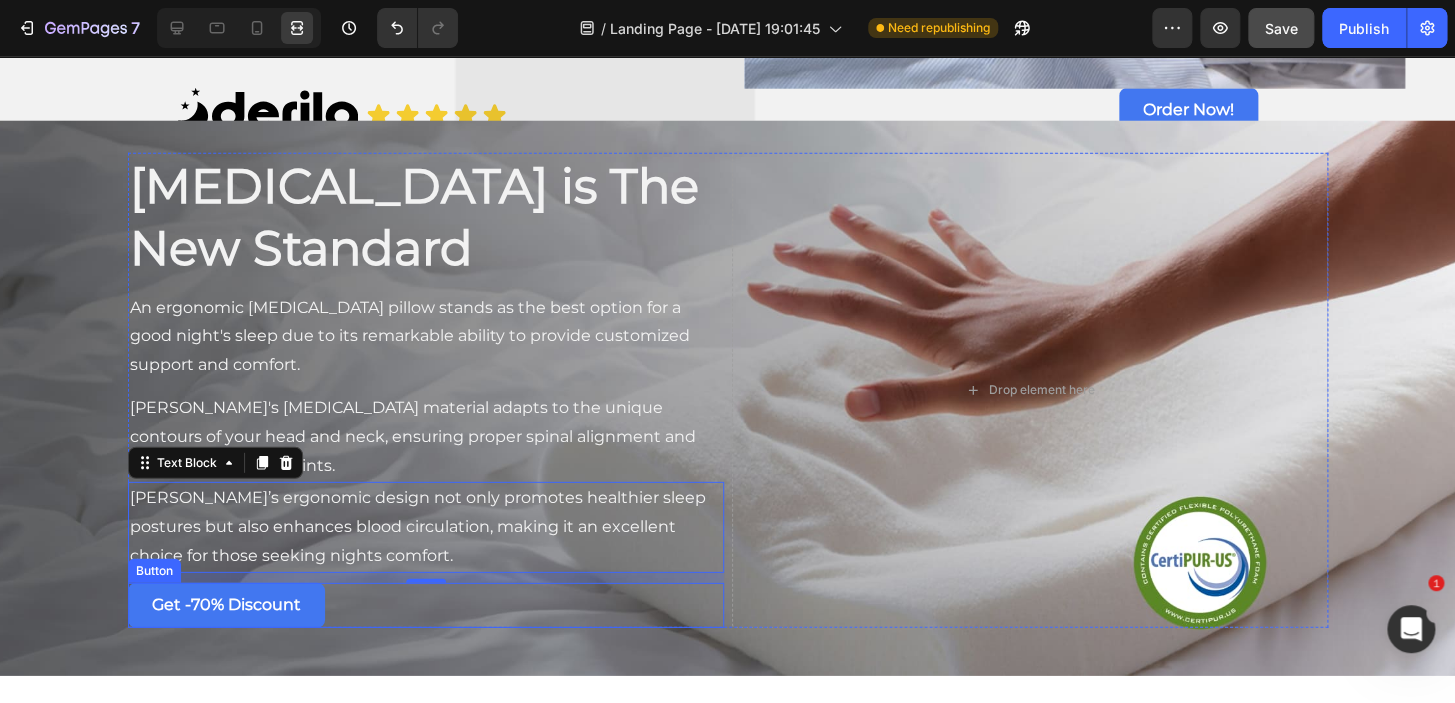 scroll, scrollTop: 5377, scrollLeft: 0, axis: vertical 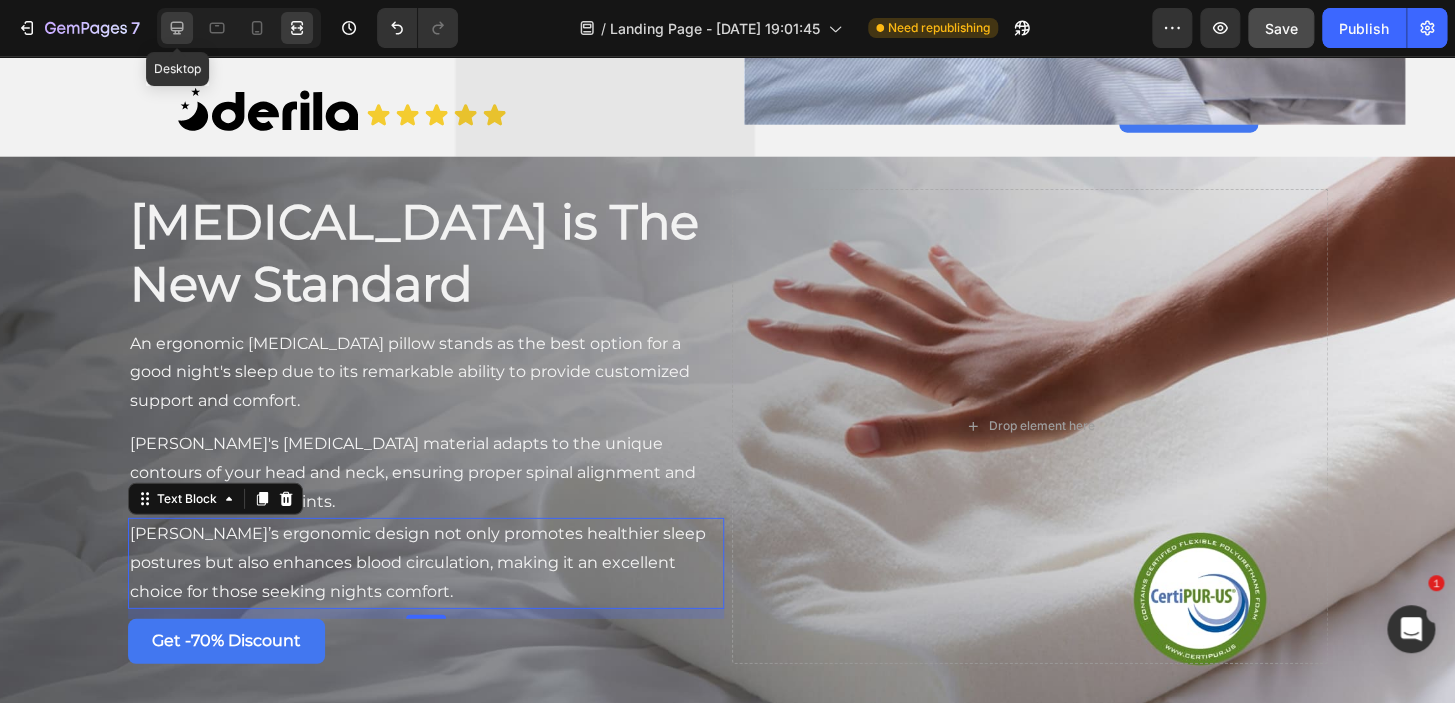 click 